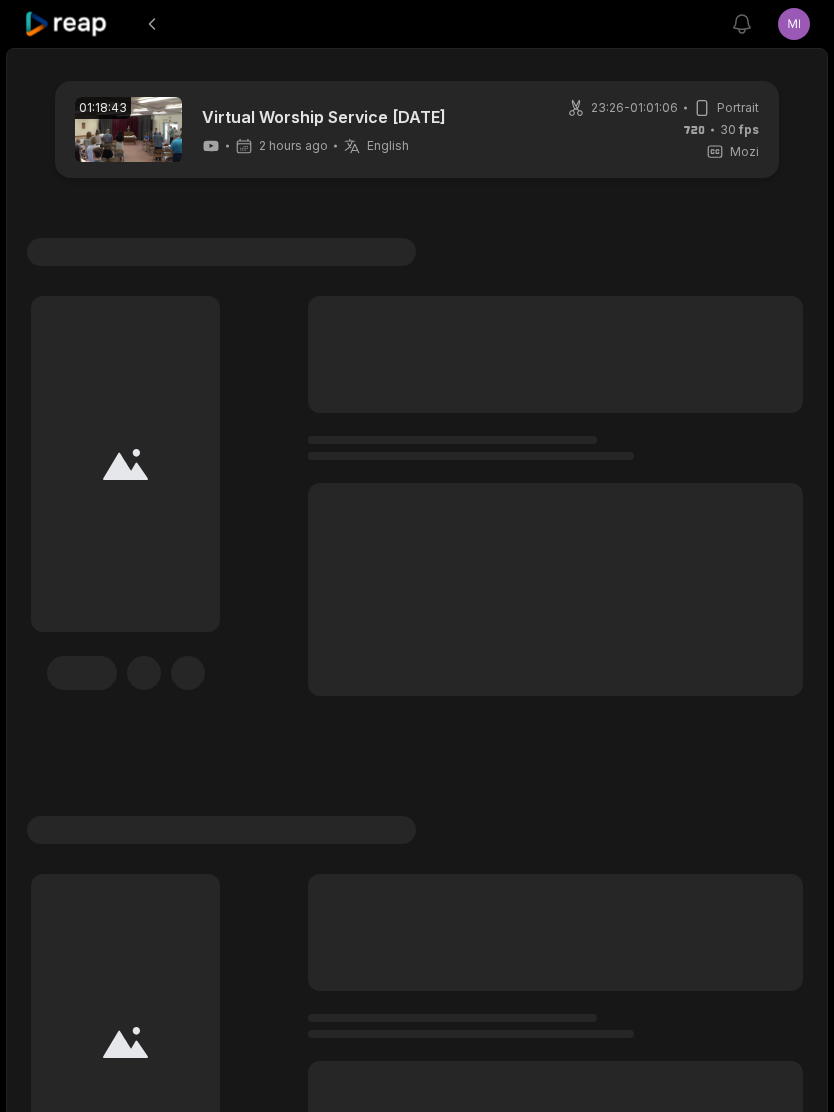 scroll, scrollTop: 39, scrollLeft: 0, axis: vertical 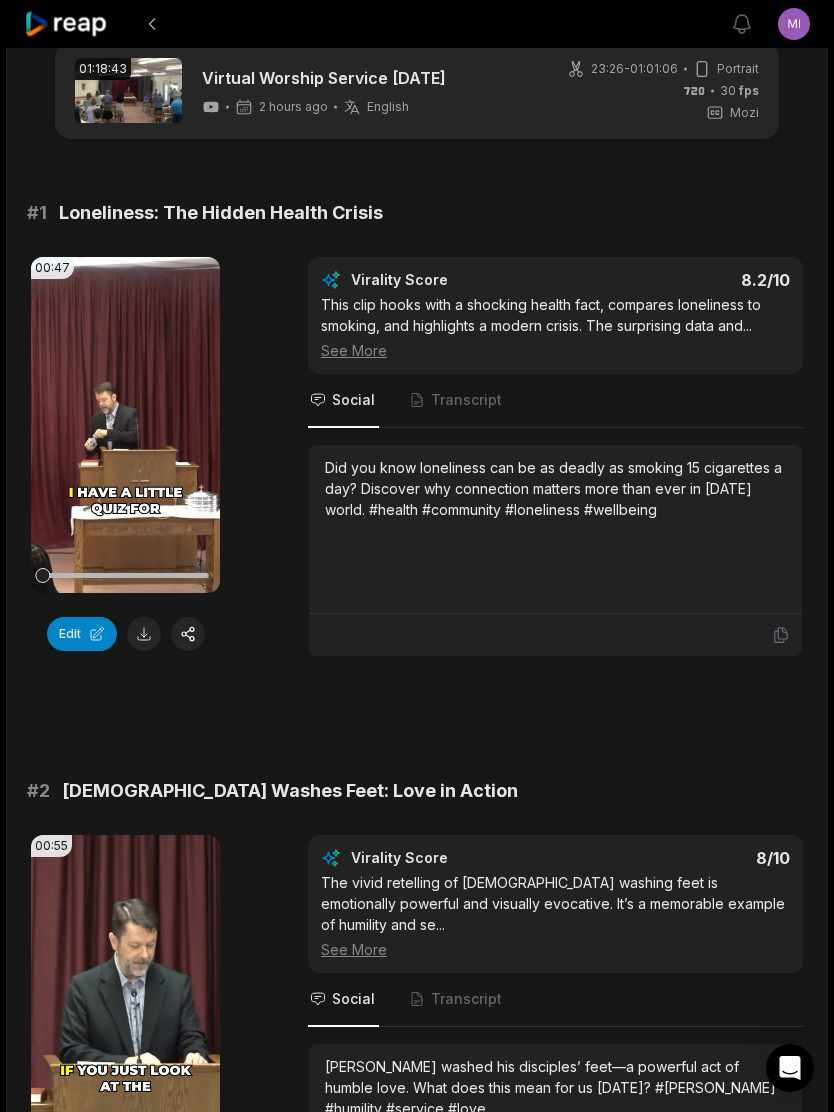 click on "Transcript" at bounding box center (466, 400) 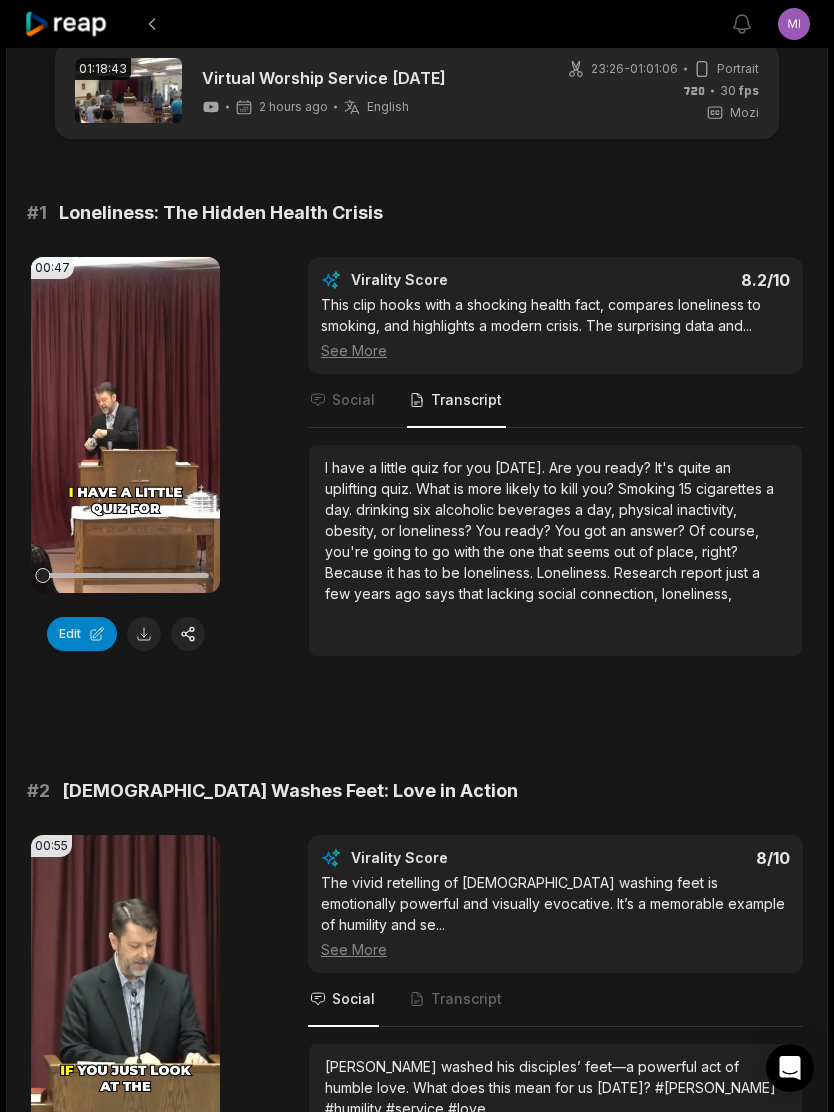 click on "have" at bounding box center [350, 467] 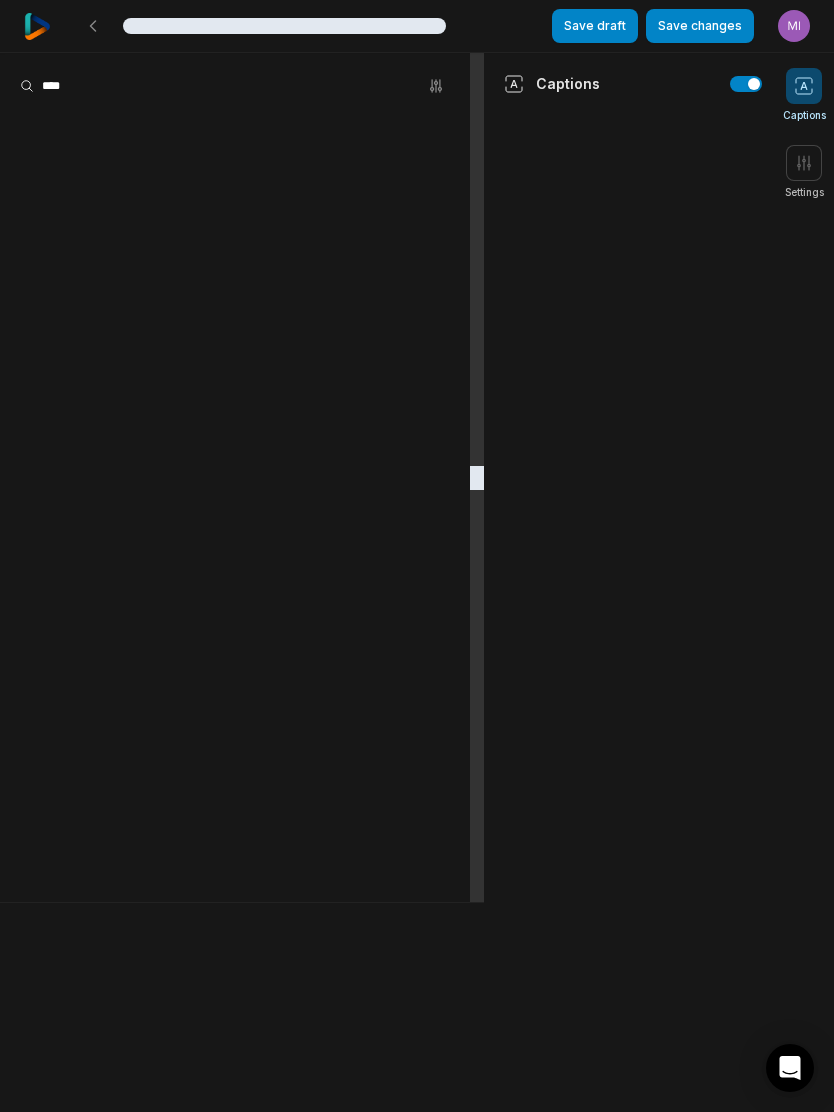 scroll, scrollTop: 0, scrollLeft: 0, axis: both 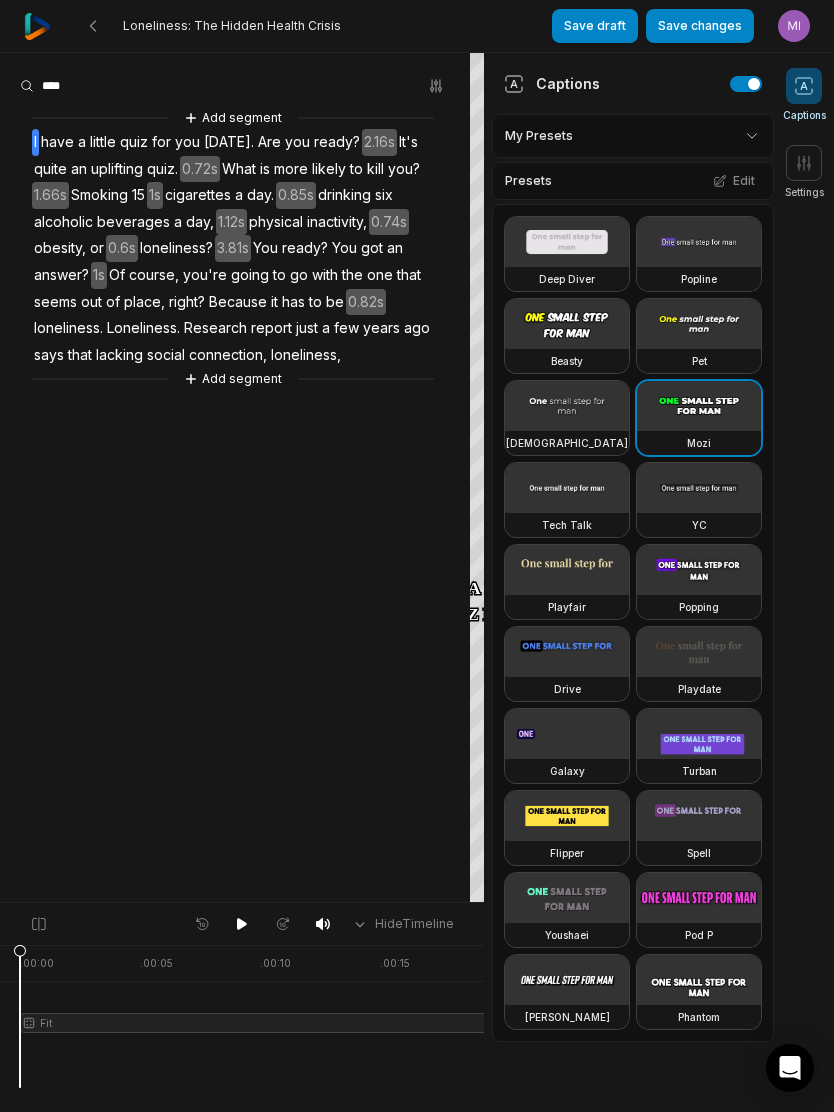 click on "I" at bounding box center [35, 142] 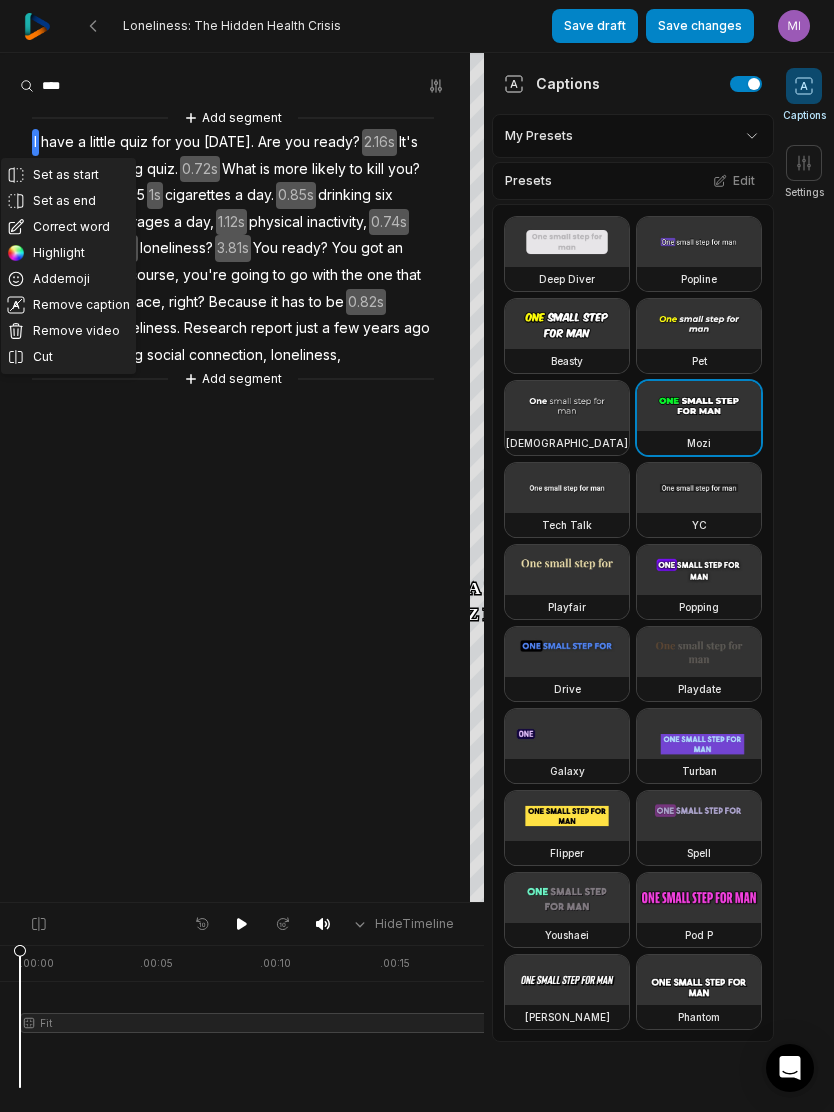 click on "What" at bounding box center (239, 169) 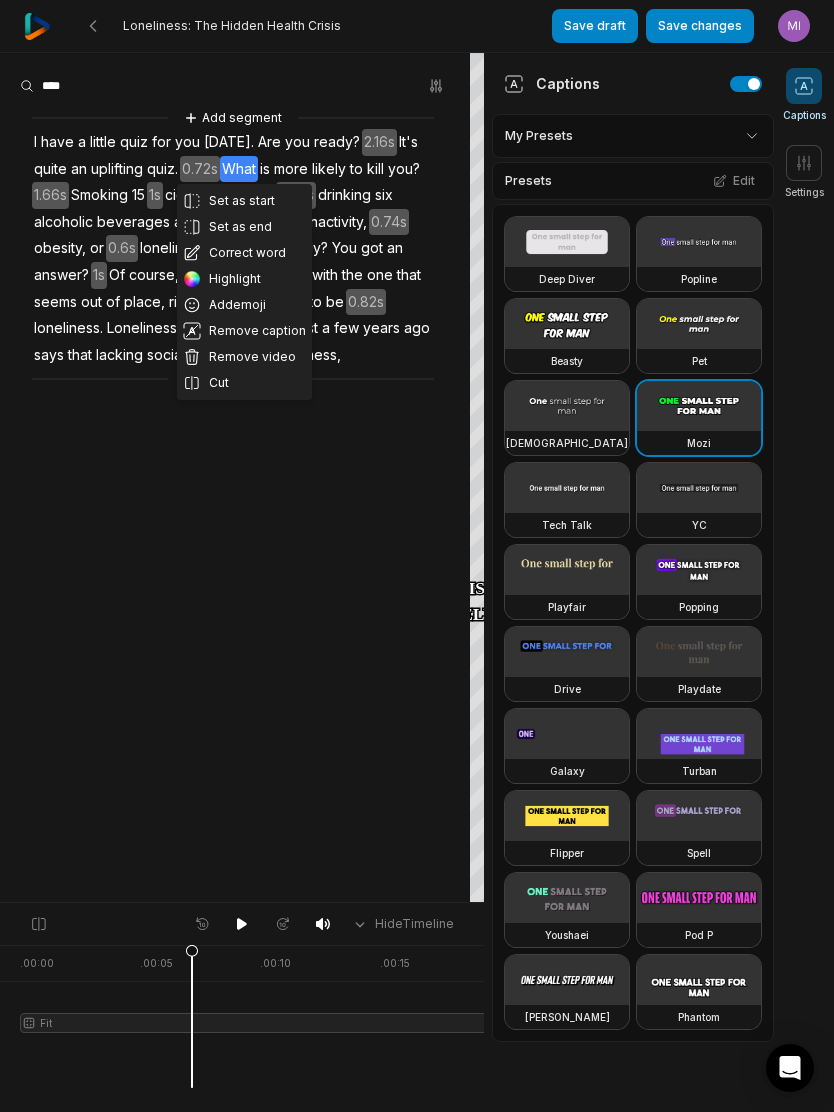 click on "Set as start" at bounding box center (244, 201) 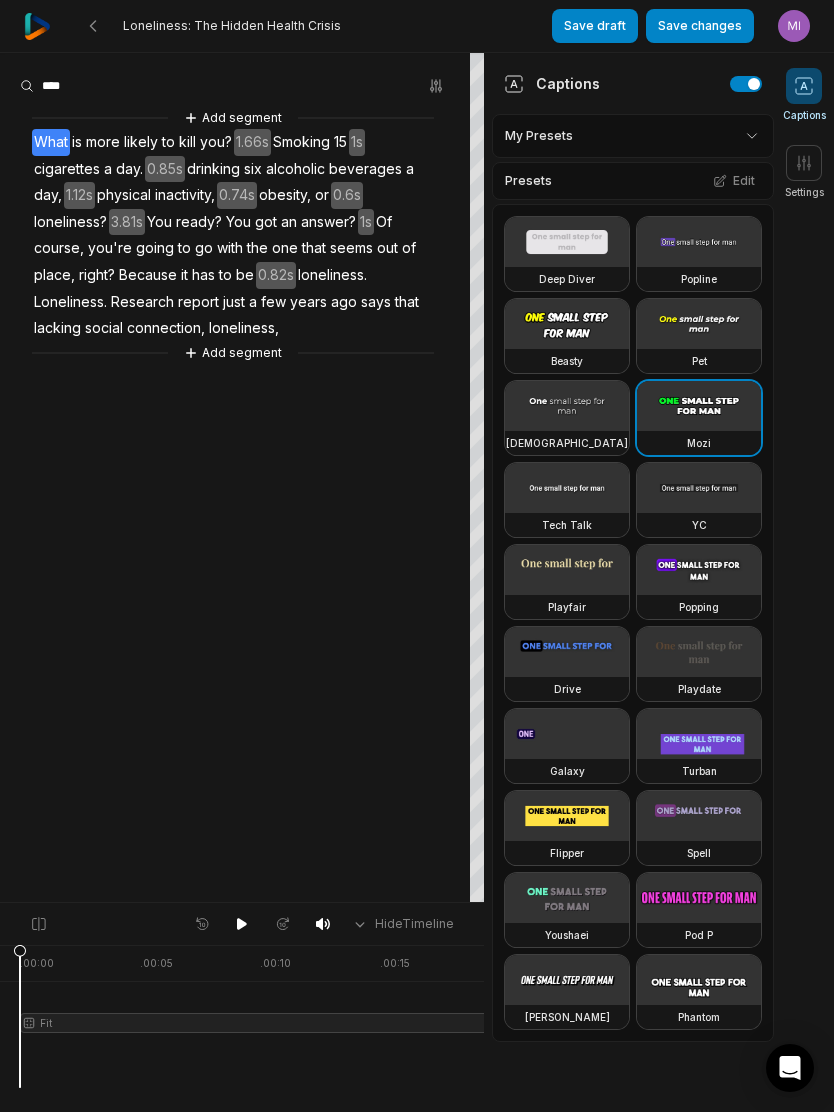 click on "Research" at bounding box center [142, 302] 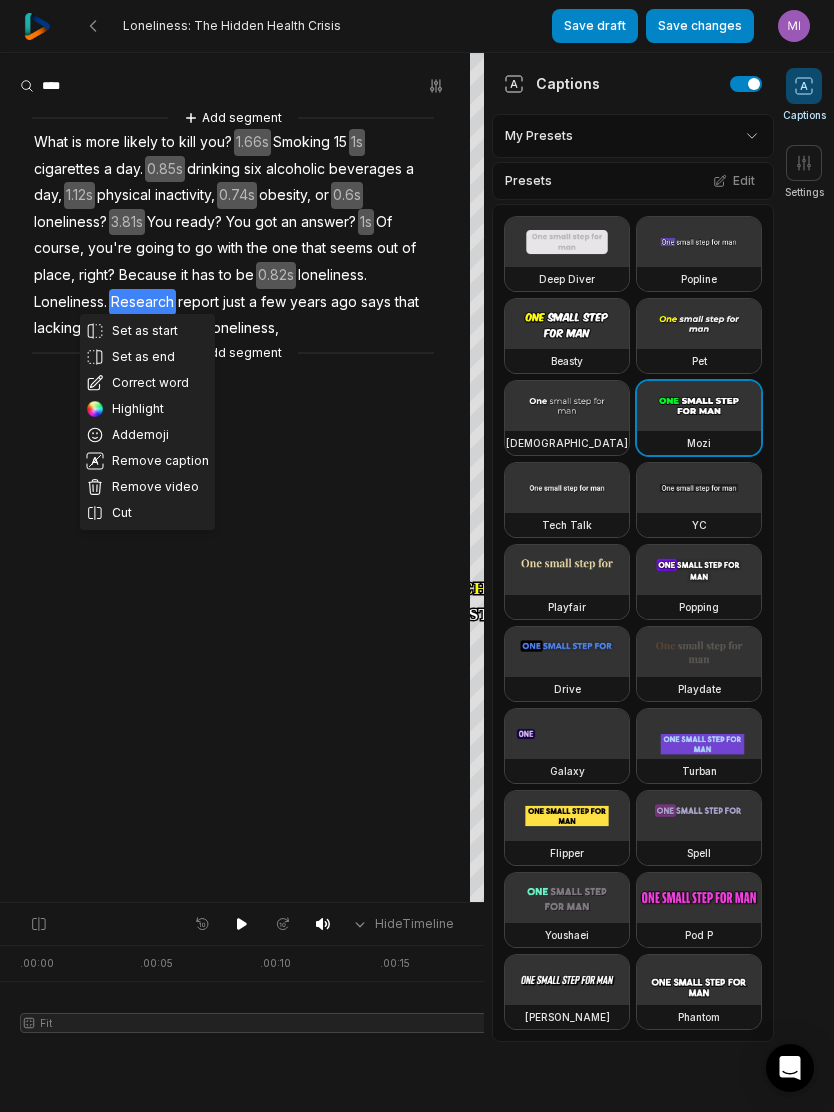click on "Loneliness." at bounding box center [70, 302] 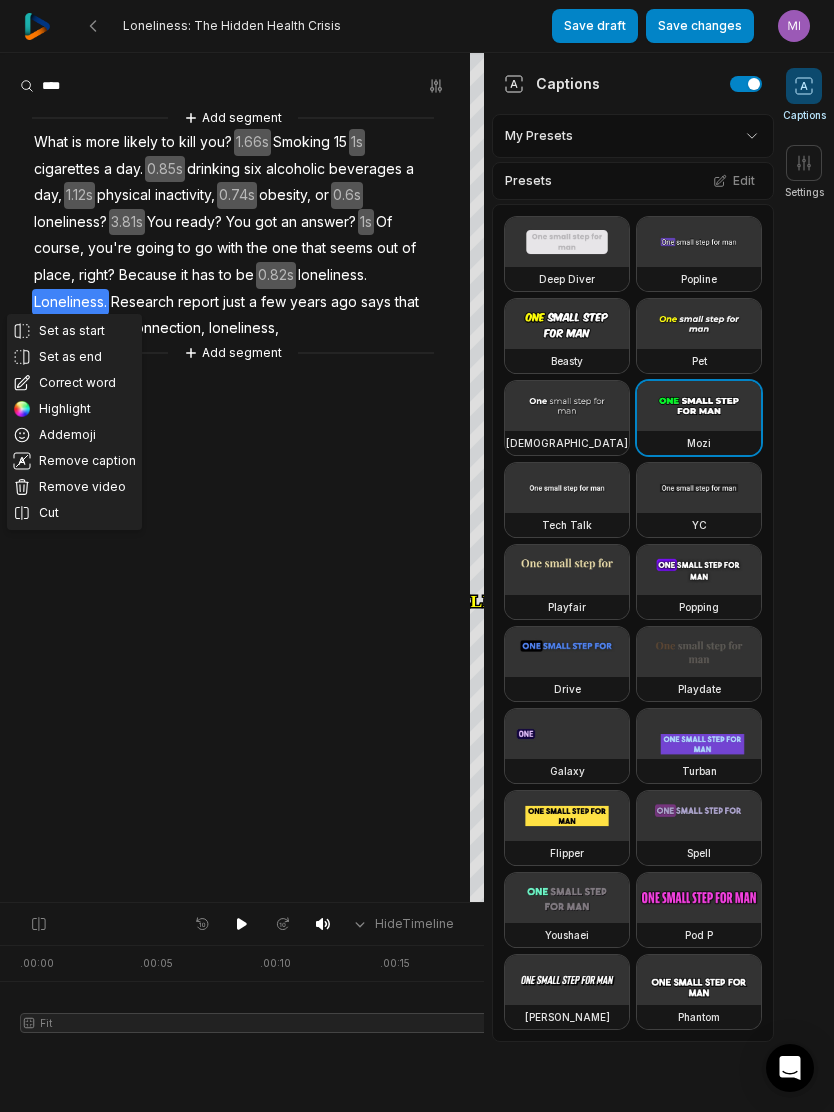 click on "Set as end" at bounding box center (74, 357) 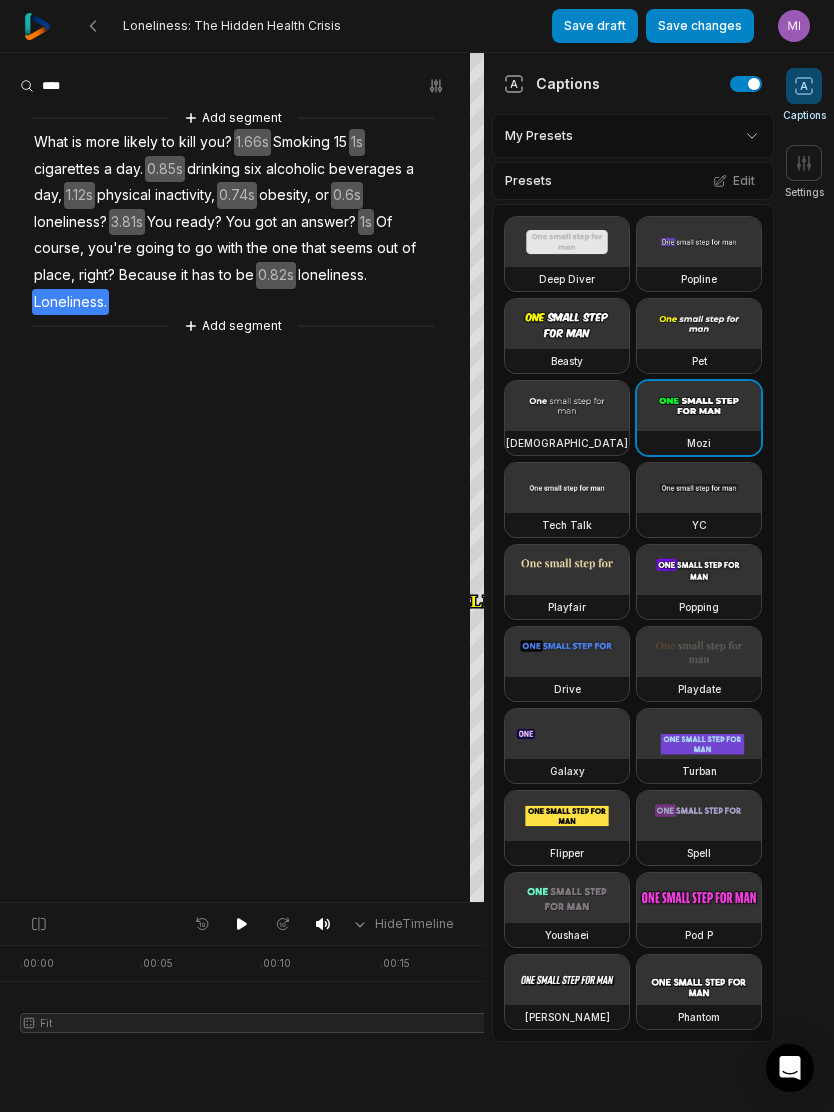 click on "Add segment" at bounding box center [233, 326] 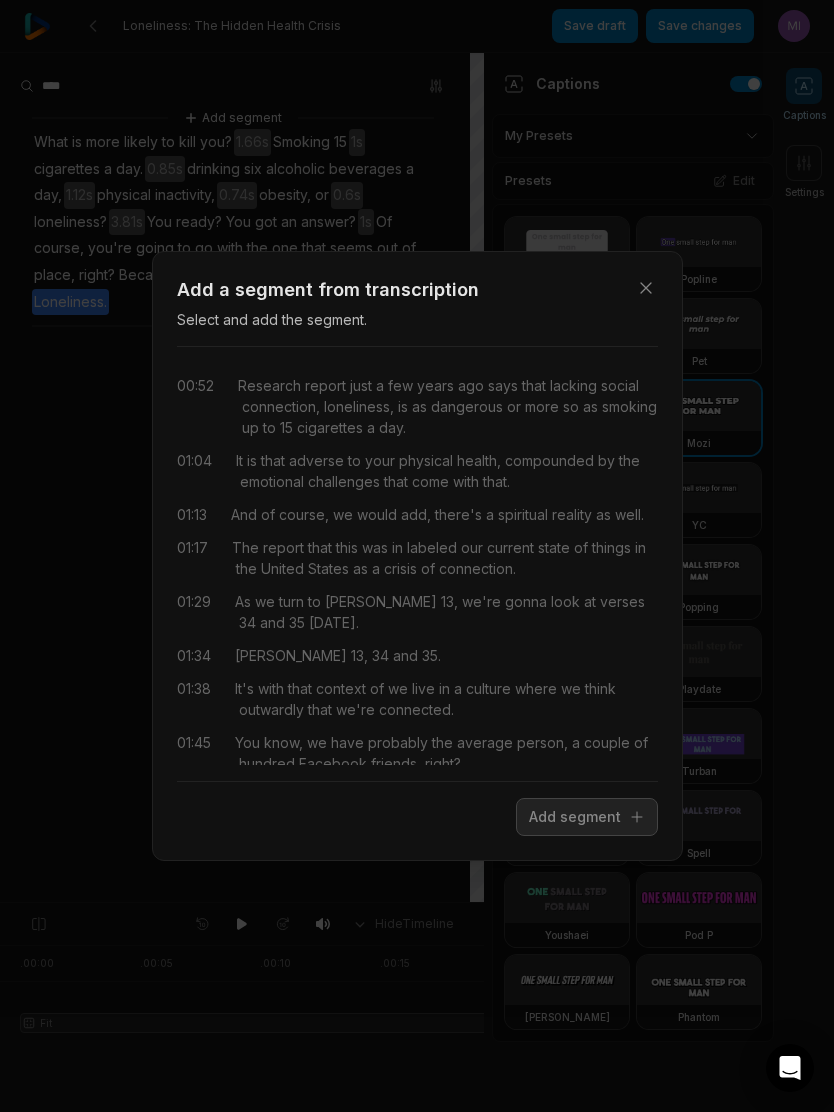 click on "more" at bounding box center [540, 406] 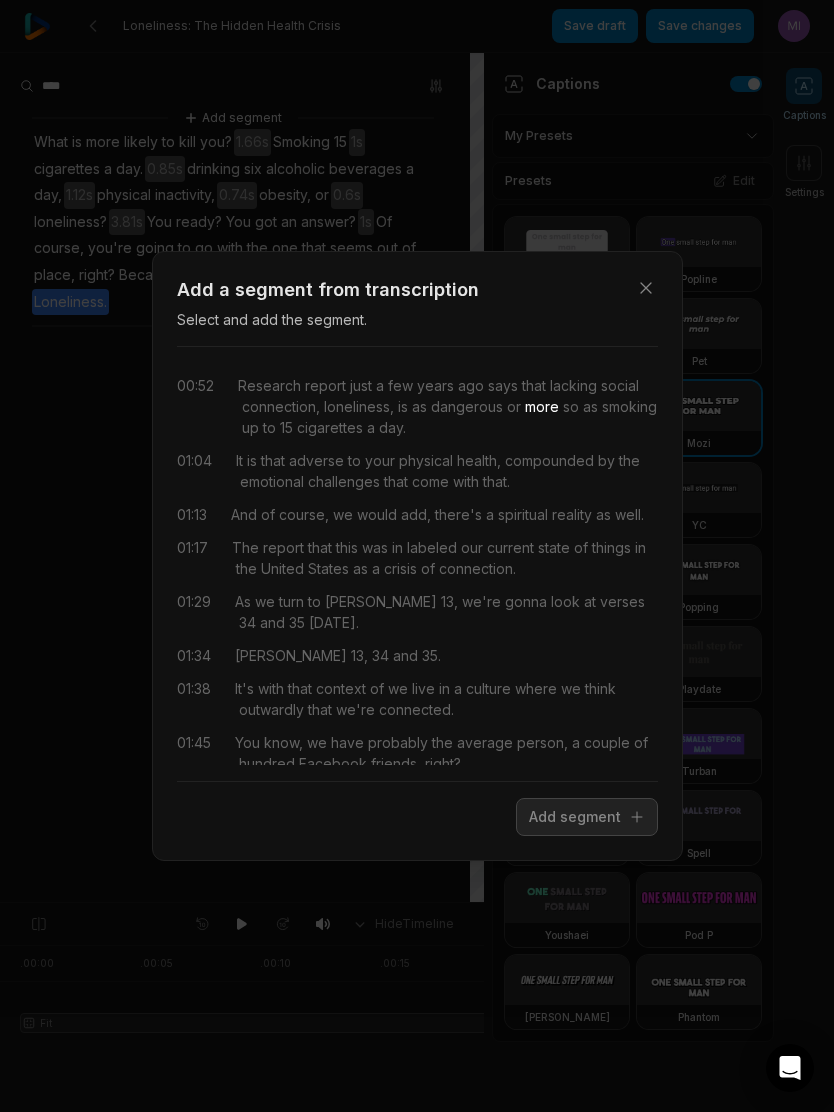 click on "Research" at bounding box center (269, 385) 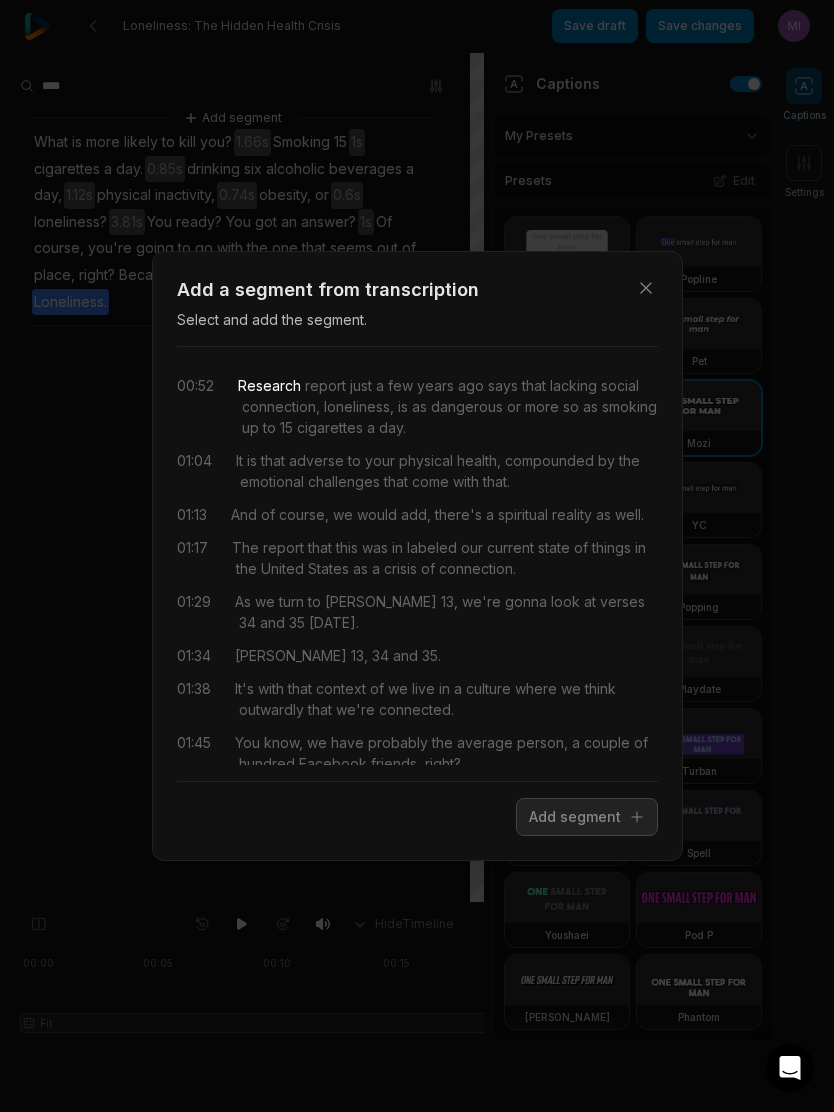 click on "Add segment" at bounding box center (587, 817) 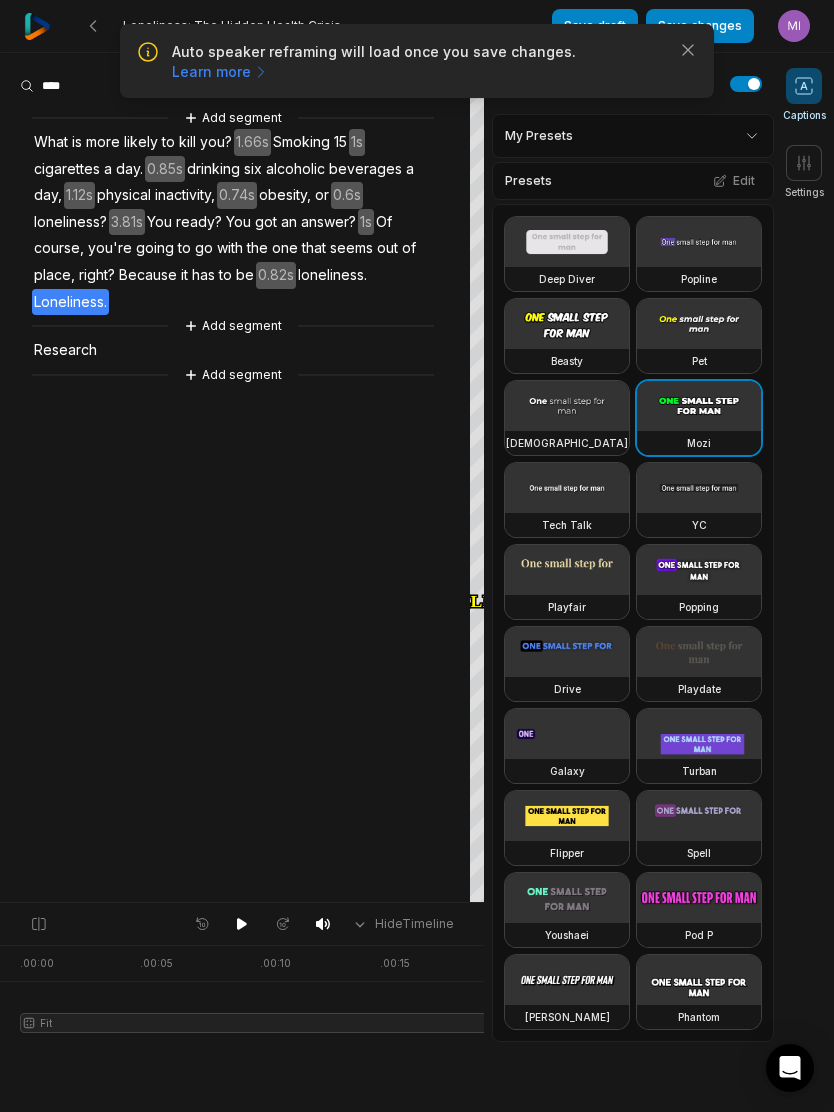 click on "Add segment" at bounding box center (233, 326) 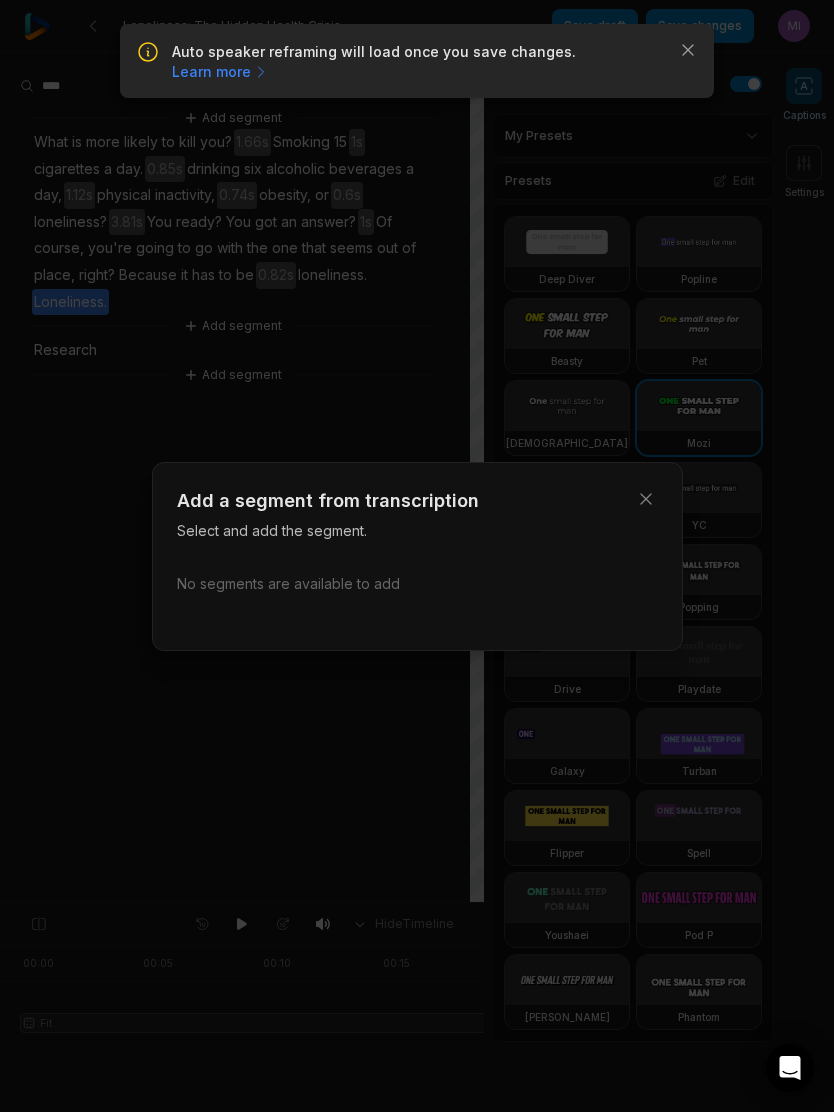 click on "Close" at bounding box center [646, 499] 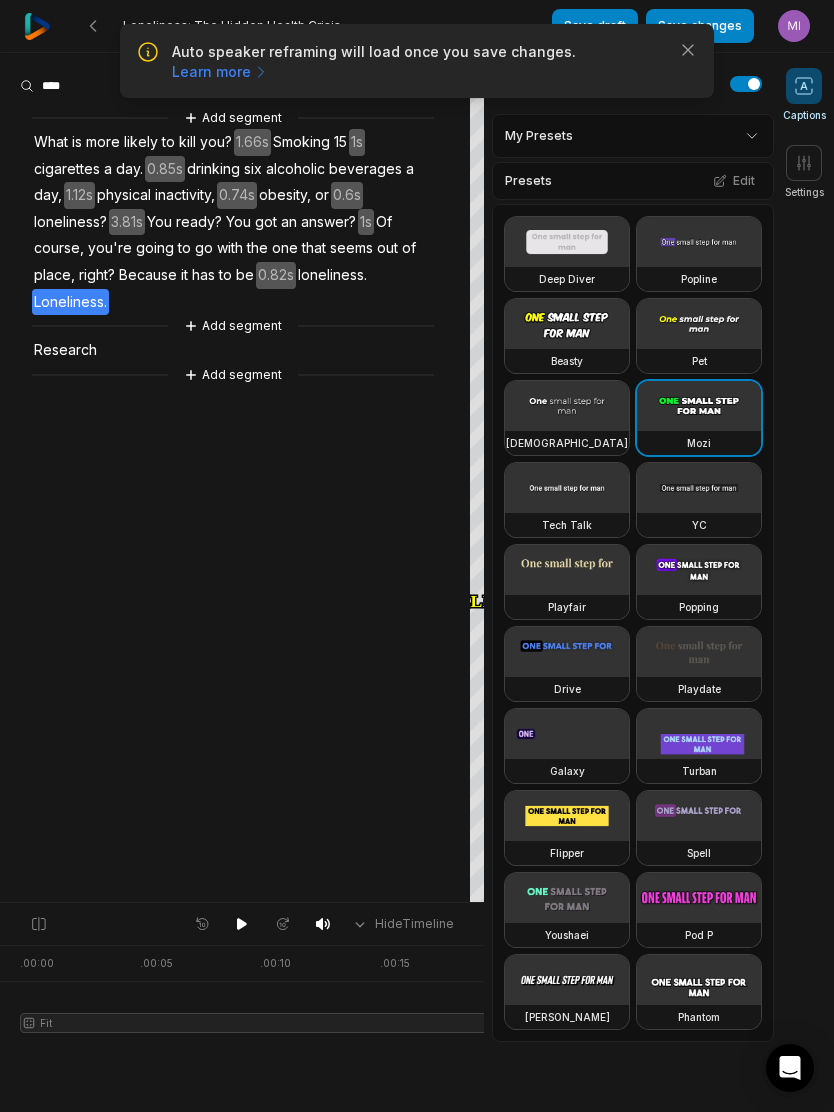 click on "Research" at bounding box center (65, 350) 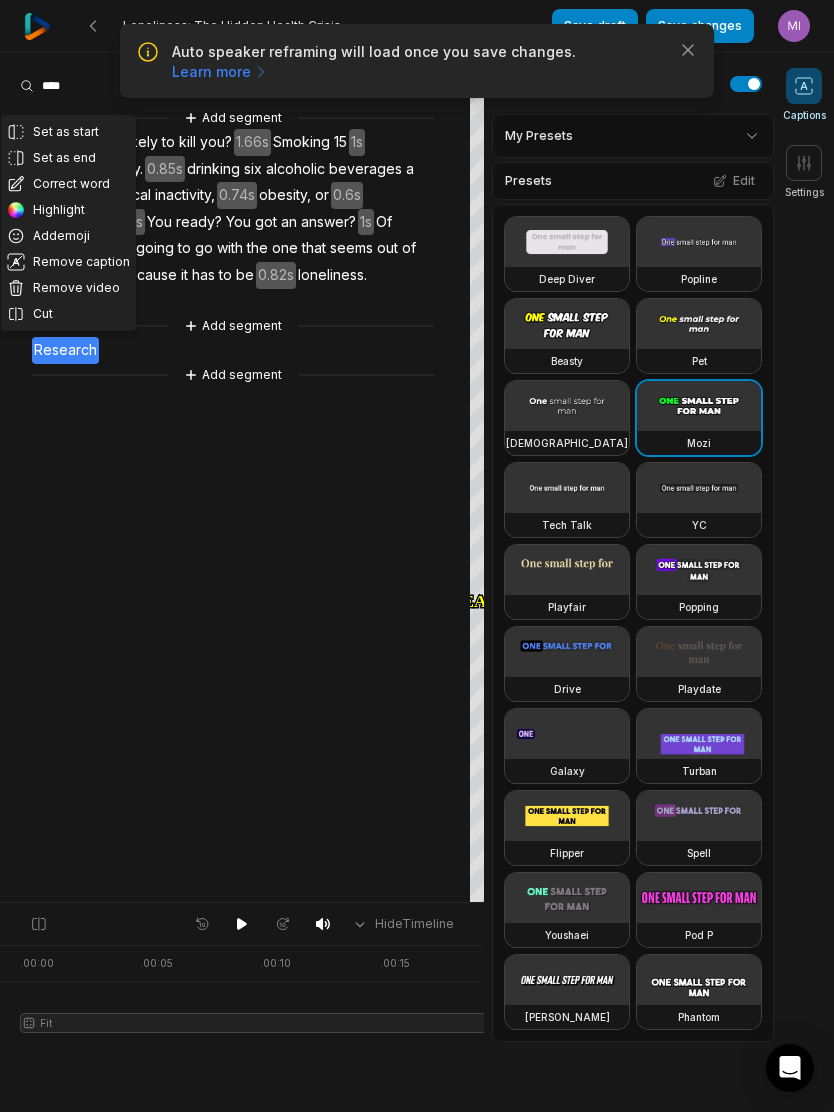 click on "Cut" at bounding box center (68, 314) 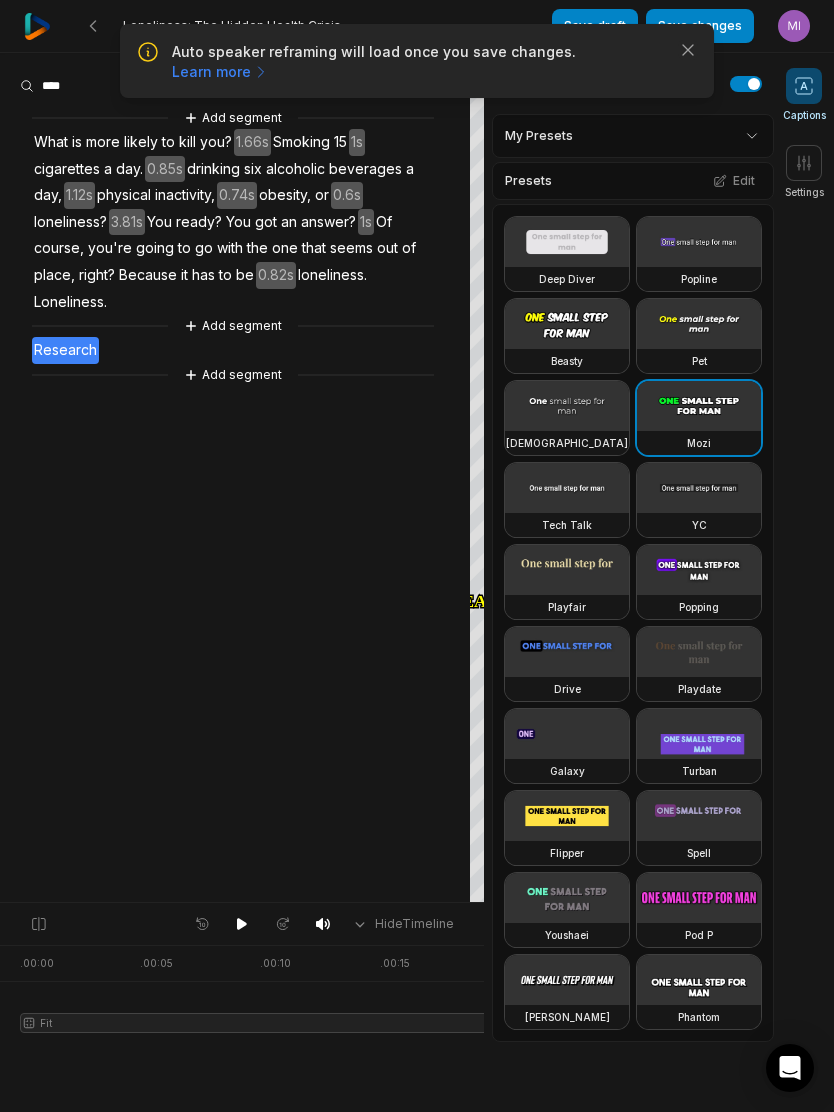 click on "Research" at bounding box center [65, 350] 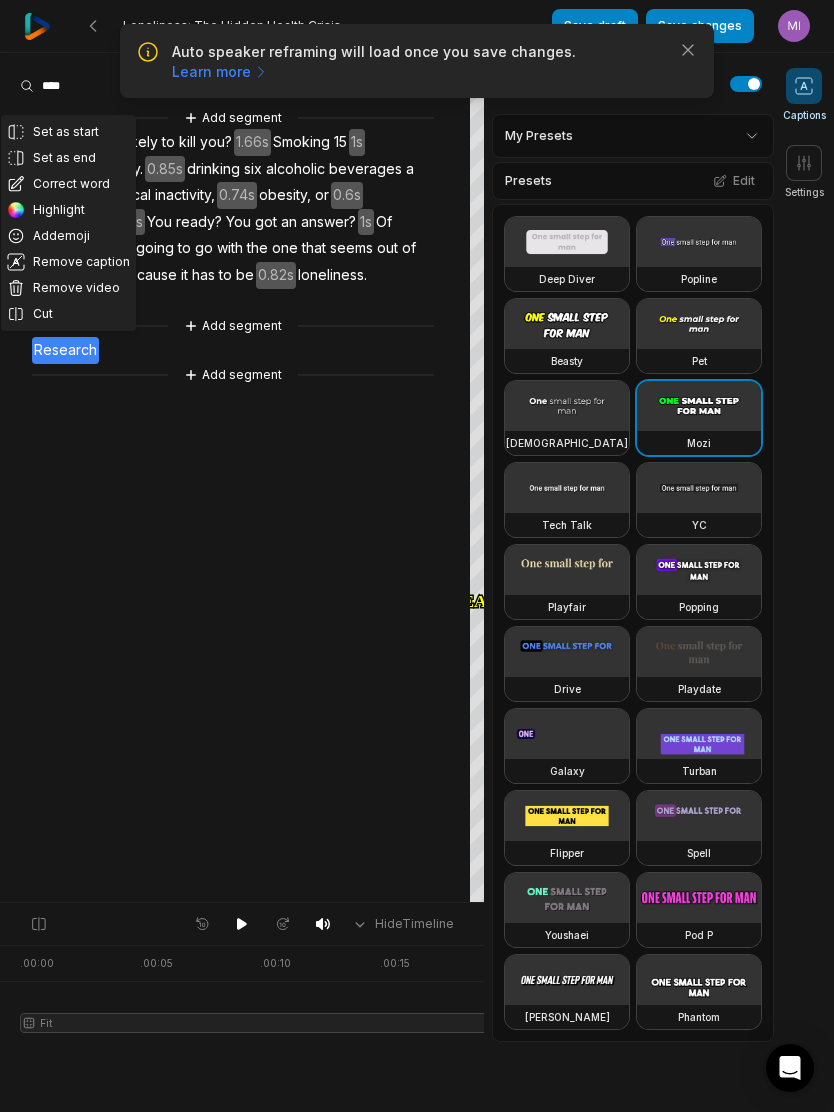 click on "Cut" at bounding box center [68, 314] 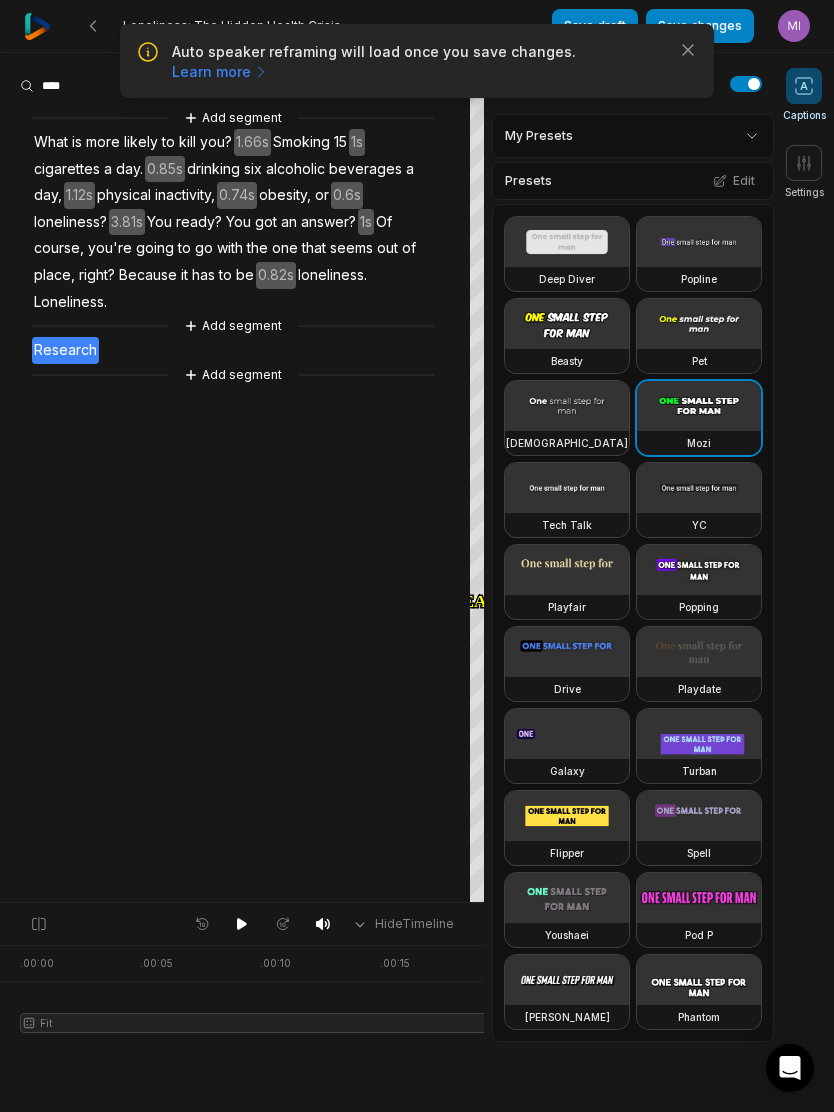 click on "Add segment What is more likely to kill you? 1.66s Smoking 15 1s cigarettes a day. 0.85s drinking six alcoholic beverages a day, 1.12s physical inactivity, 0.74s obesity, or 0.6s loneliness? 3.81s You ready? You got an answer? 1s Of course, you're going to go with the one that seems out of place, right? Because it has to be 0.82s loneliness. Loneliness.   Add segment Research   Add segment" at bounding box center [235, 246] 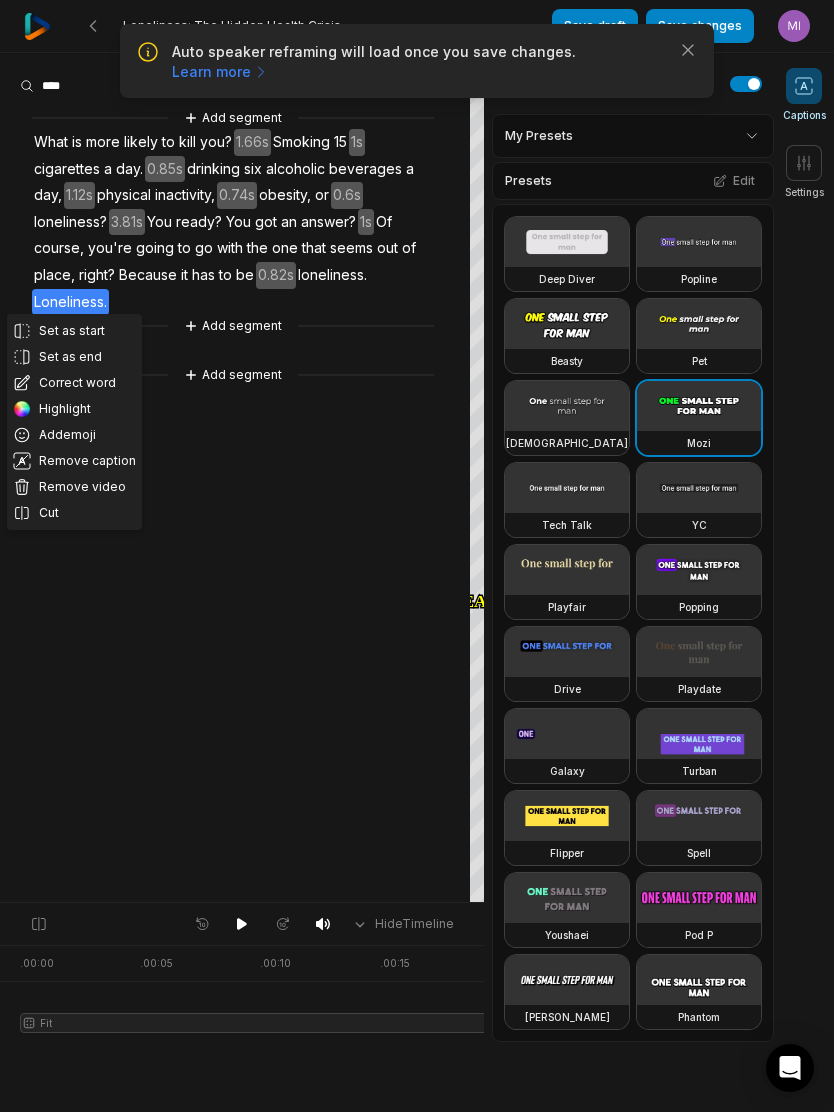 click on "Set as end" at bounding box center [74, 357] 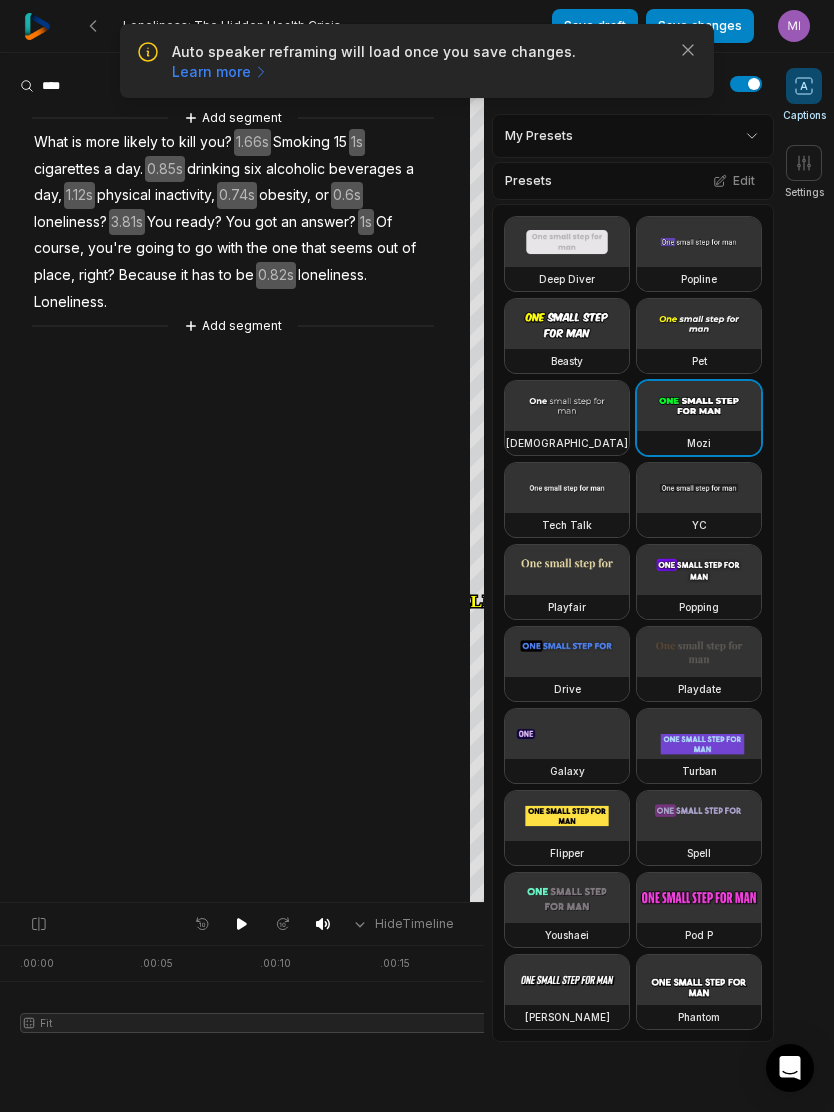 click on "Add segment" at bounding box center [233, 326] 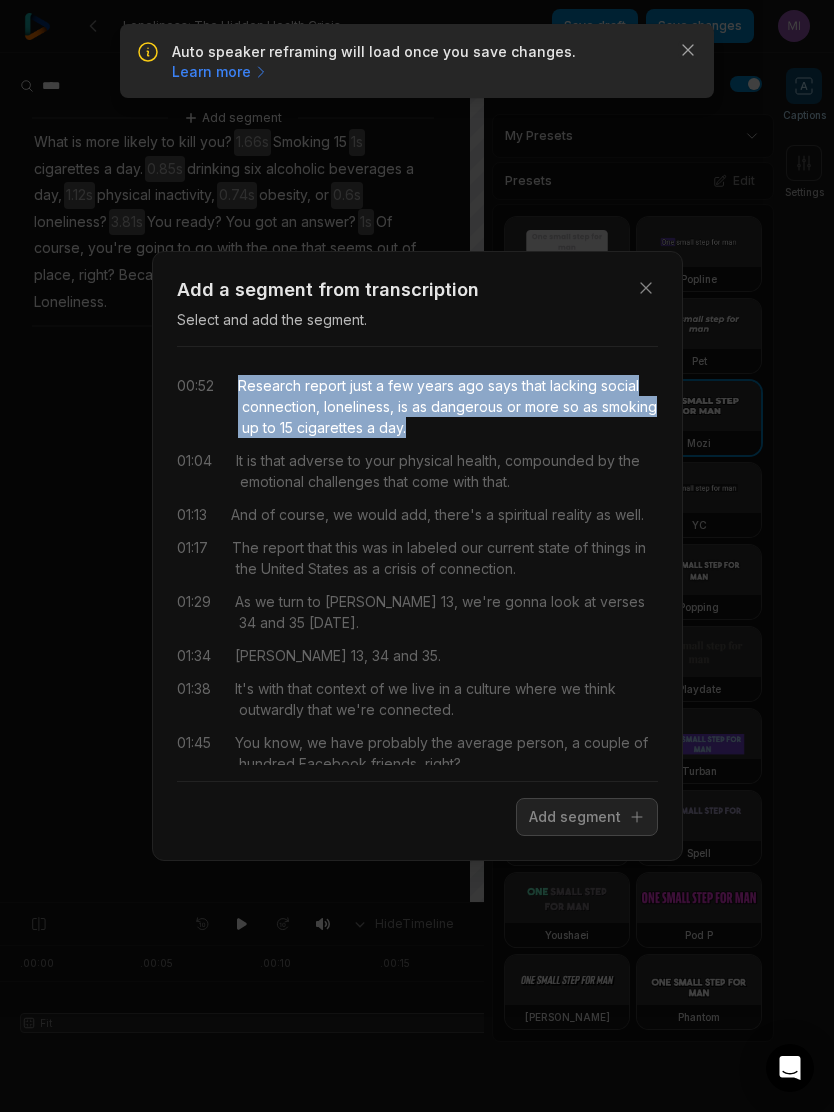 click on "00:52 Research   report   just   a   few   years   ago   says   that   lacking   social   connection,   loneliness,   is   as   dangerous   or   more   so   as   smoking   up   to   15   cigarettes   a   day. 01:04 It   is   that   adverse   to   your   physical   health,   compounded   by   the   emotional   challenges   that   come   with   that. 01:13 And   of   course,   we   would   add,   there's   a   spiritual   reality   as   well. 01:17 The   report   that   this   was   in   labeled   our   current   state   of   things   in   the   United   States   as   a   crisis   of   connection. 01:29 As   we   turn   to   John   13,   we're   gonna   look   at   verses   34   and   35   today. 01:34 John   13,   34   and   35. 01:38 It's   with   that   context   of   we   live   in   a   culture   where   we   think   outwardly   that   we're   connected. 01:45 You   know,   we   have   probably" at bounding box center (417, 564) 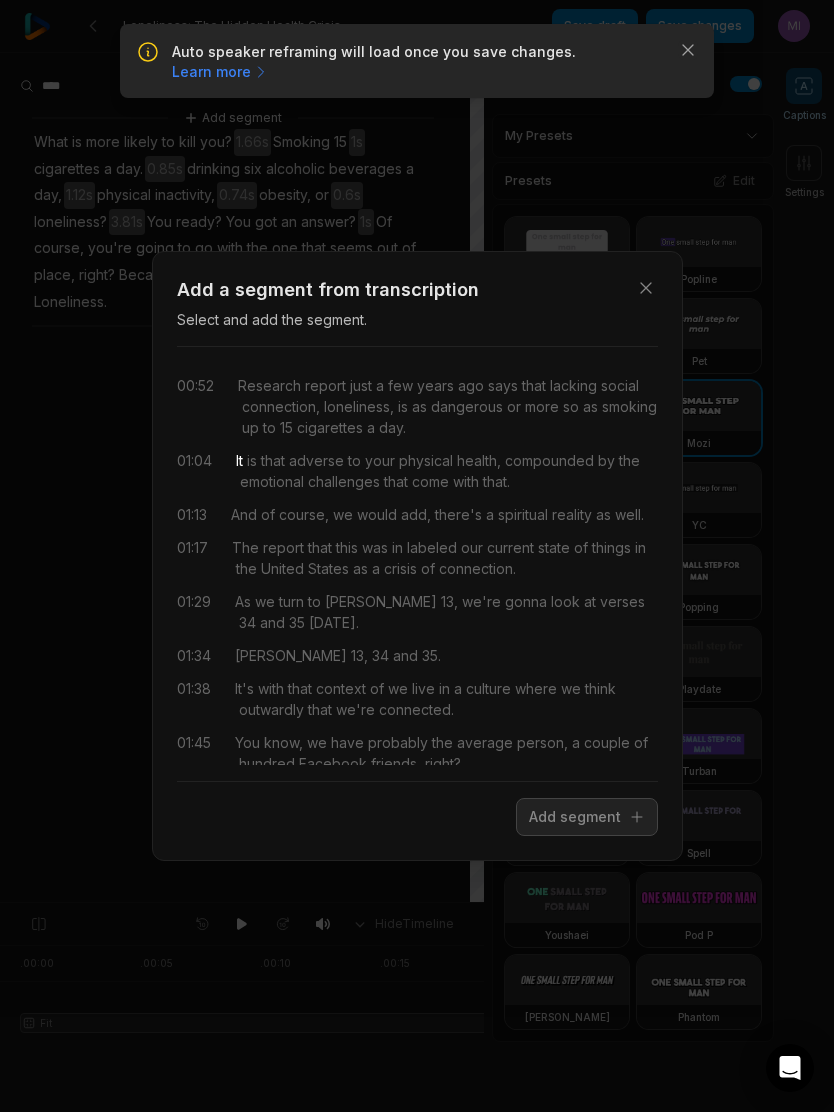 click on "Research" at bounding box center (269, 385) 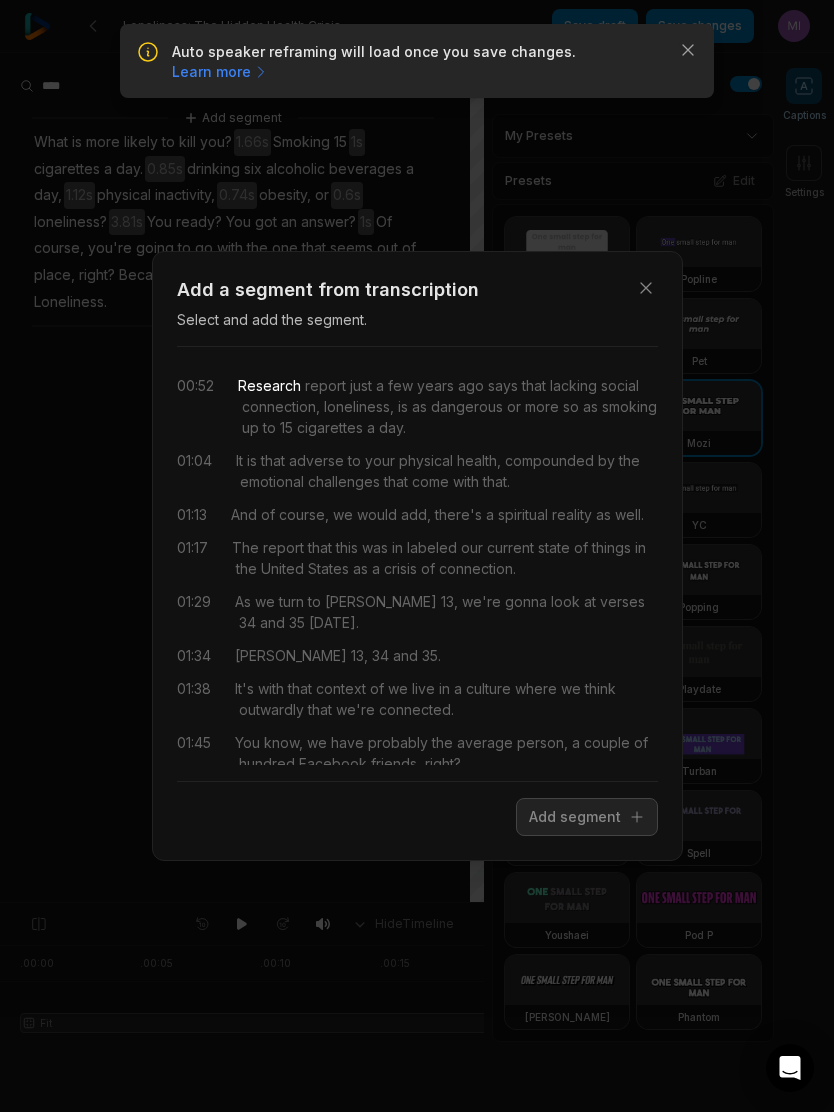 click on "report" at bounding box center (323, 385) 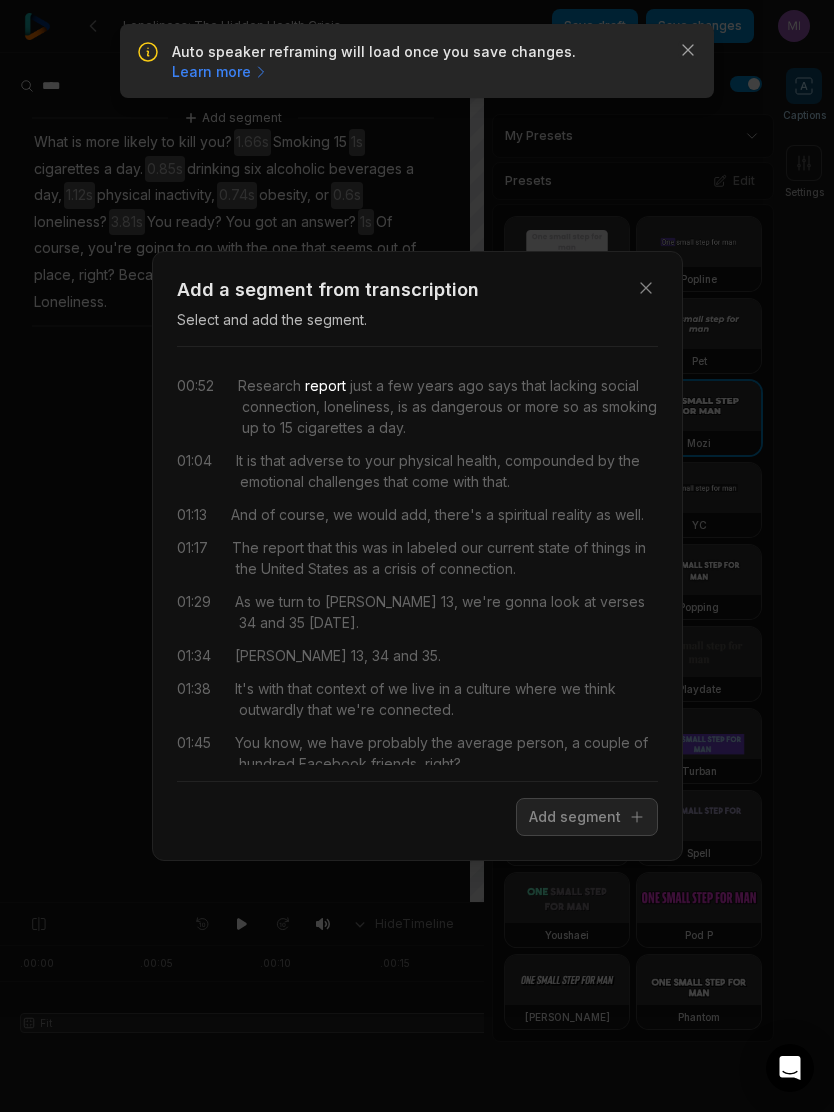click on "Research" at bounding box center [269, 385] 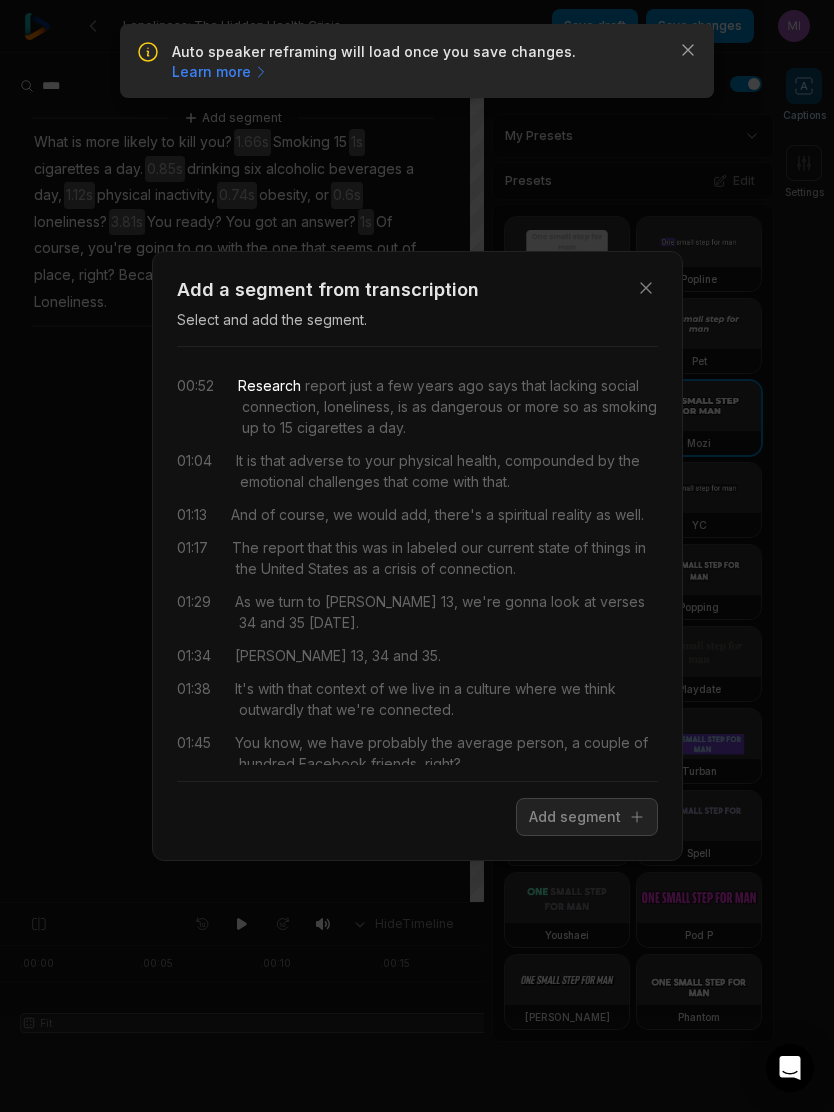 scroll, scrollTop: 0, scrollLeft: 0, axis: both 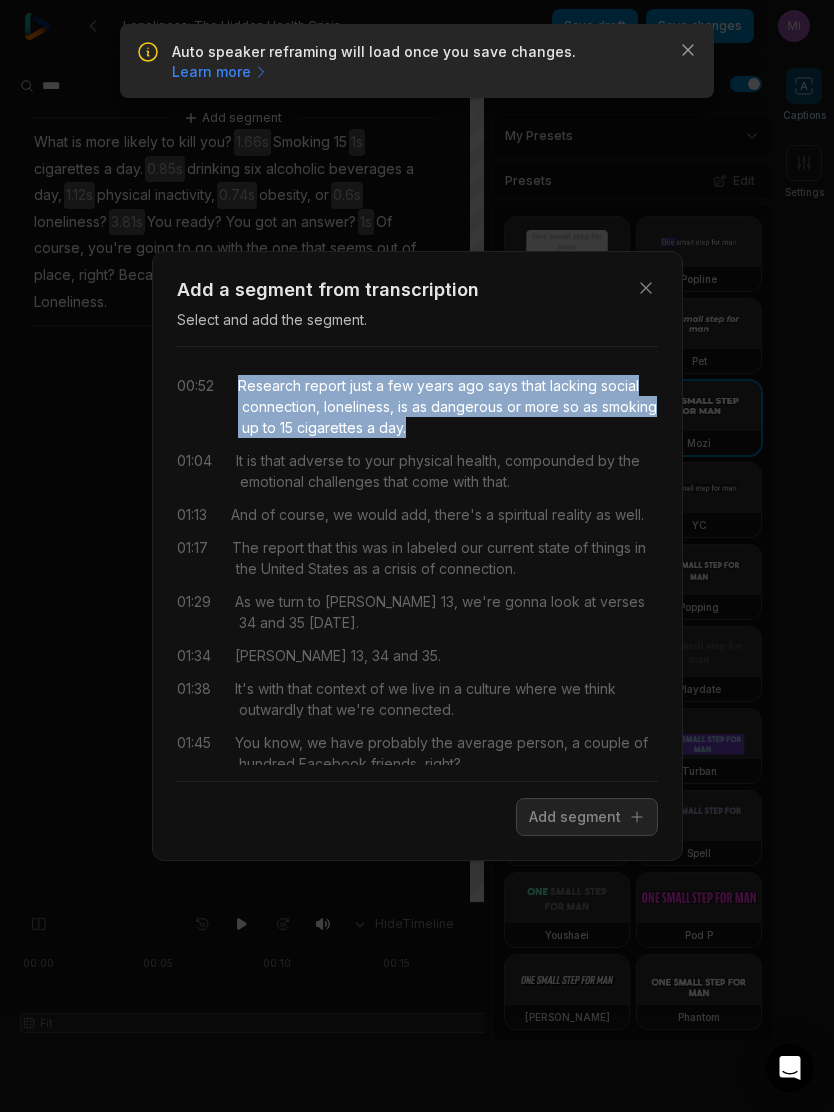 click on "Add segment" at bounding box center [587, 817] 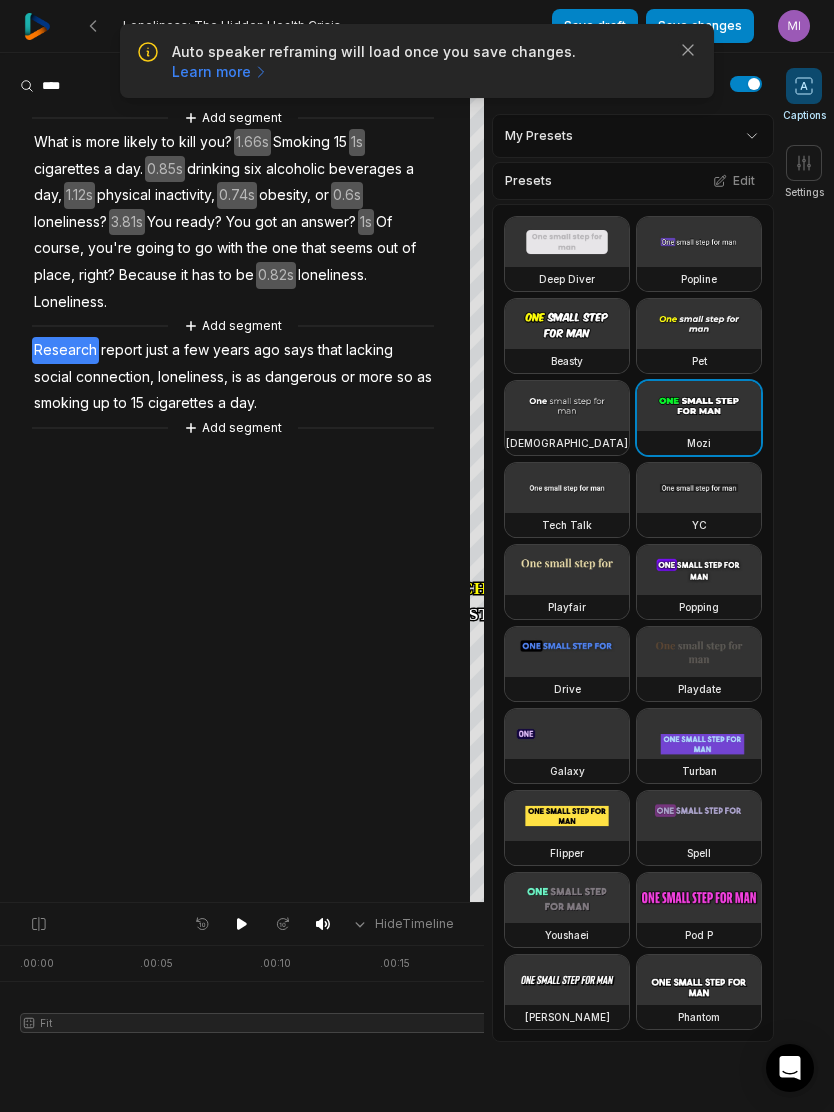 click 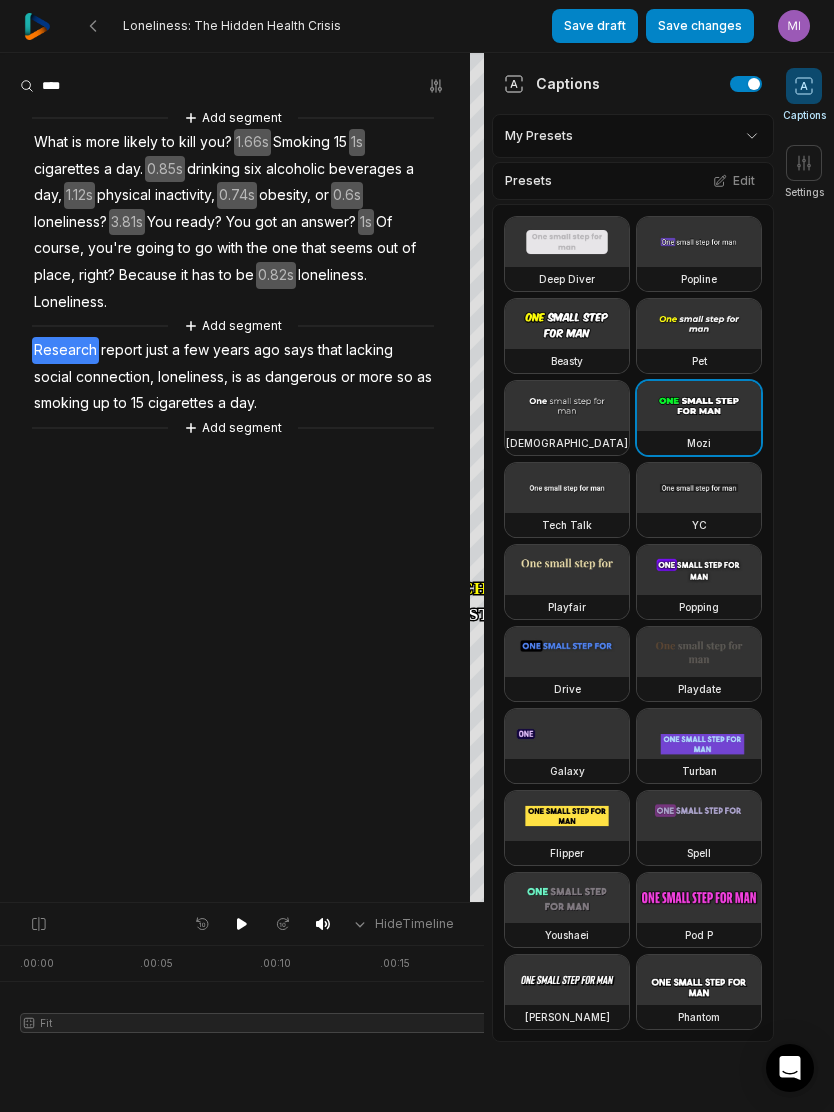 click 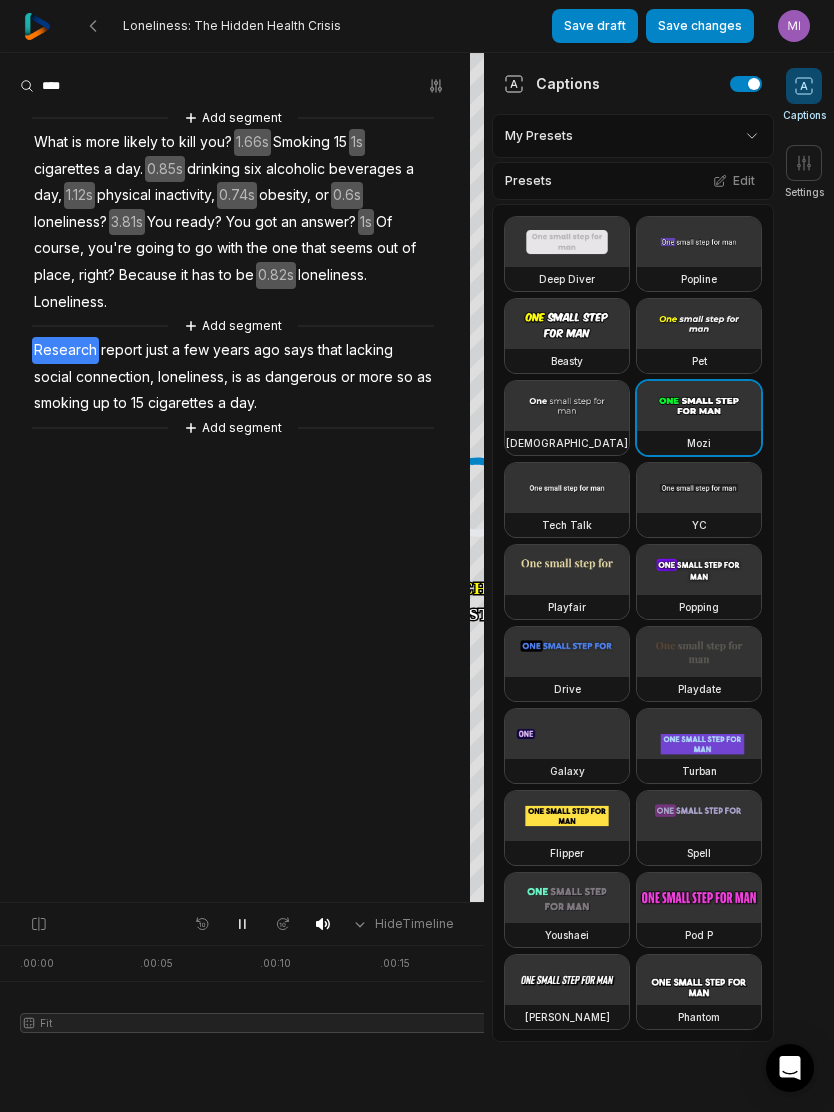 click on "Loneliness." at bounding box center [70, 302] 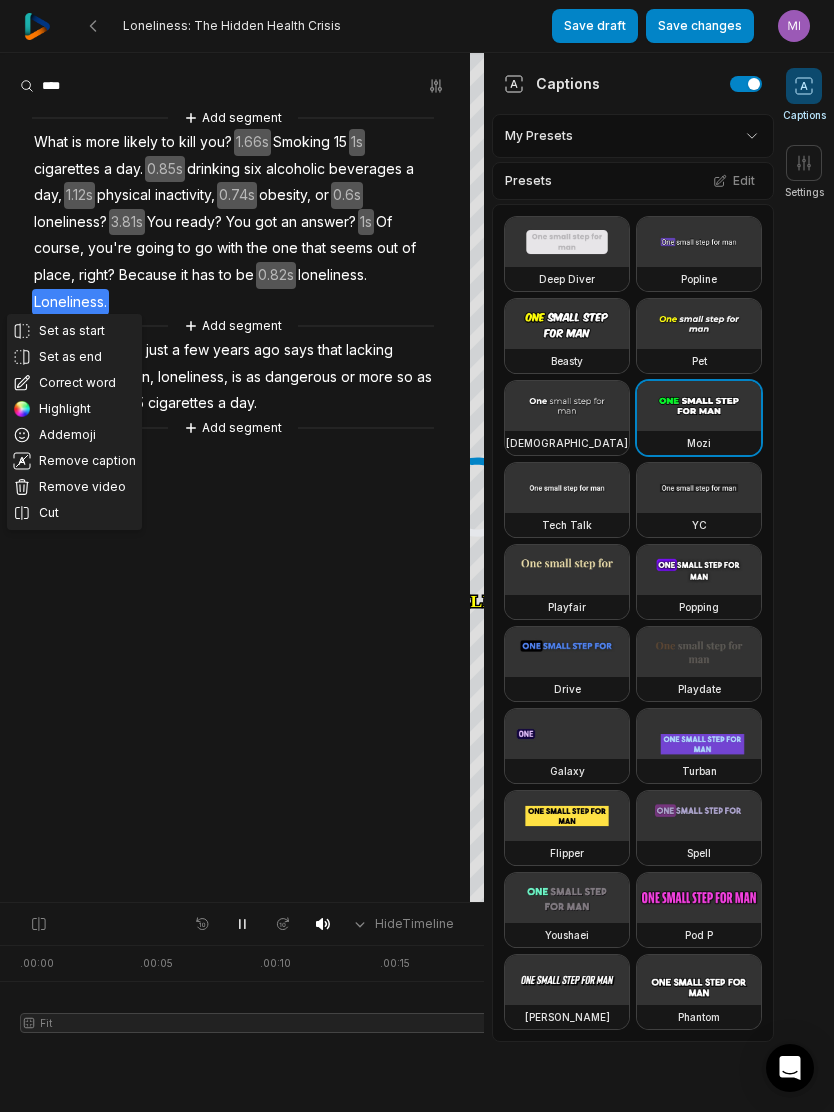 click on "Set as start Set as end Correct word Highlight Add  emoji Remove caption Remove video Cut   Add segment What is more likely to kill you? 1.66s Smoking 15 1s cigarettes a day. 0.85s drinking six alcoholic beverages a day, 1.12s physical inactivity, 0.74s obesity, or 0.6s loneliness? 3.81s You ready? You got an answer? 1s Of course, you're going to go with the one that seems out of place, right? Because it has to be 0.82s loneliness. Loneliness.   Add segment Research report just a few years ago says that lacking social connection, loneliness, is as dangerous or more so as smoking up to 15 cigarettes a day.   Add segment" at bounding box center [235, 477] 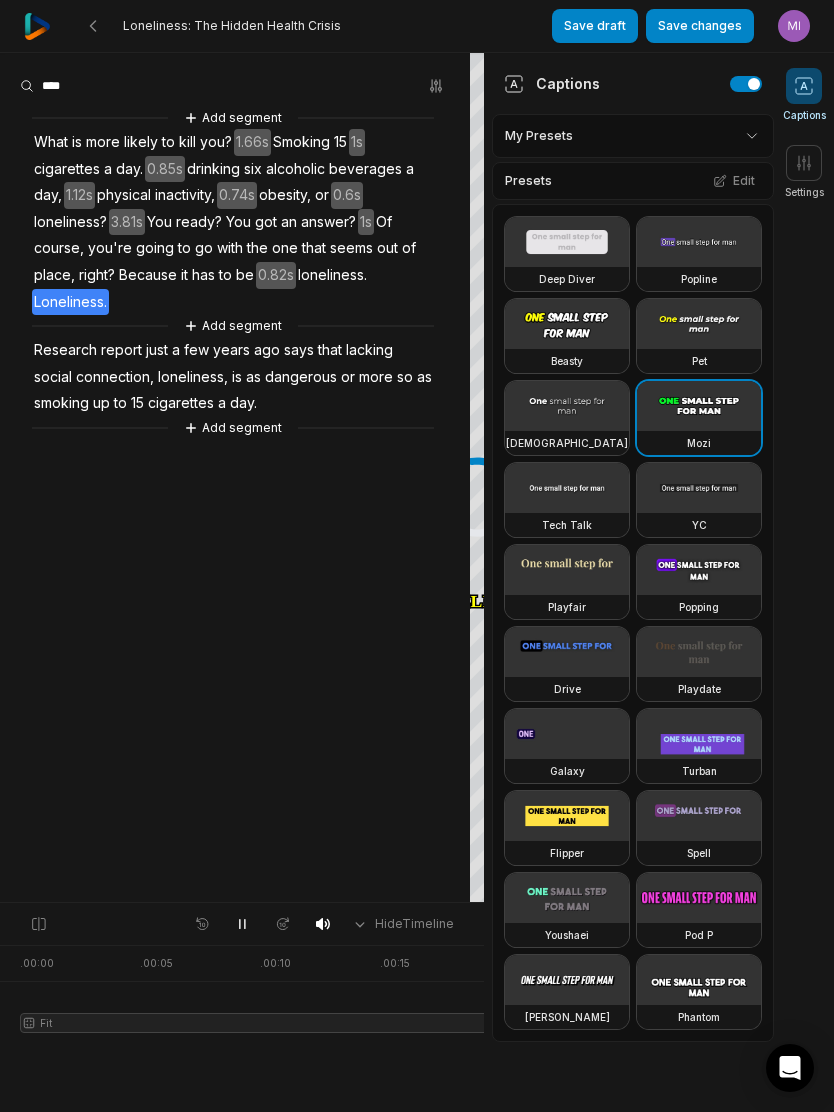 click 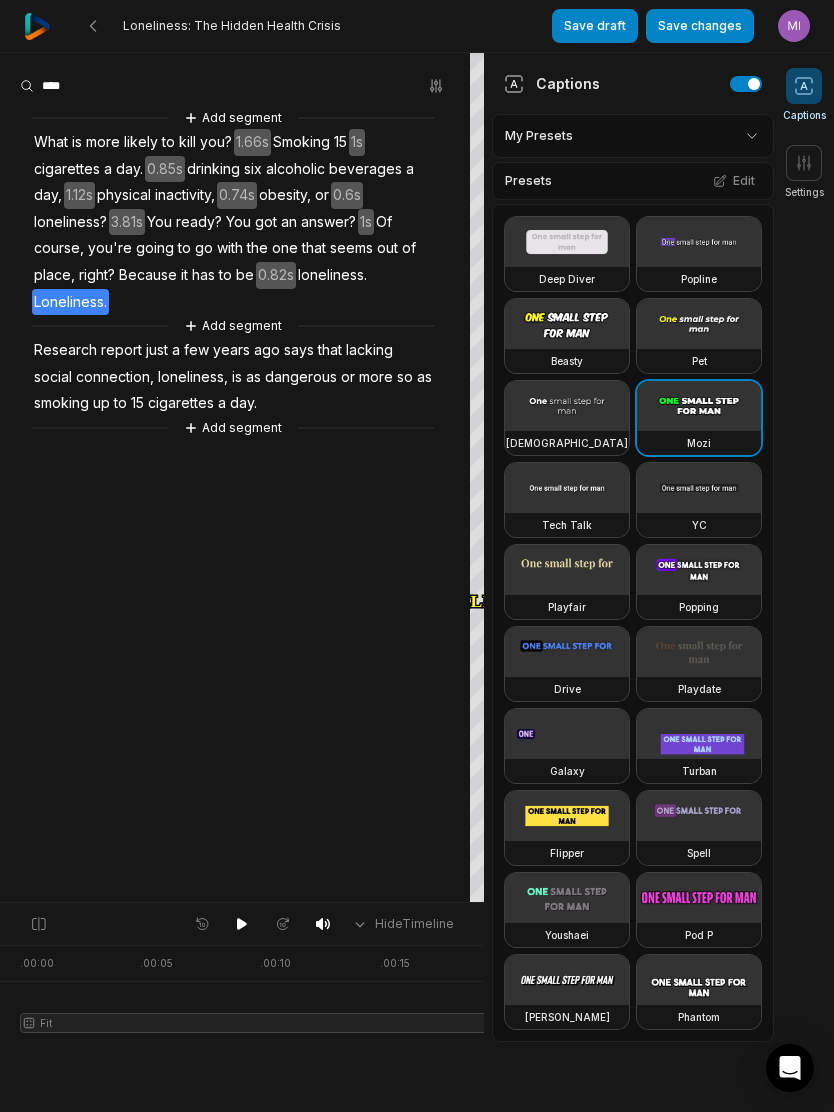 click 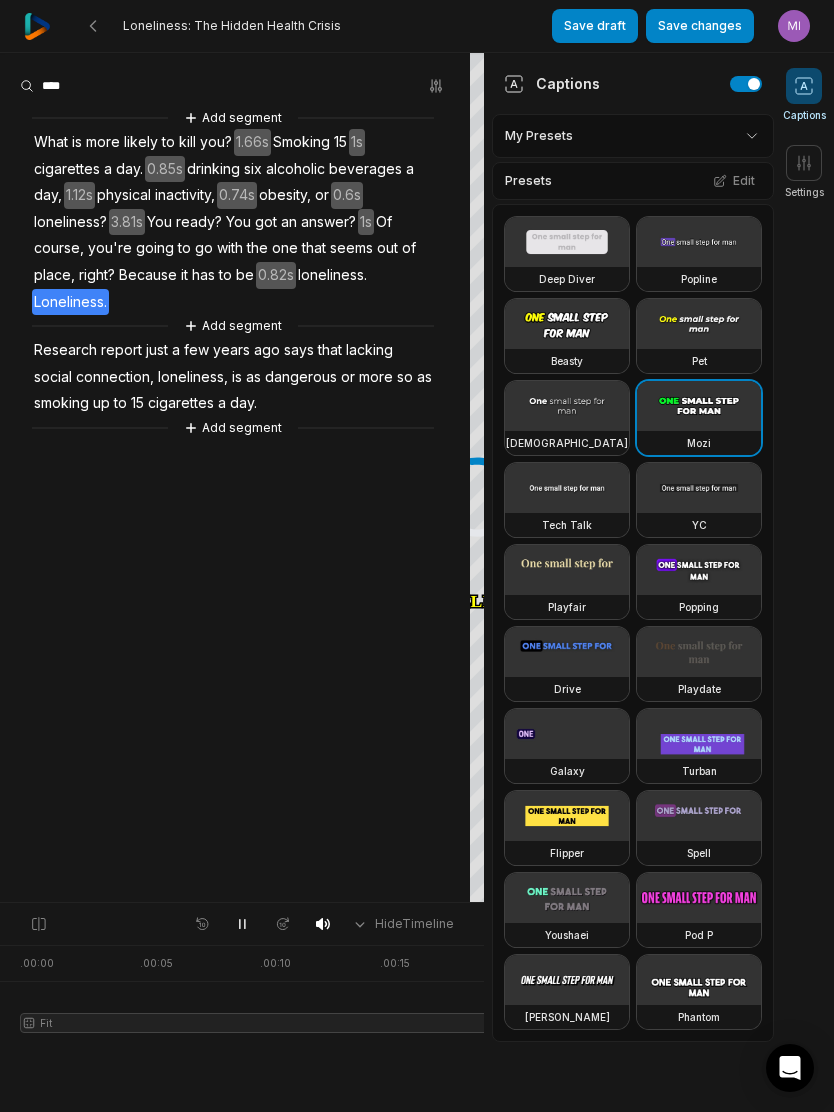 click 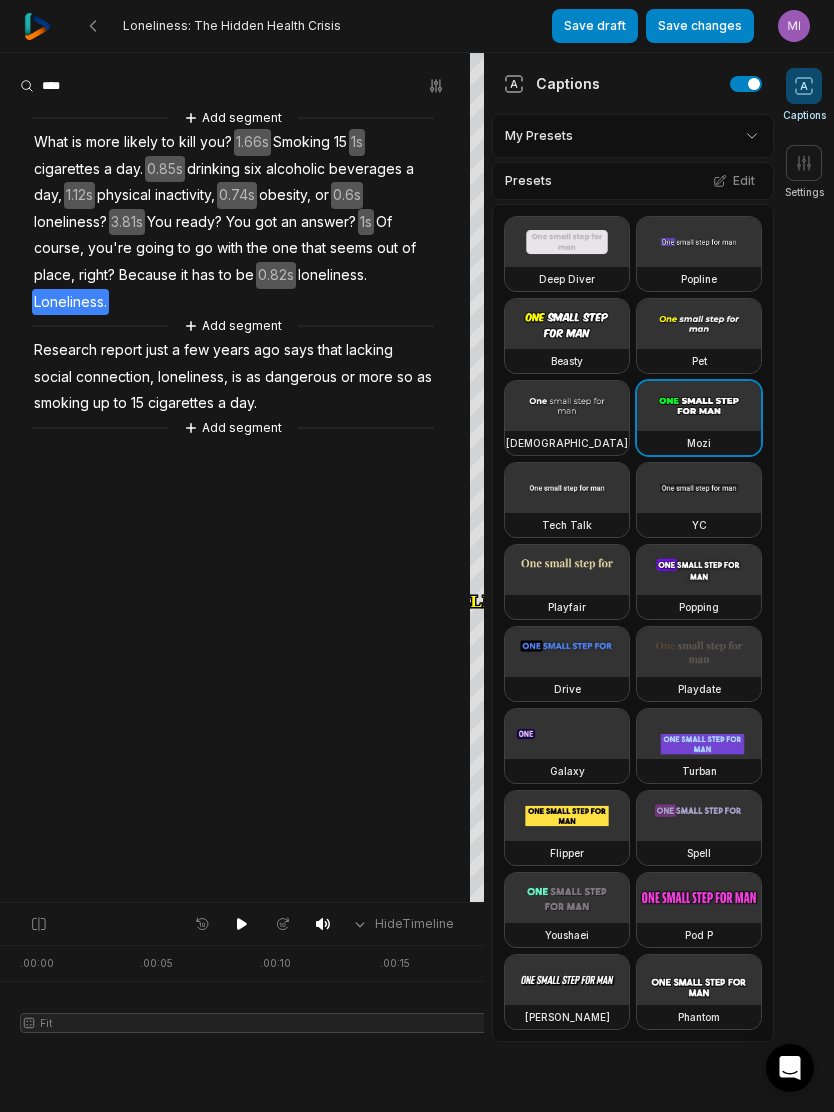 click on "Save changes" at bounding box center [700, 26] 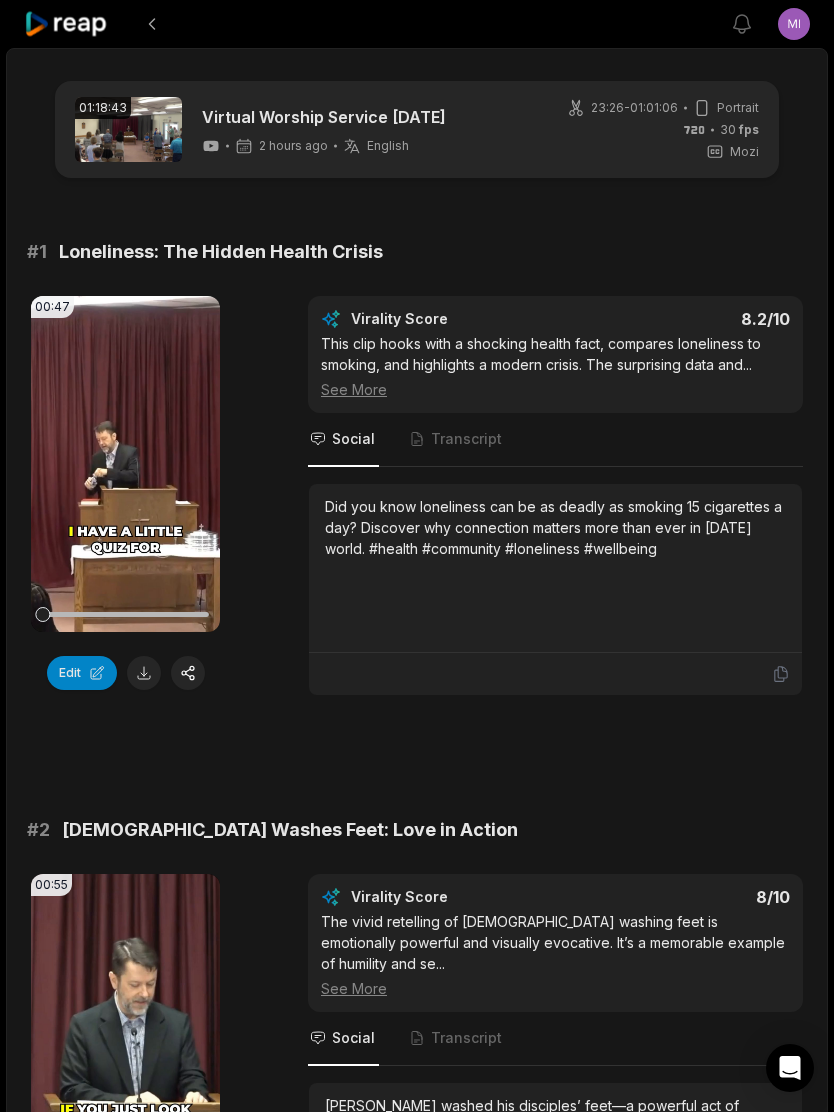 click 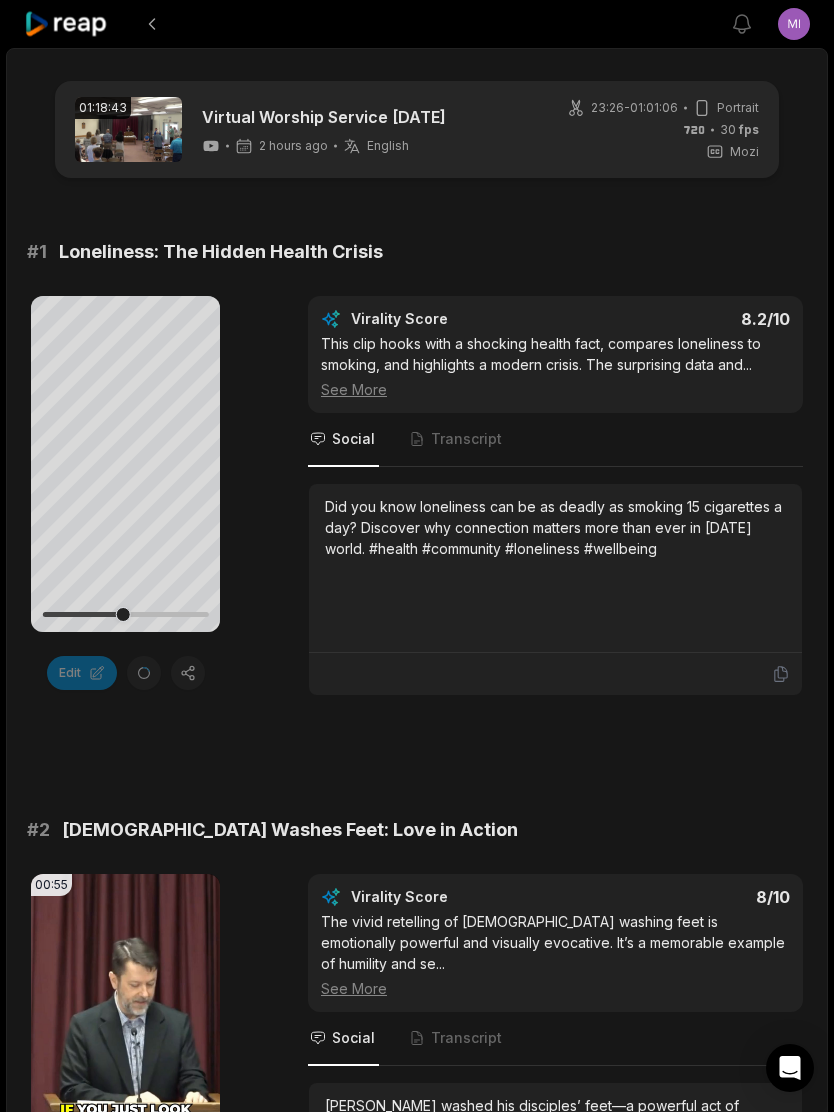 scroll, scrollTop: 0, scrollLeft: 0, axis: both 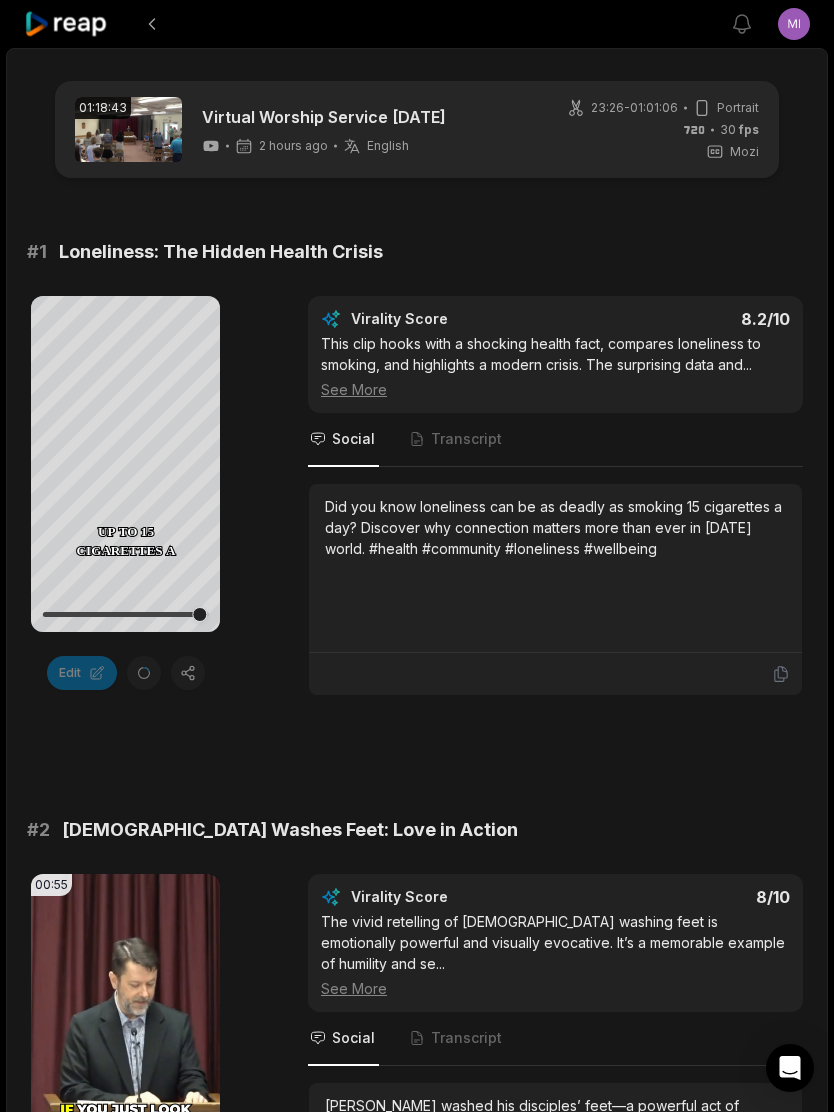 click on "Transcript" at bounding box center (466, 439) 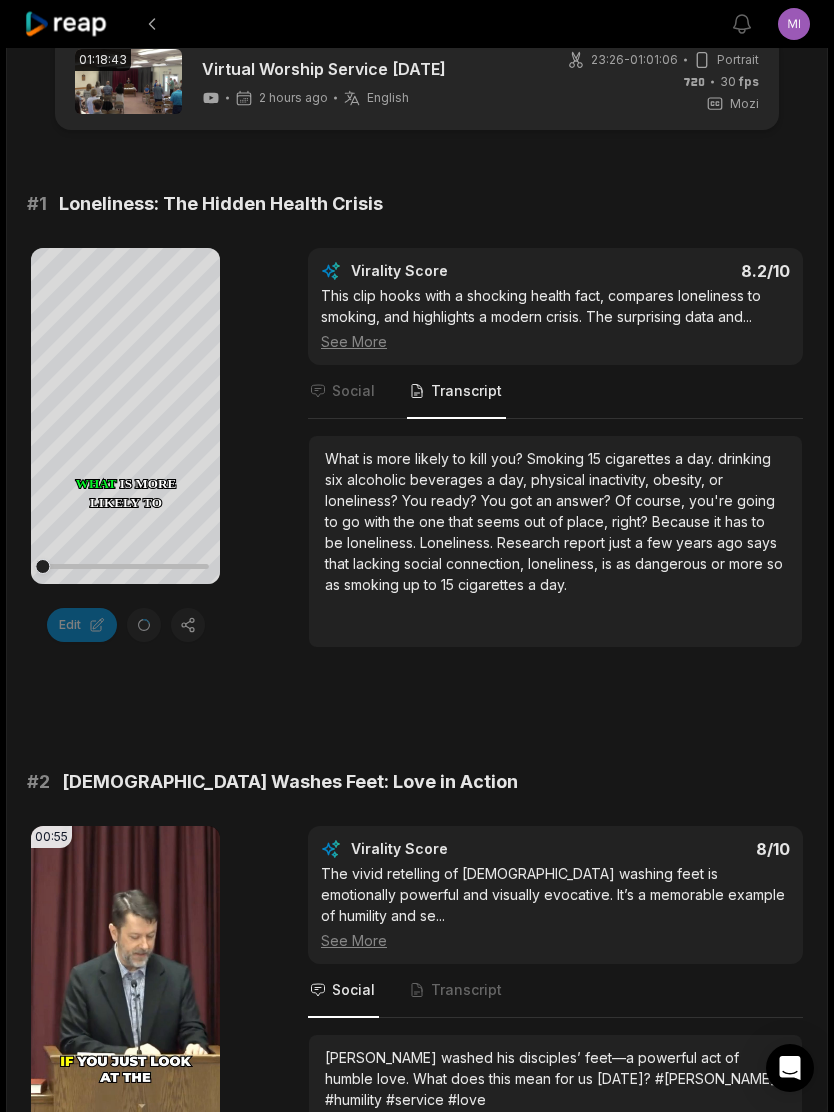 scroll, scrollTop: 24, scrollLeft: 0, axis: vertical 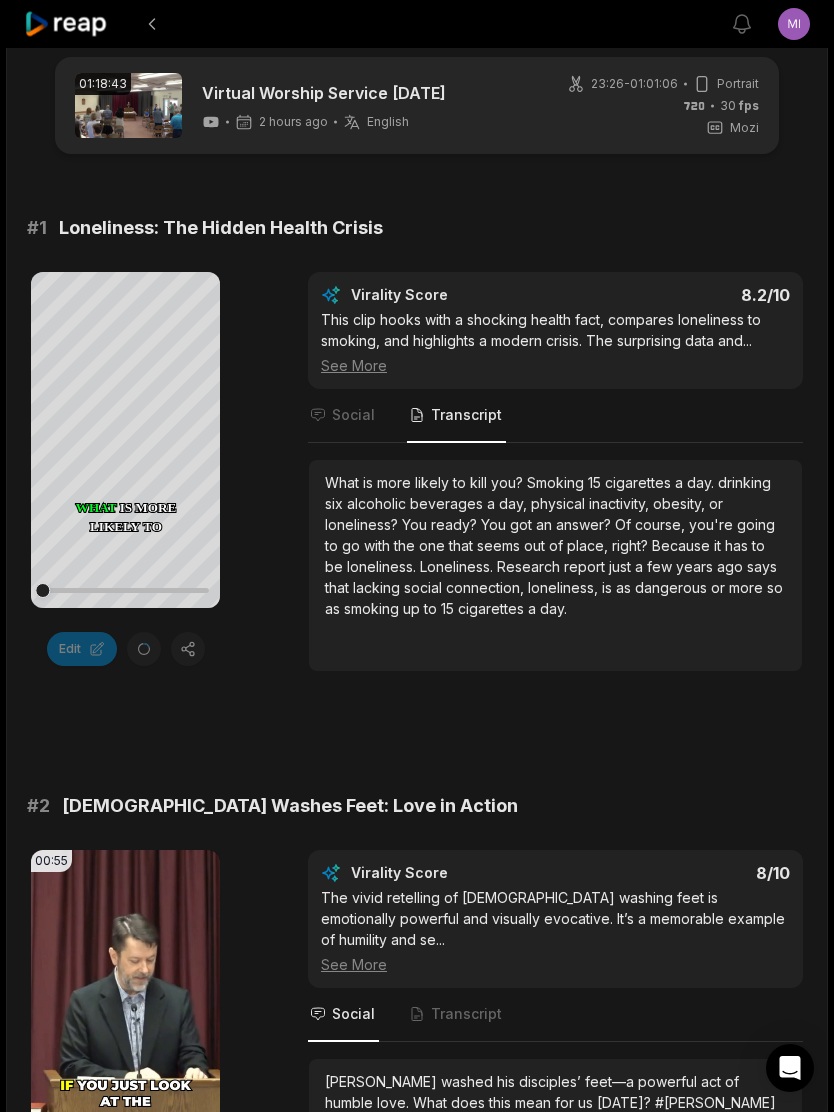 click on "# 1 Loneliness: The Hidden Health Crisis Your browser does not support mp4 format. What What   is is   more more likely likely   to to kill kill   you? you? Smoking Smoking 15 15   cigarettes cigarettes a a   day day drinking drinking   six six alcoholic alcoholic beverages beverages   a a   day, day, physical physical inactivity, inactivity, obesity, obesity,   or or loneliness? loneliness? You You ready? ready? You You   got got   an an answer? answer? Of Of course, course,   you're you're going going   to to go go   with with   the the   one one that that   seems seems out out   of of   place, place, right? right? Because Because   it it   has has   to to be be   loneliness loneliness Loneliness Loneliness Research Research   report report just just   a a few few   years years   ago ago says says   that that lacking lacking   social social connection, connection, loneliness, loneliness,   is is   as as dangerous dangerous or or   more more   so so   as as smoking smoking" at bounding box center [417, 3117] 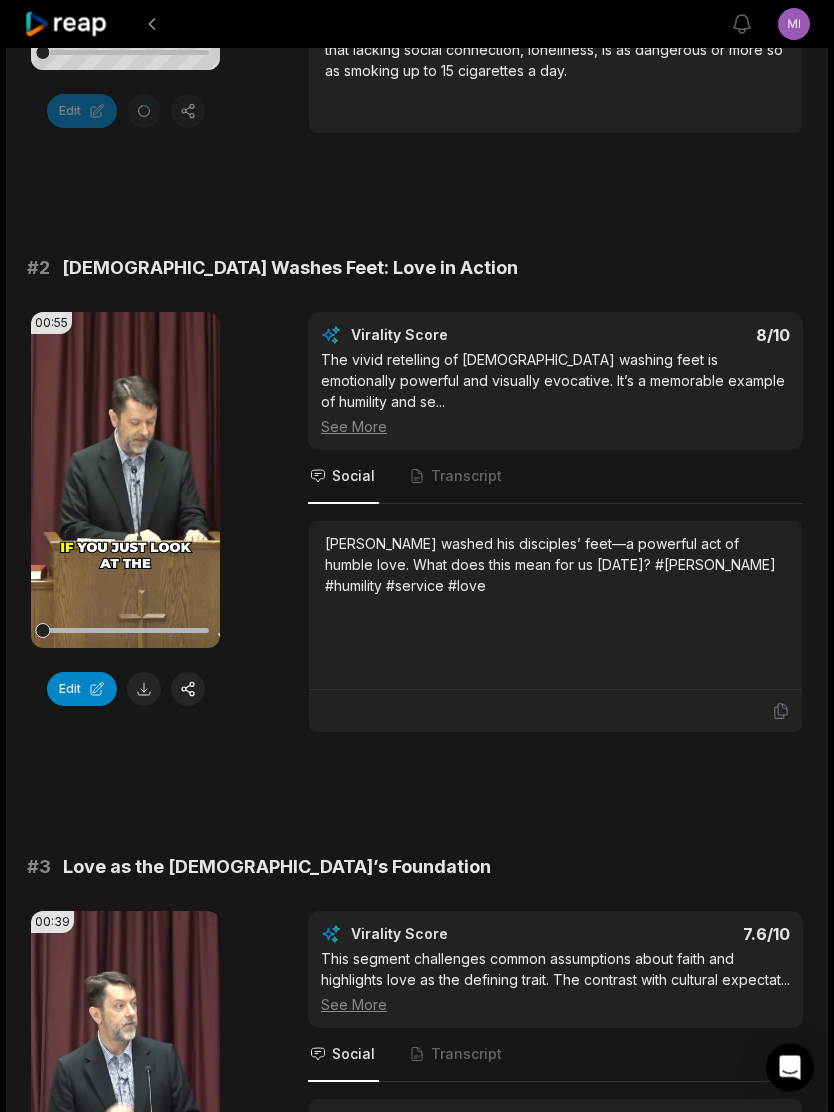scroll, scrollTop: 564, scrollLeft: 0, axis: vertical 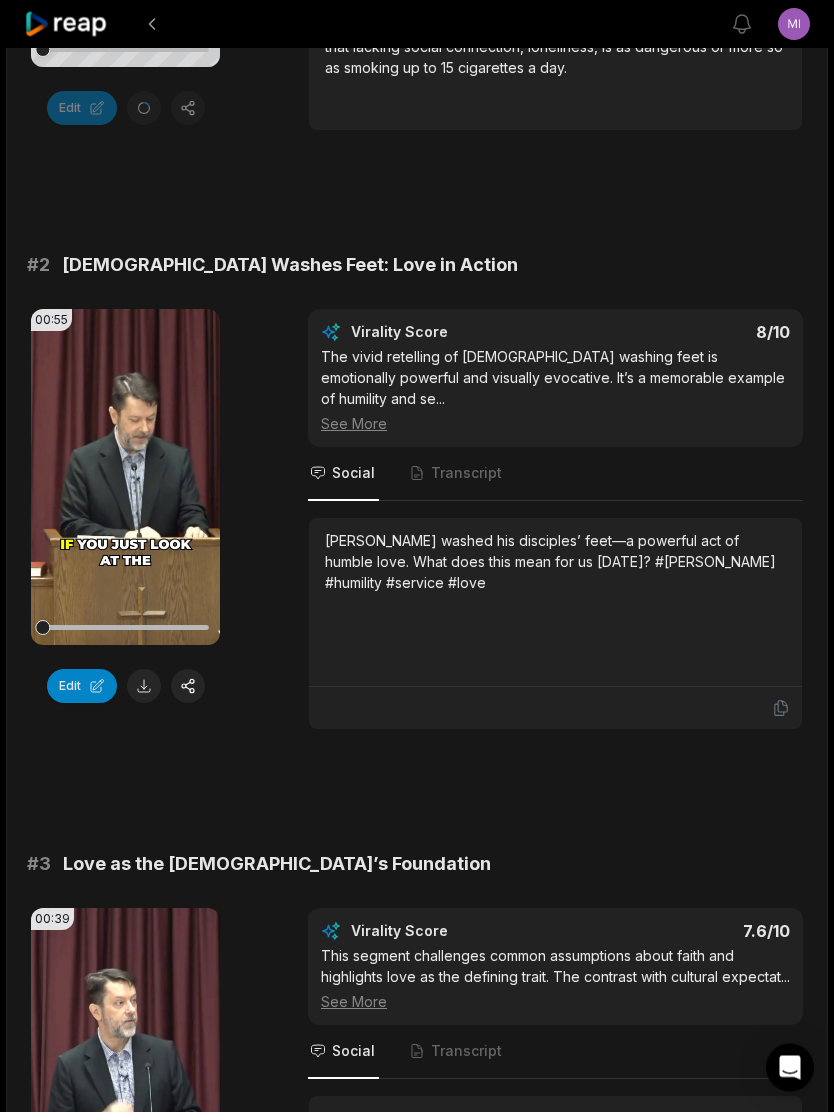 click on "Transcript" at bounding box center [466, 474] 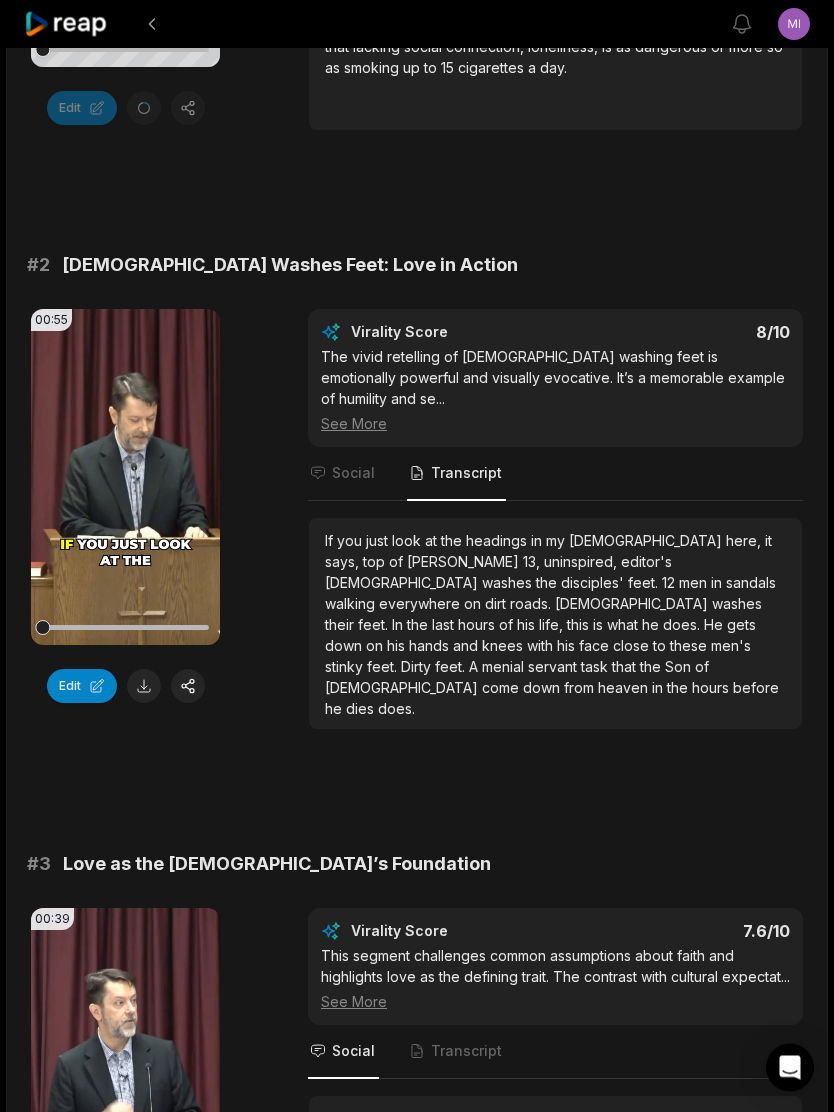 scroll, scrollTop: 565, scrollLeft: 0, axis: vertical 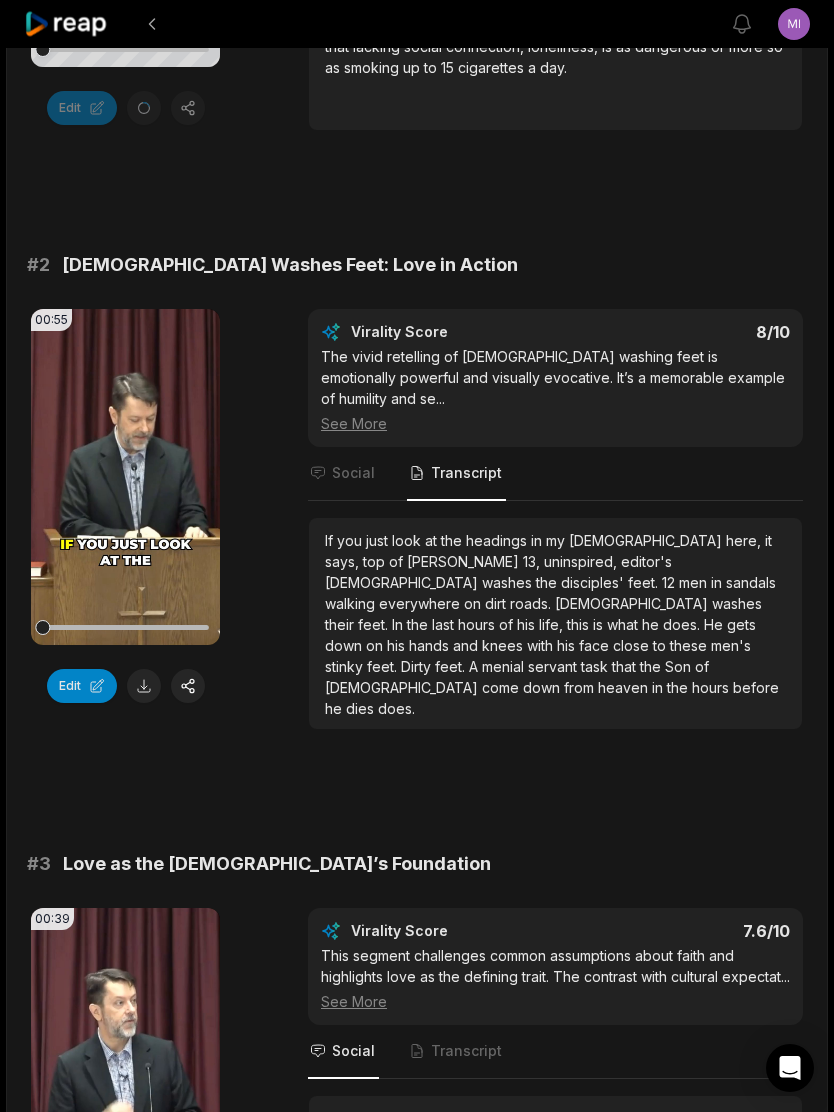 click on "Edit" at bounding box center (82, 686) 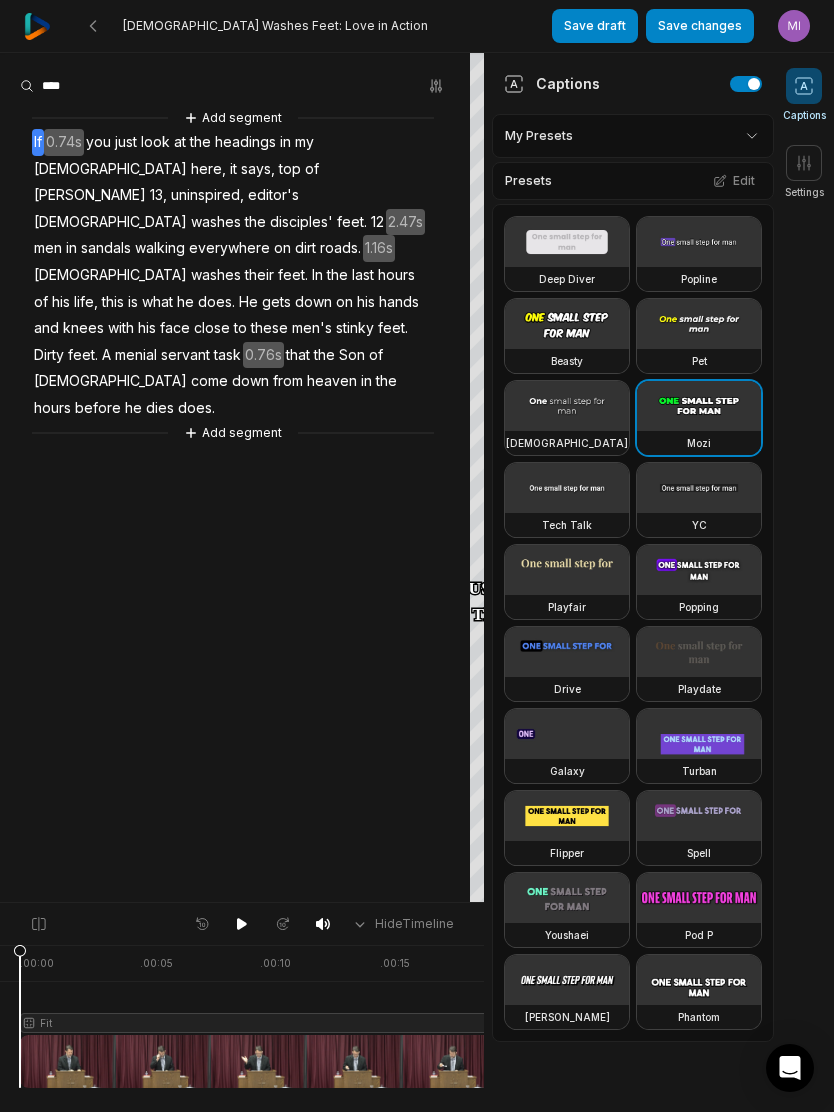 click on "[DEMOGRAPHIC_DATA]" at bounding box center (110, 222) 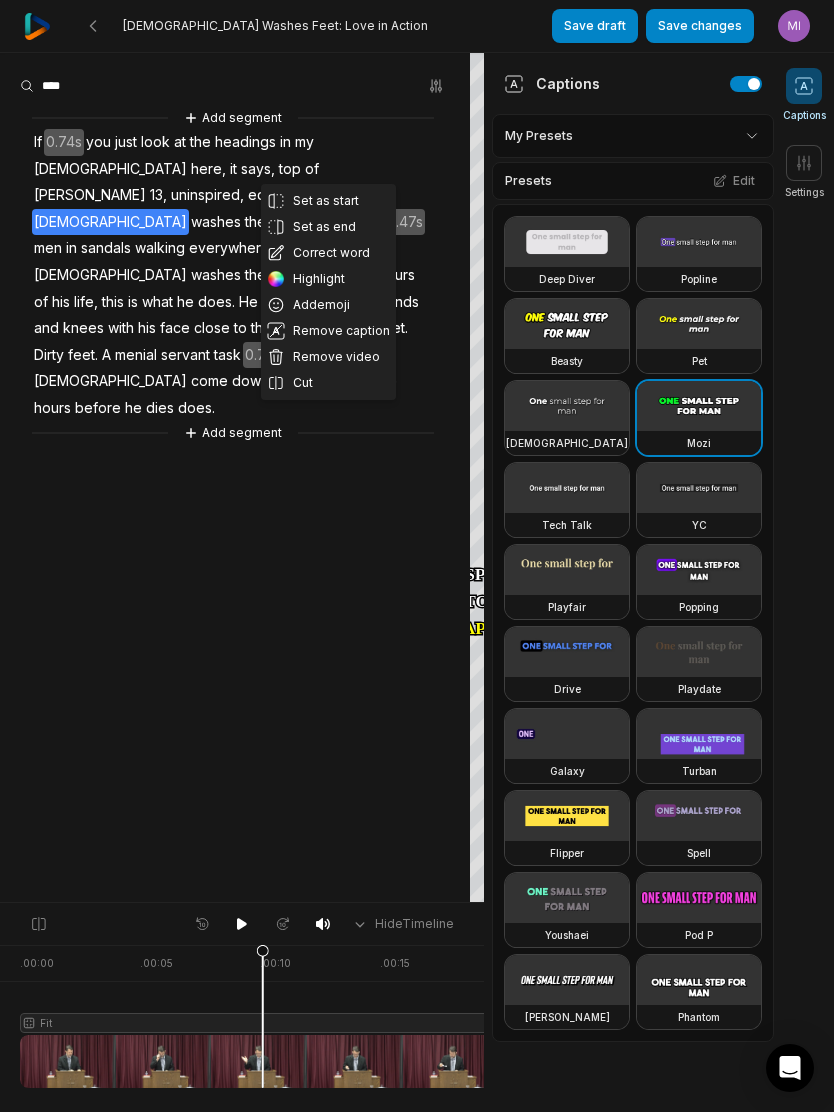 click on "Set as start" at bounding box center (328, 201) 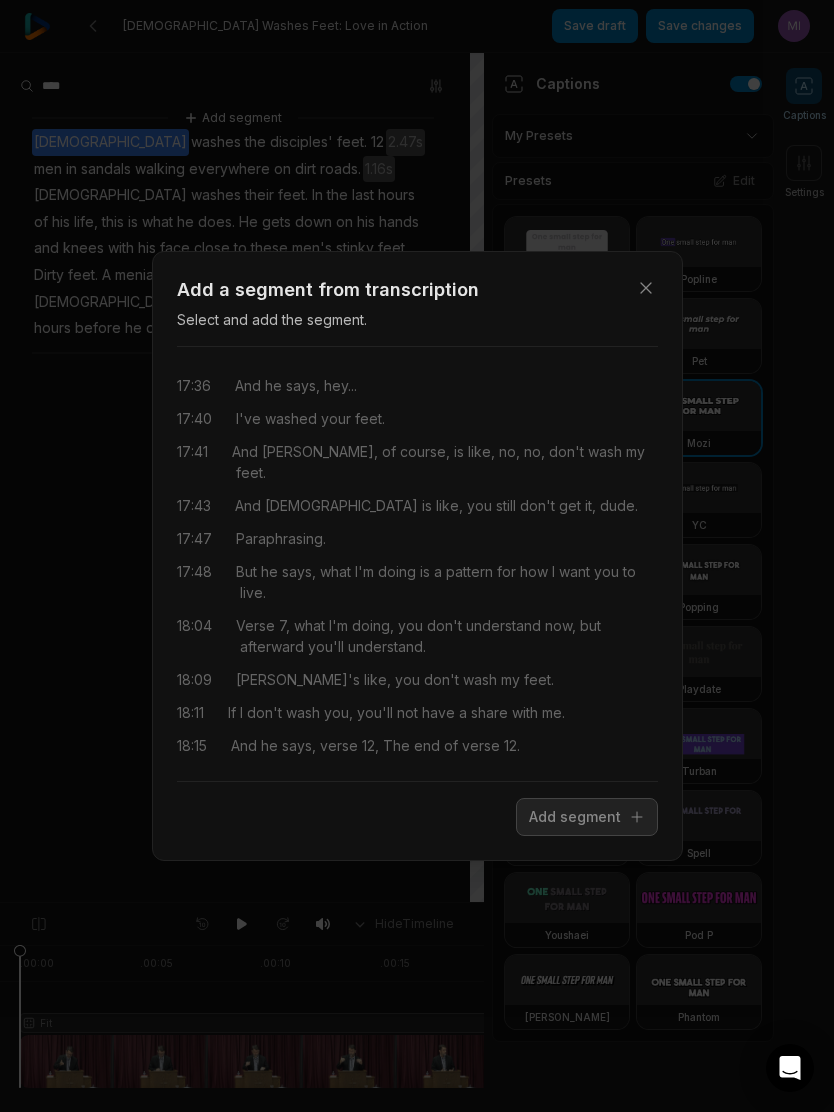 scroll, scrollTop: 0, scrollLeft: 0, axis: both 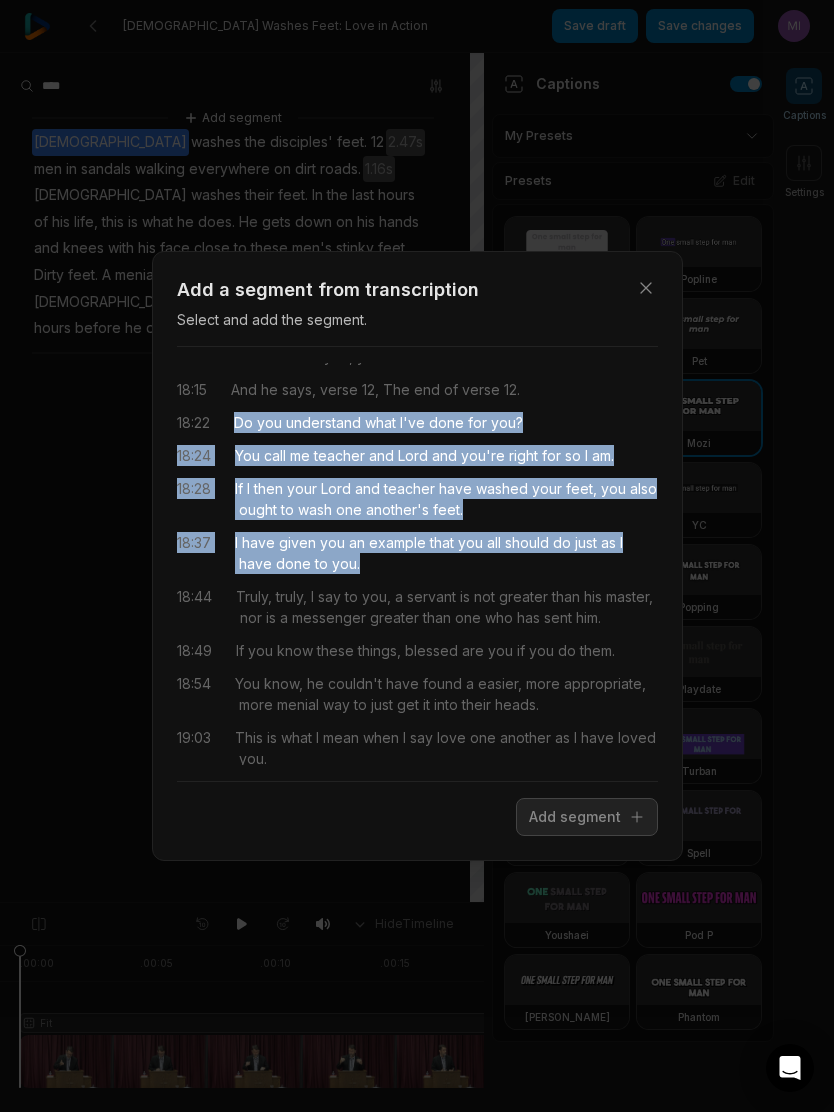 click on "Add segment" at bounding box center (587, 817) 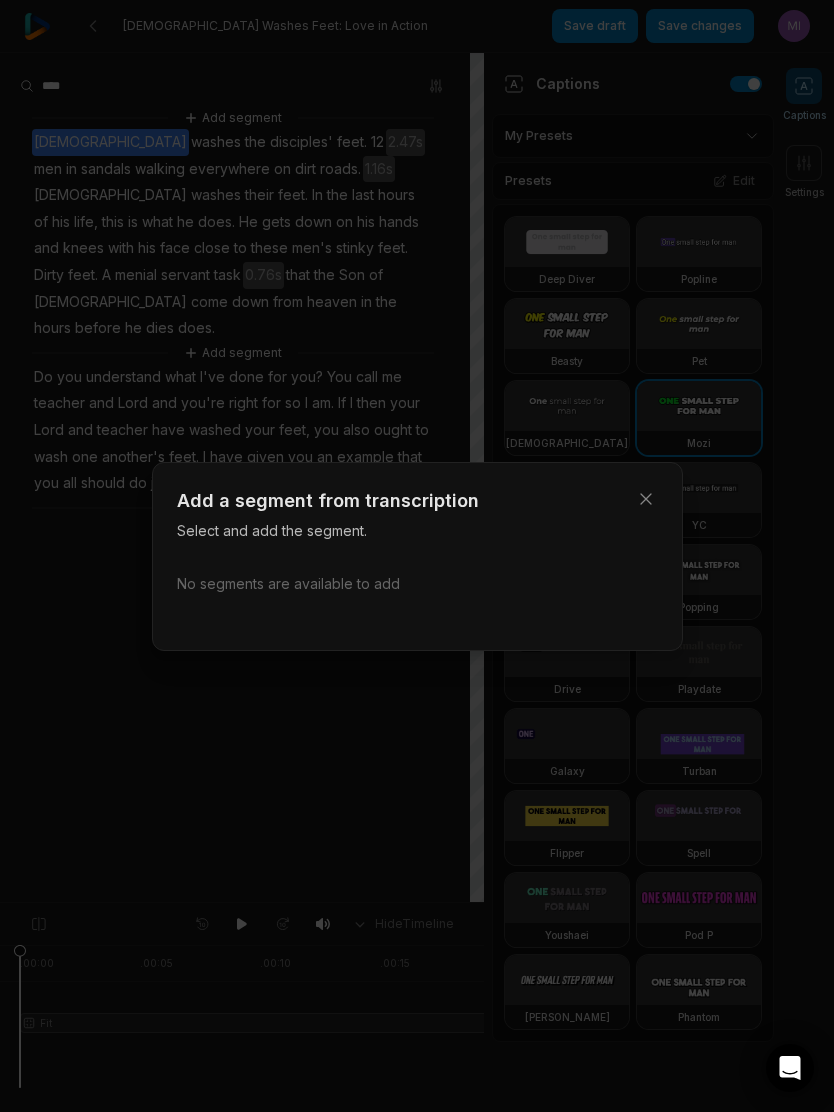 scroll, scrollTop: 0, scrollLeft: 0, axis: both 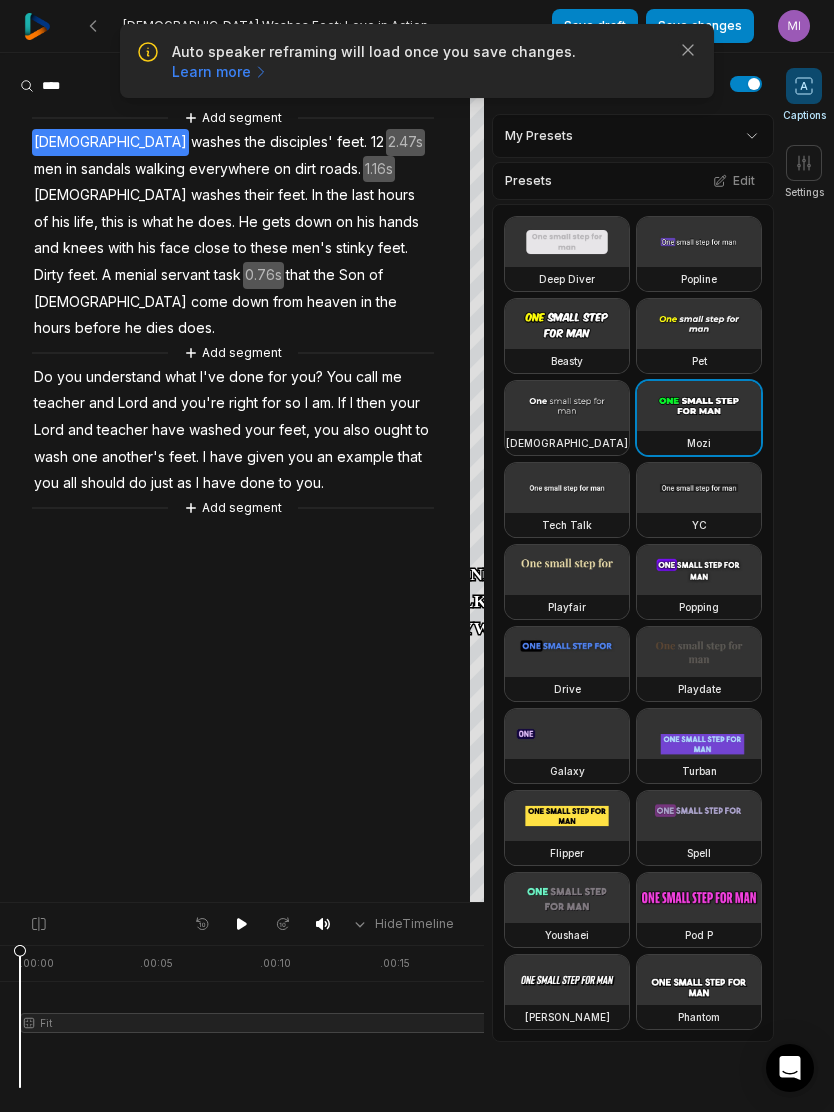 click on "Add segment" at bounding box center [233, 508] 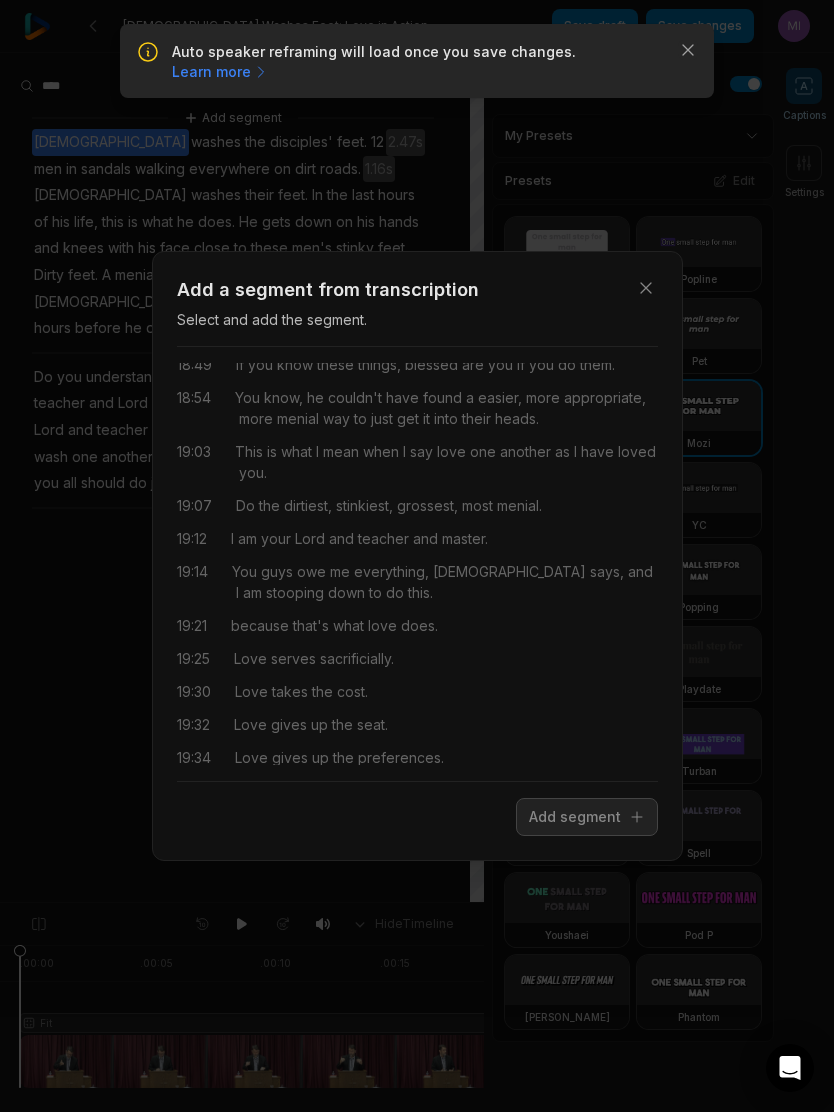 scroll, scrollTop: 78, scrollLeft: 0, axis: vertical 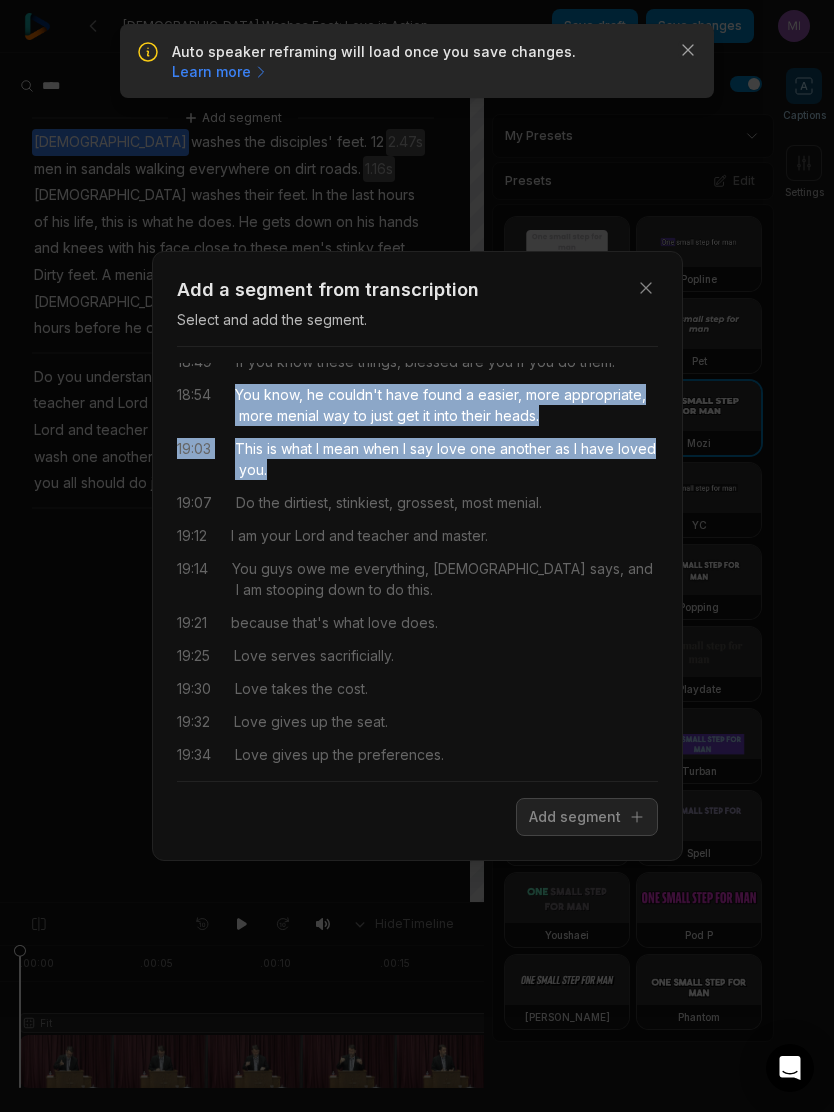click on "Add segment" at bounding box center (587, 817) 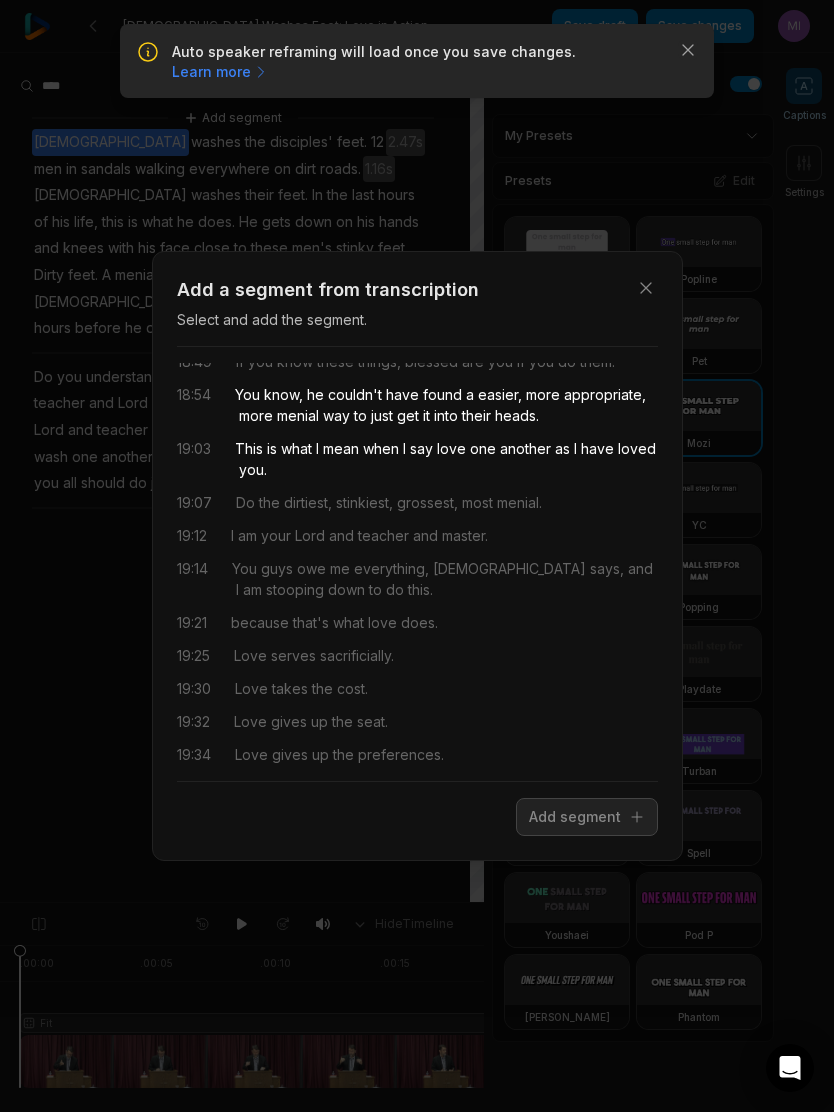 scroll, scrollTop: 0, scrollLeft: 0, axis: both 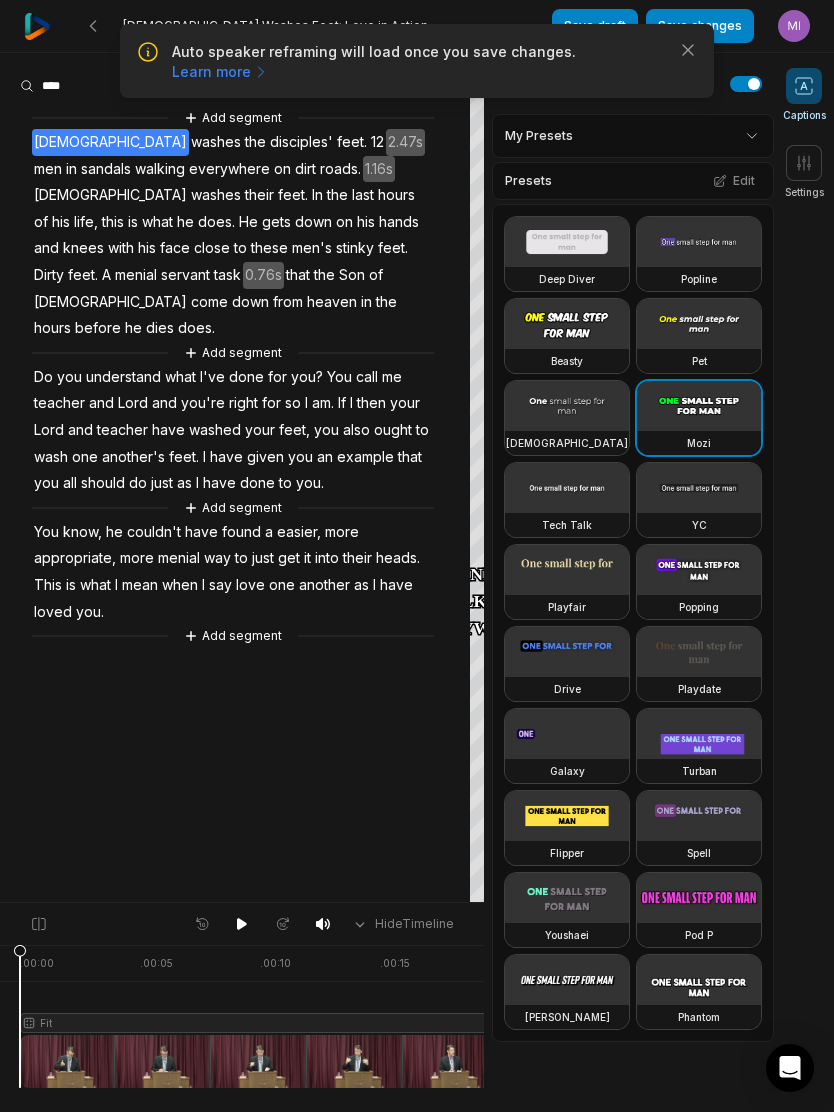 click on "Add segment" at bounding box center [233, 636] 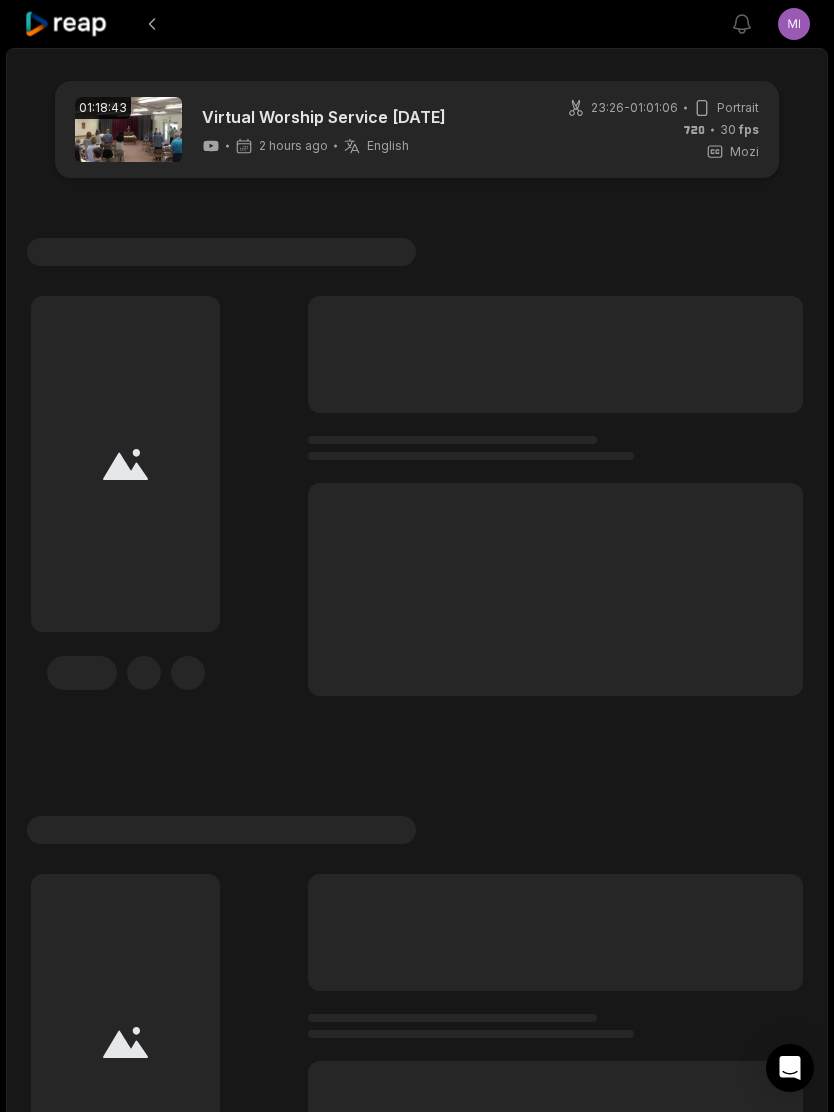 scroll, scrollTop: 0, scrollLeft: 0, axis: both 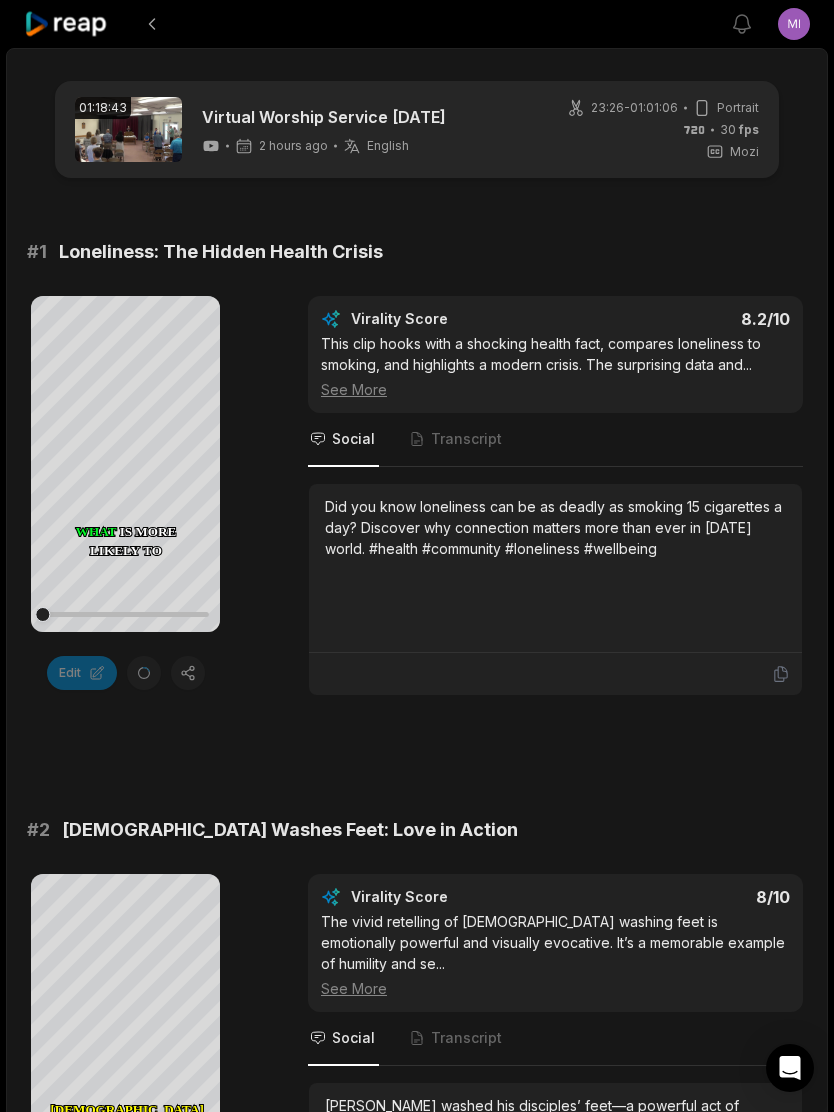 click 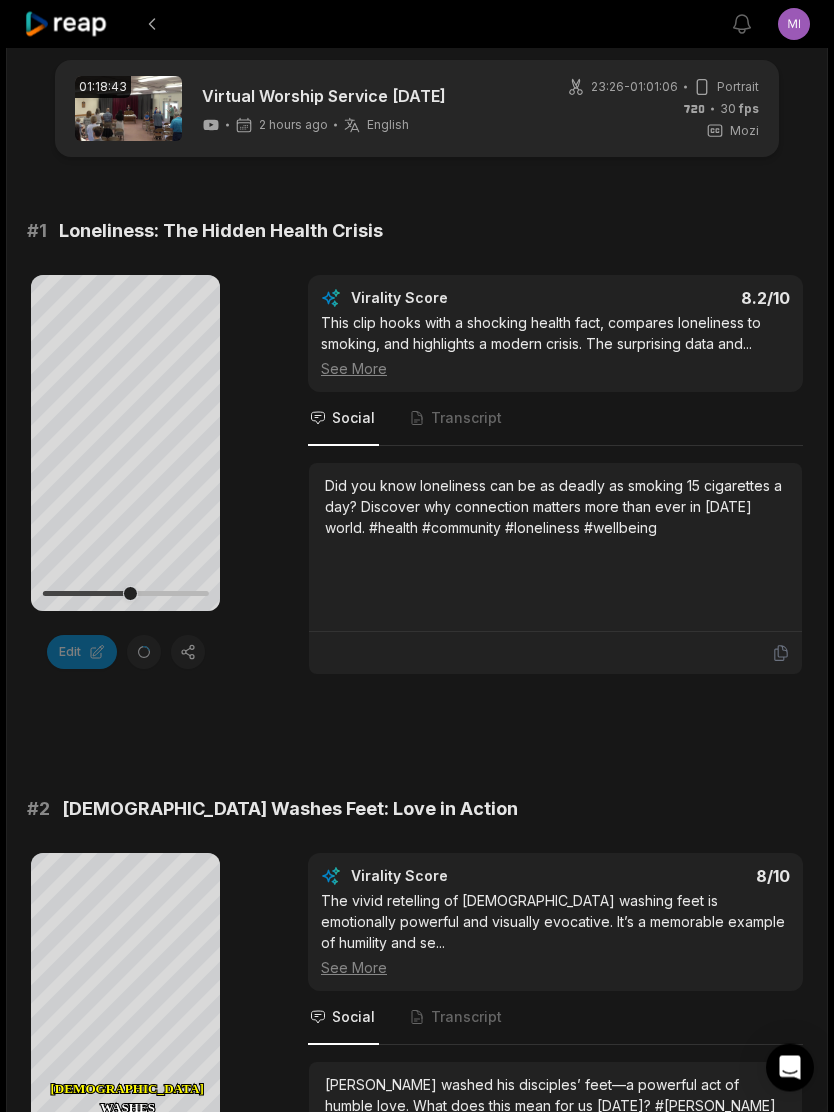 scroll, scrollTop: 0, scrollLeft: 0, axis: both 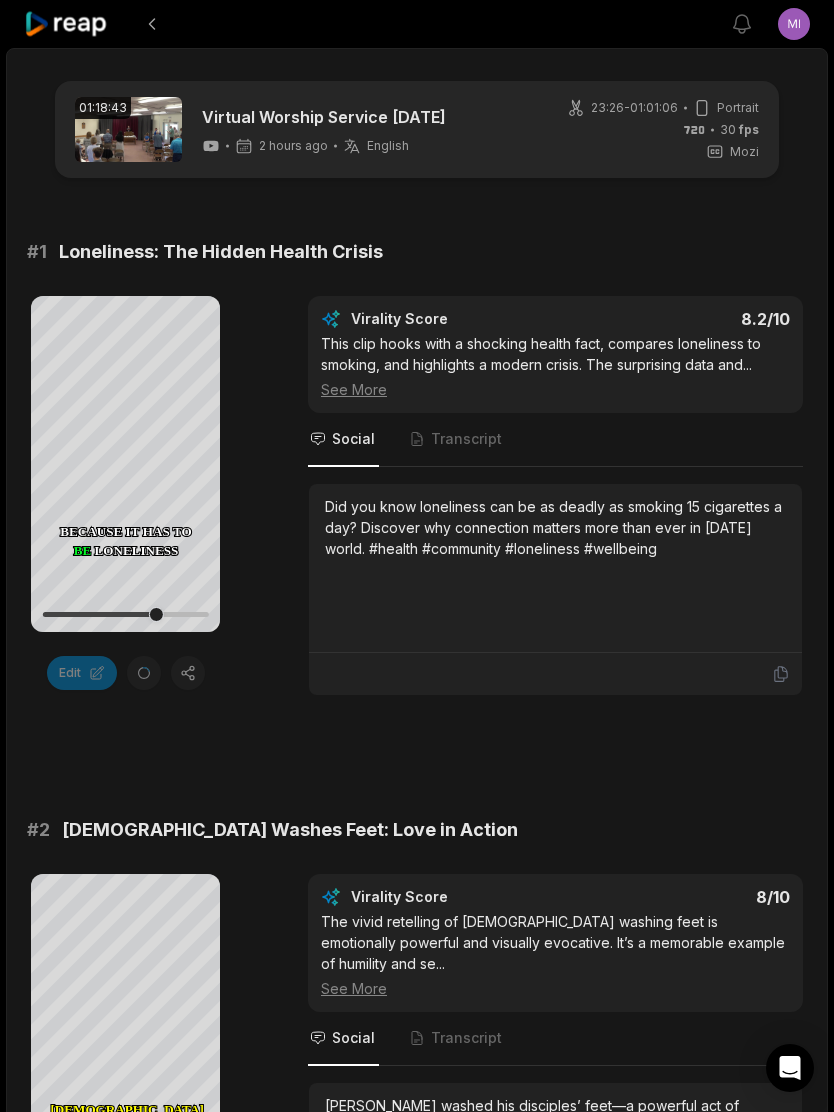 click on "Transcript" at bounding box center (466, 439) 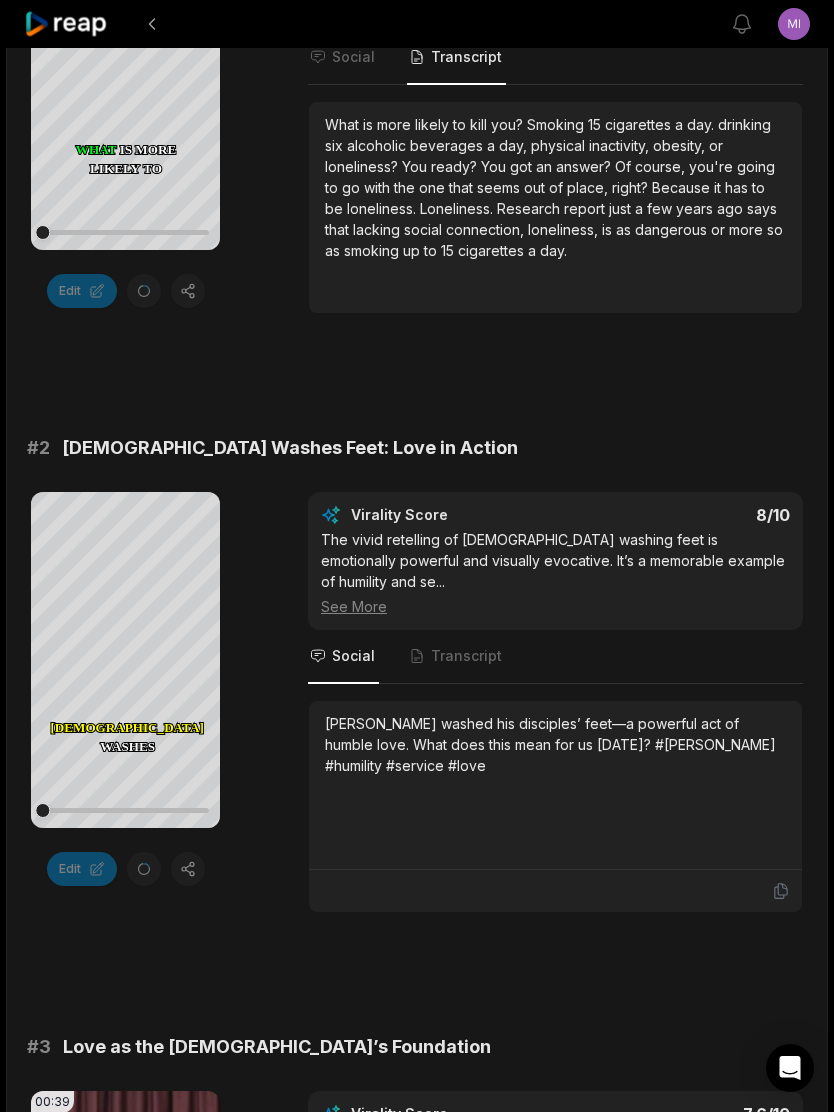 scroll, scrollTop: 550, scrollLeft: 0, axis: vertical 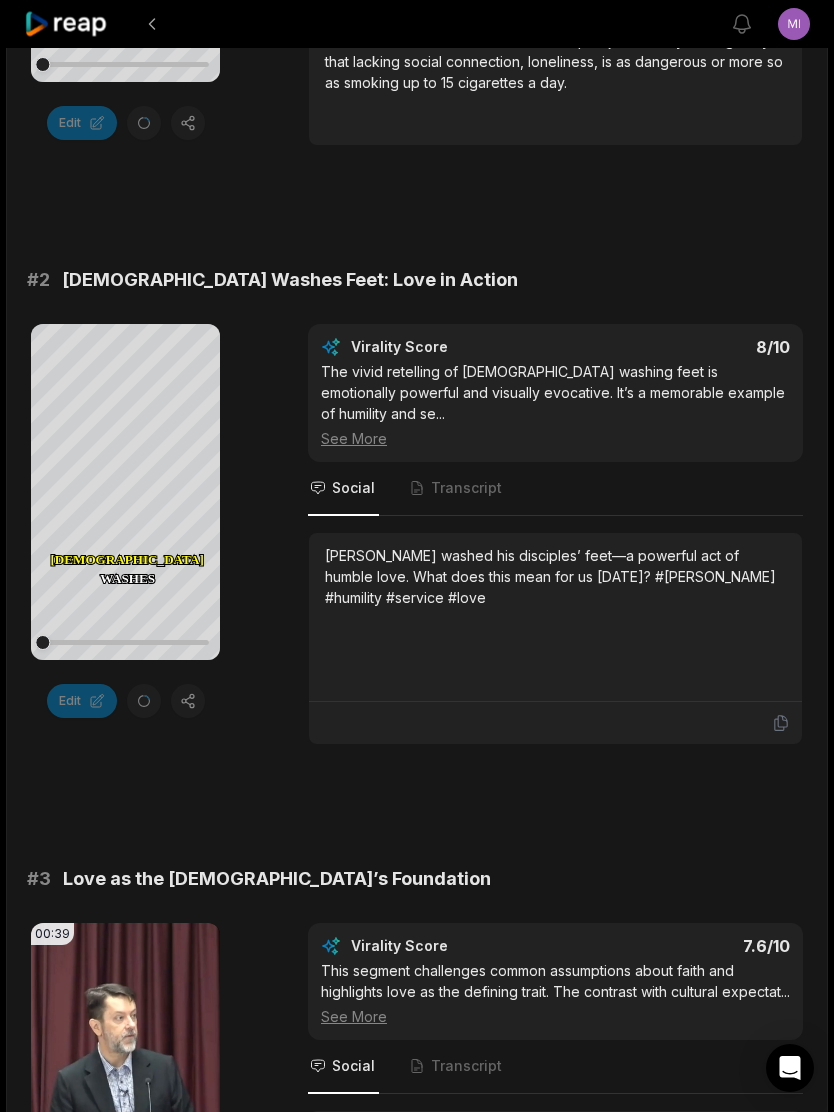 click 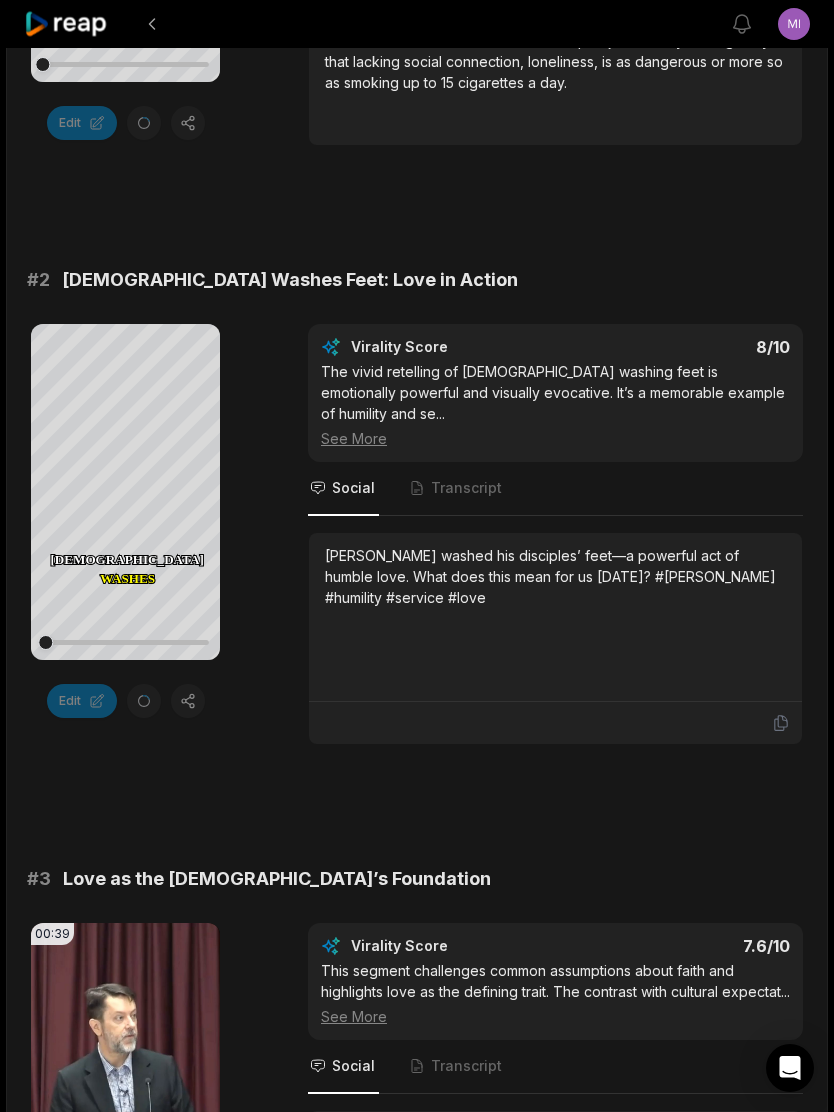 click on "Transcript" at bounding box center [456, 489] 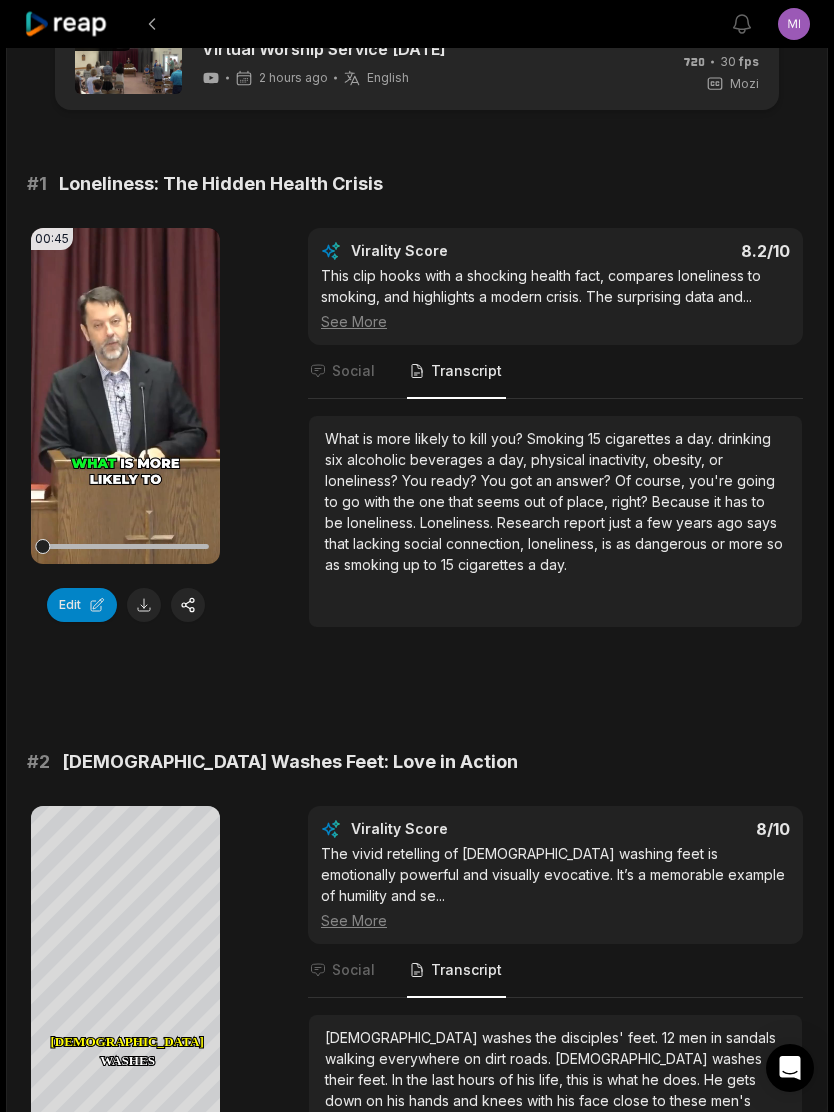 scroll, scrollTop: 35, scrollLeft: 0, axis: vertical 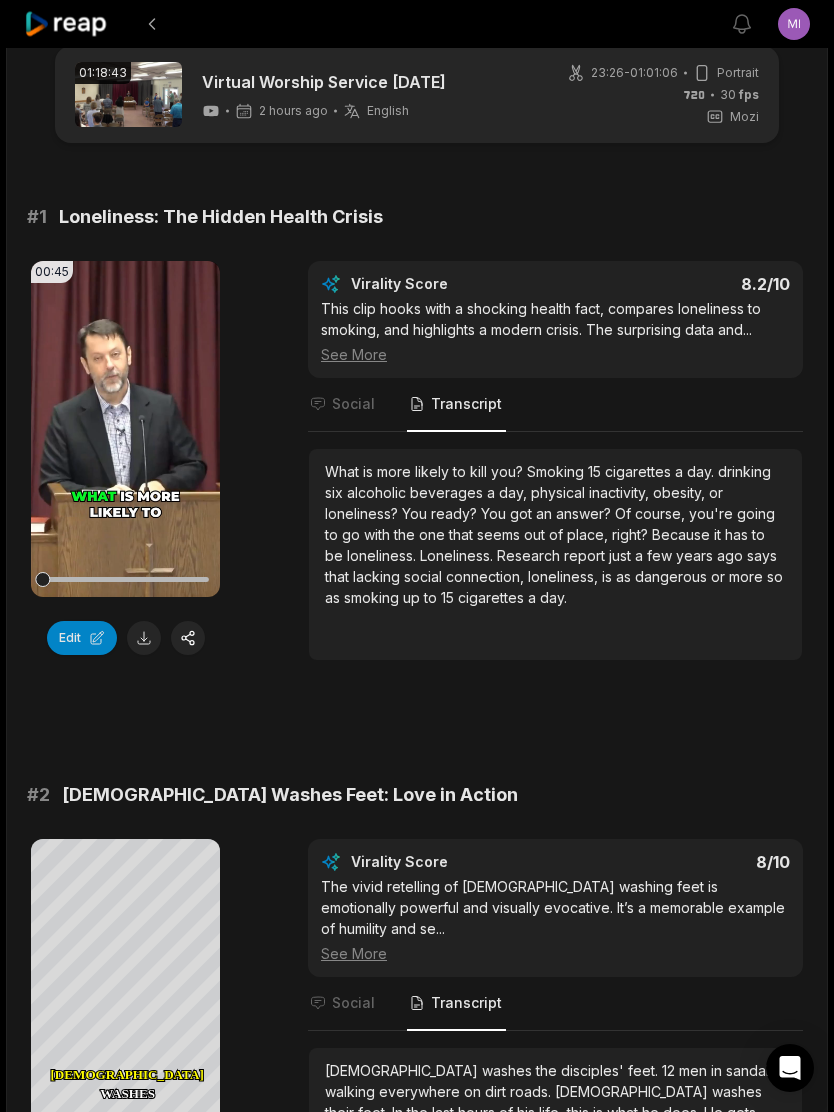 click on "Edit" at bounding box center [82, 638] 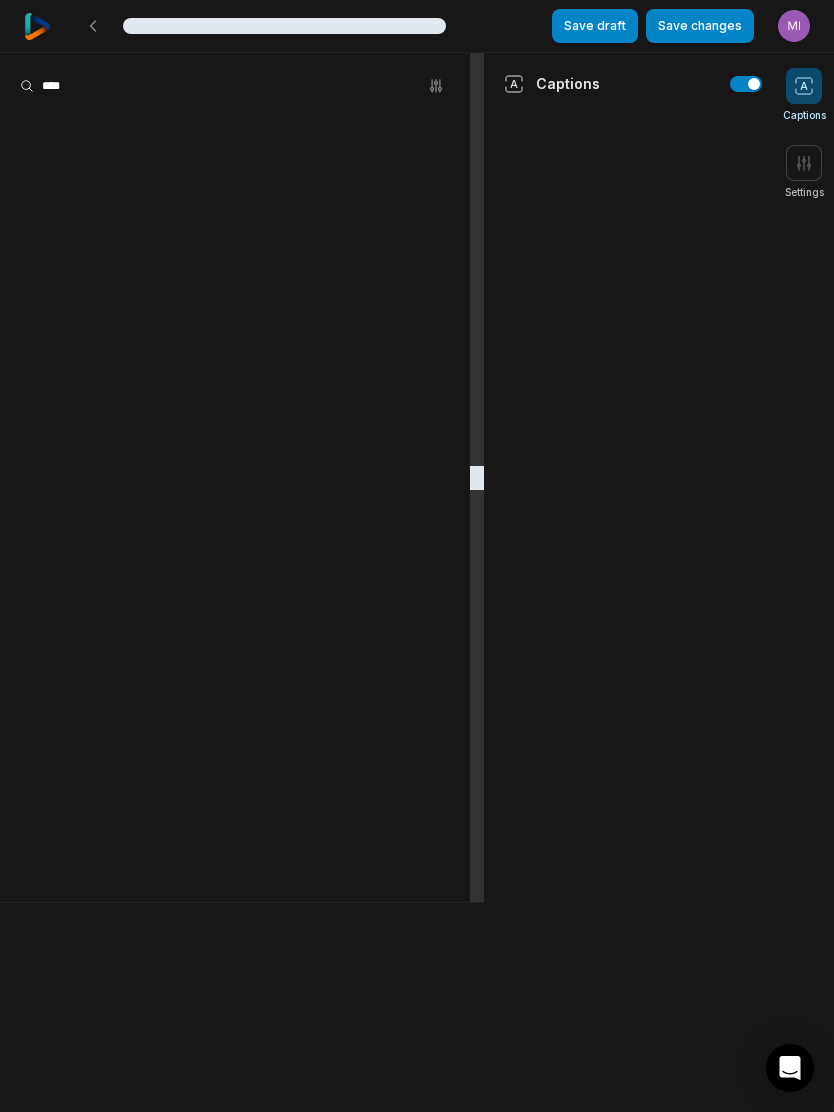 scroll, scrollTop: 0, scrollLeft: 0, axis: both 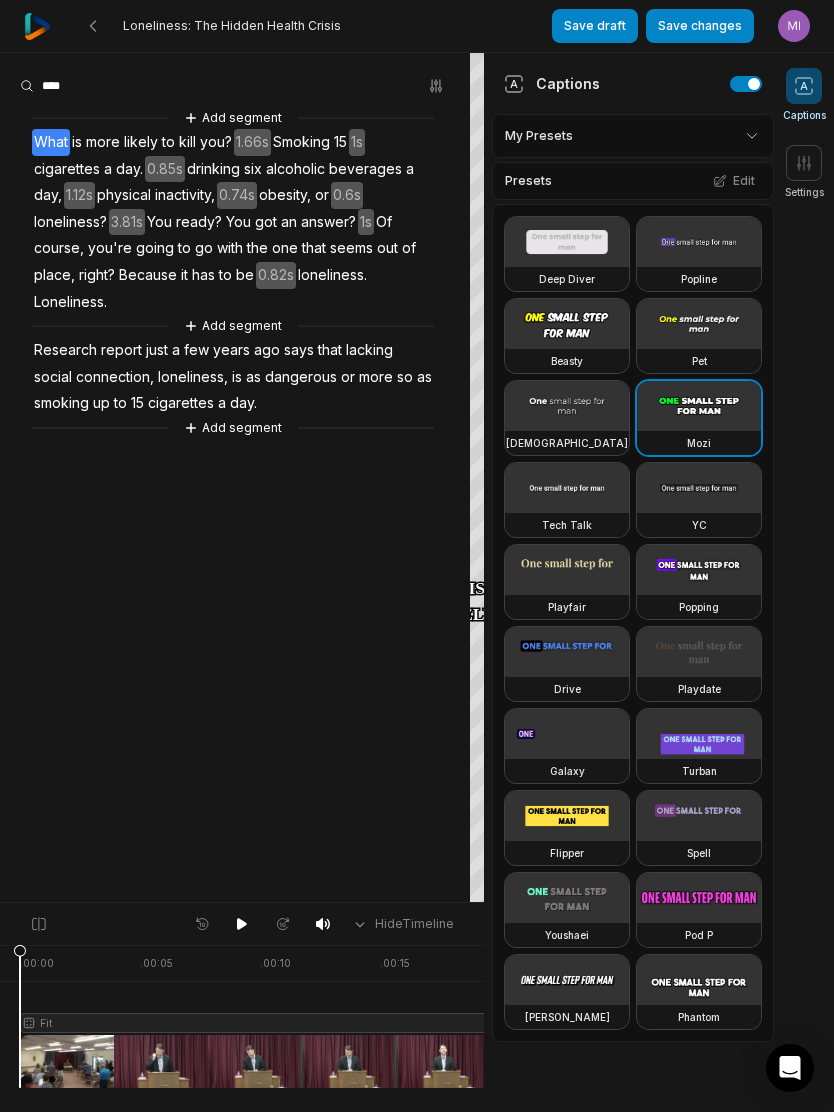 click on "You" at bounding box center (159, 222) 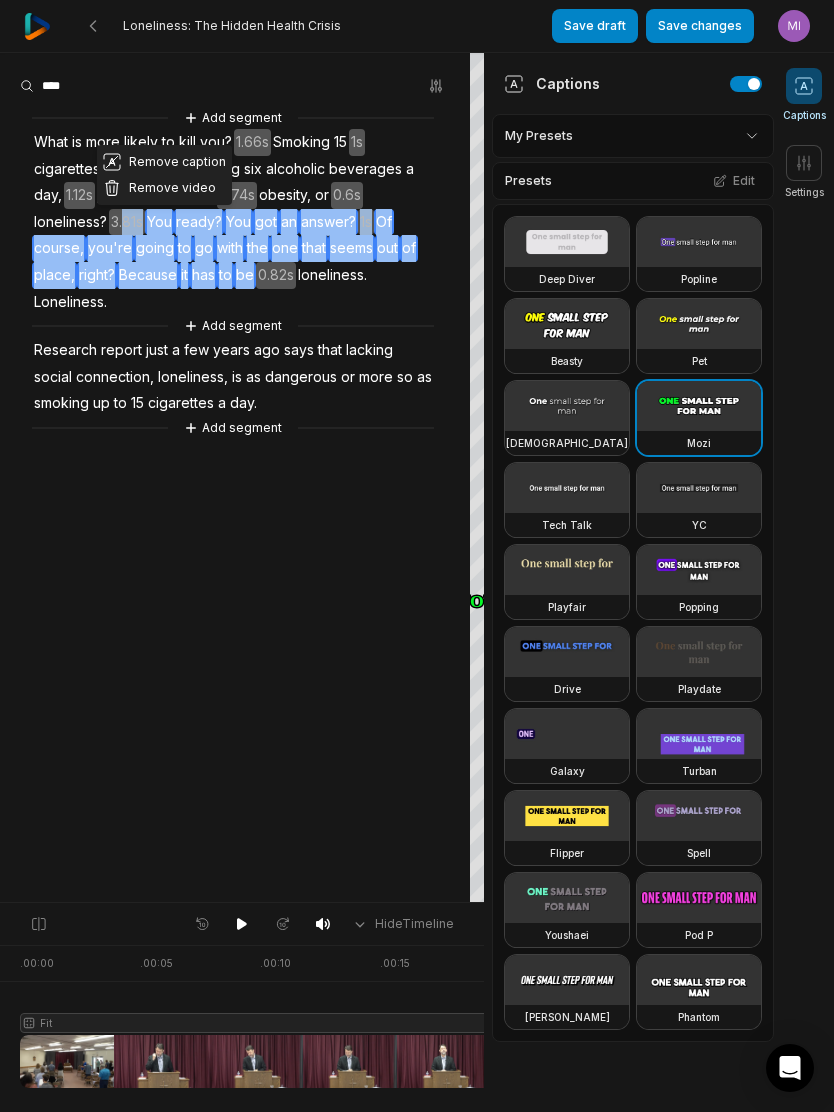 click on "ready?" at bounding box center [199, 222] 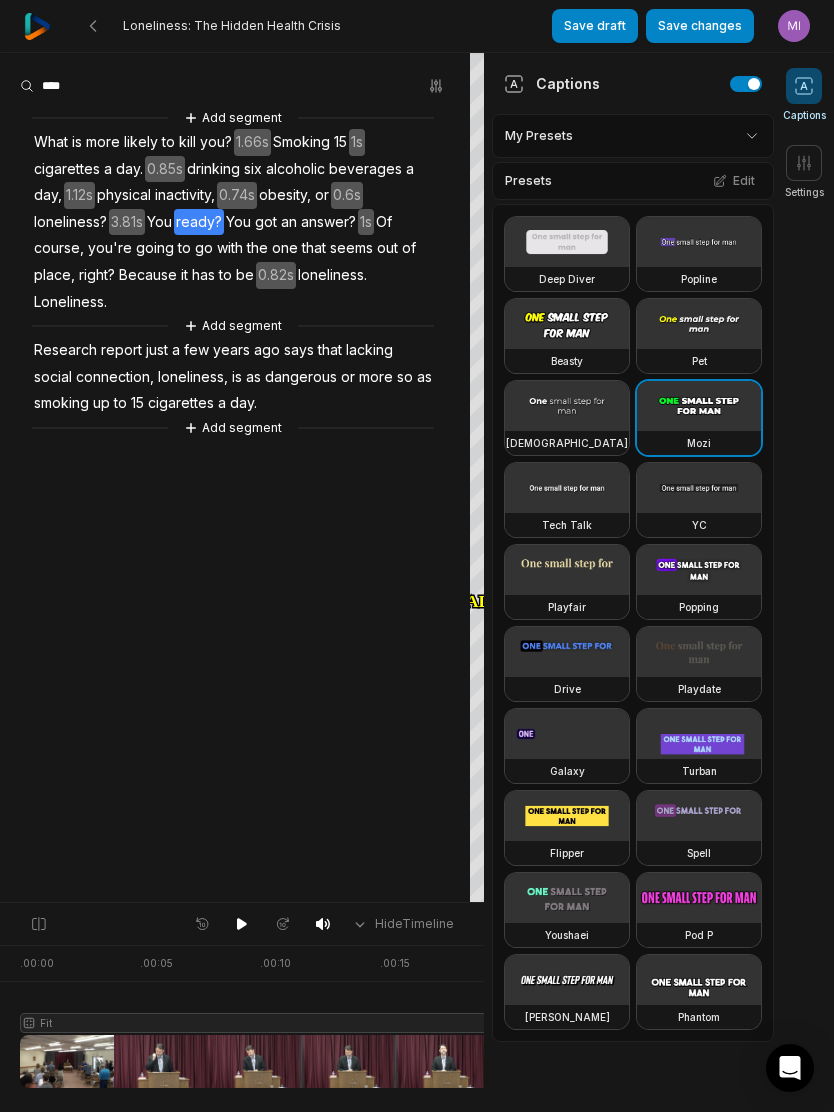 click on "You" at bounding box center (159, 222) 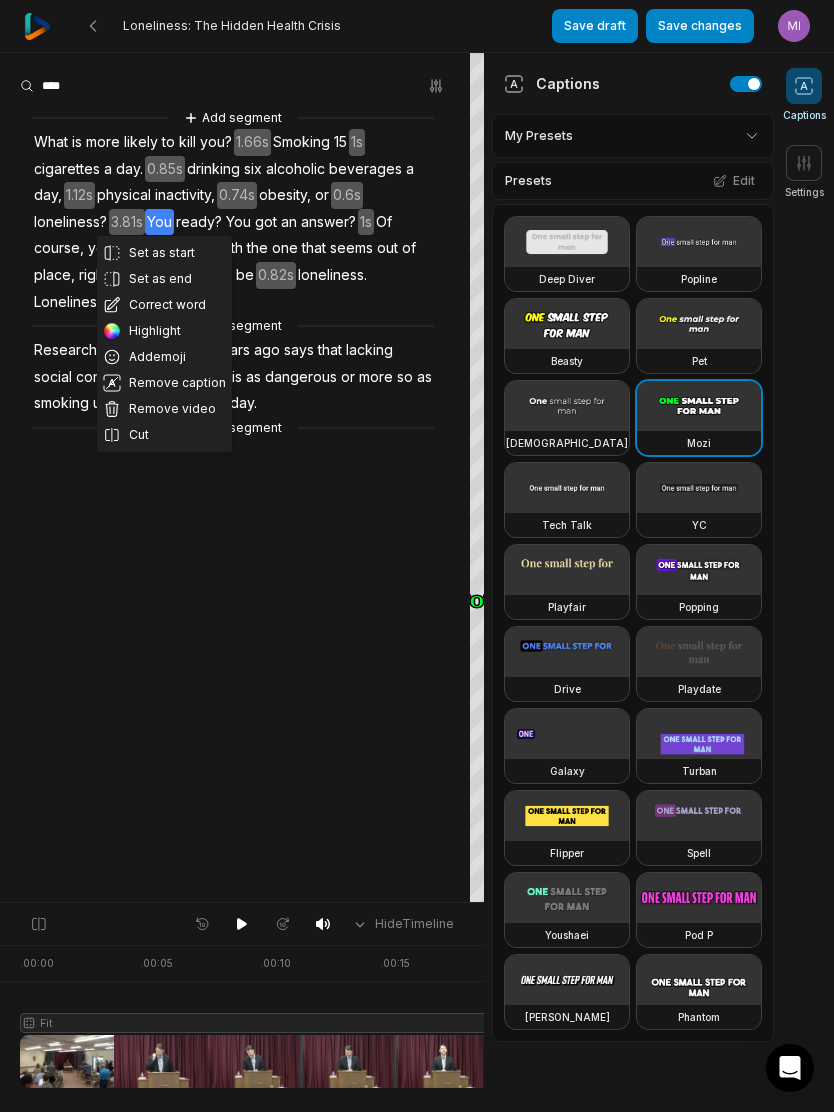 click on "Cut" at bounding box center (164, 435) 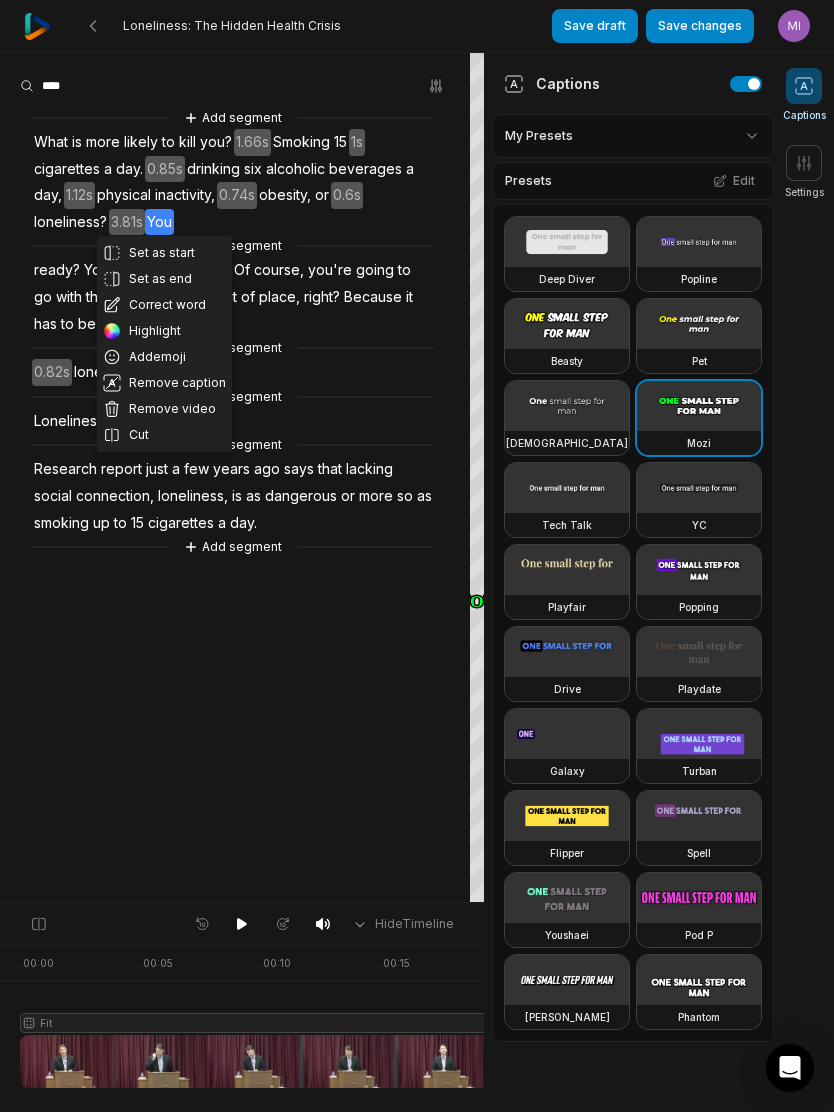 scroll, scrollTop: 0, scrollLeft: 0, axis: both 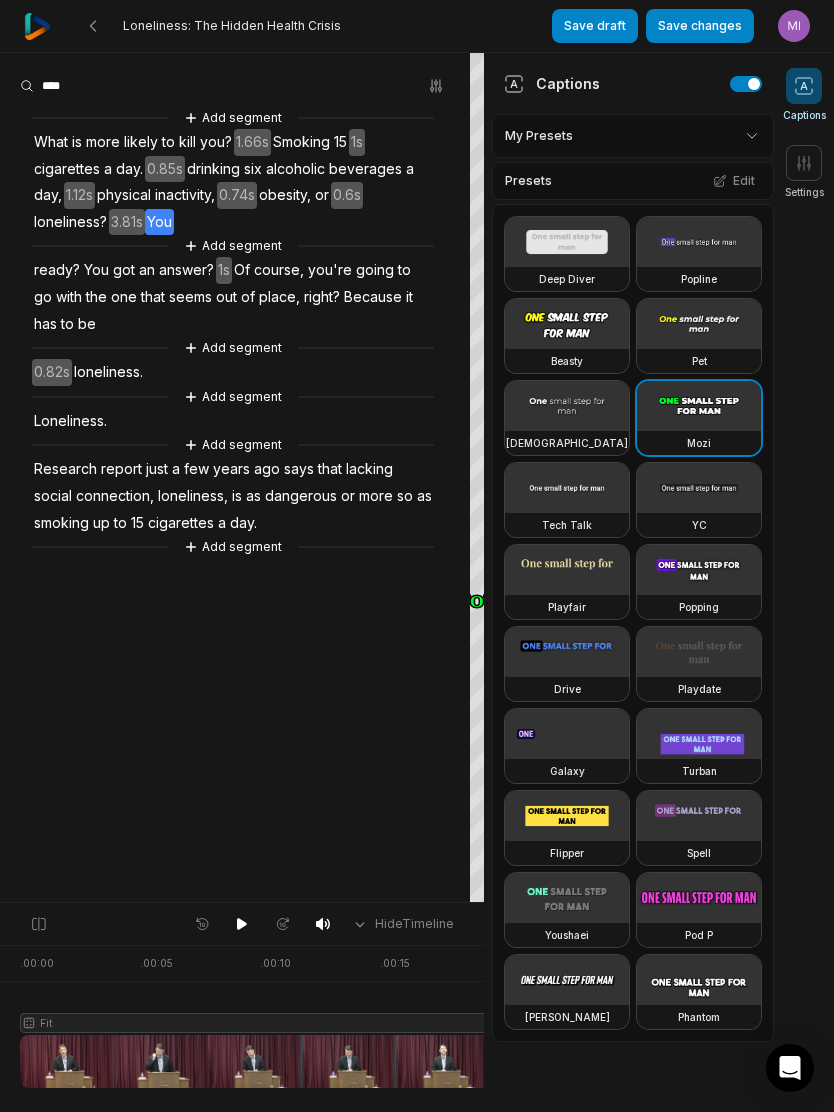 click on "loneliness?" at bounding box center (70, 222) 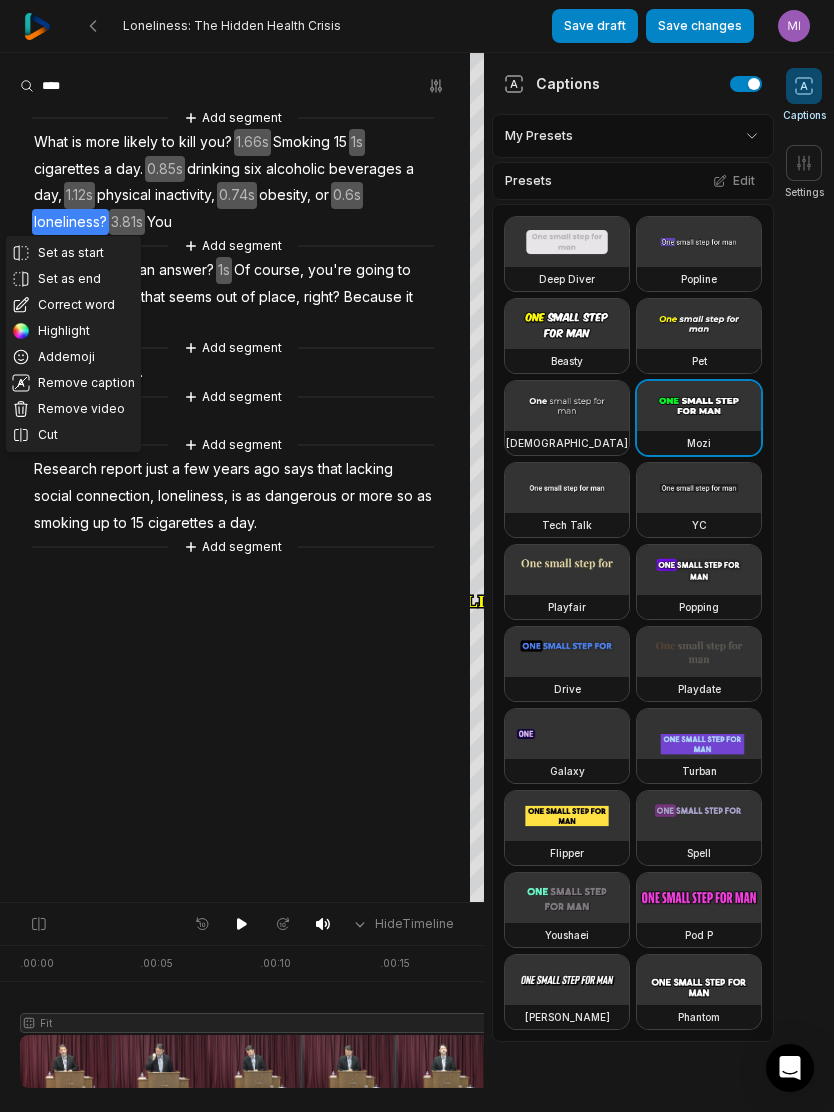 click on "Cut" at bounding box center [73, 435] 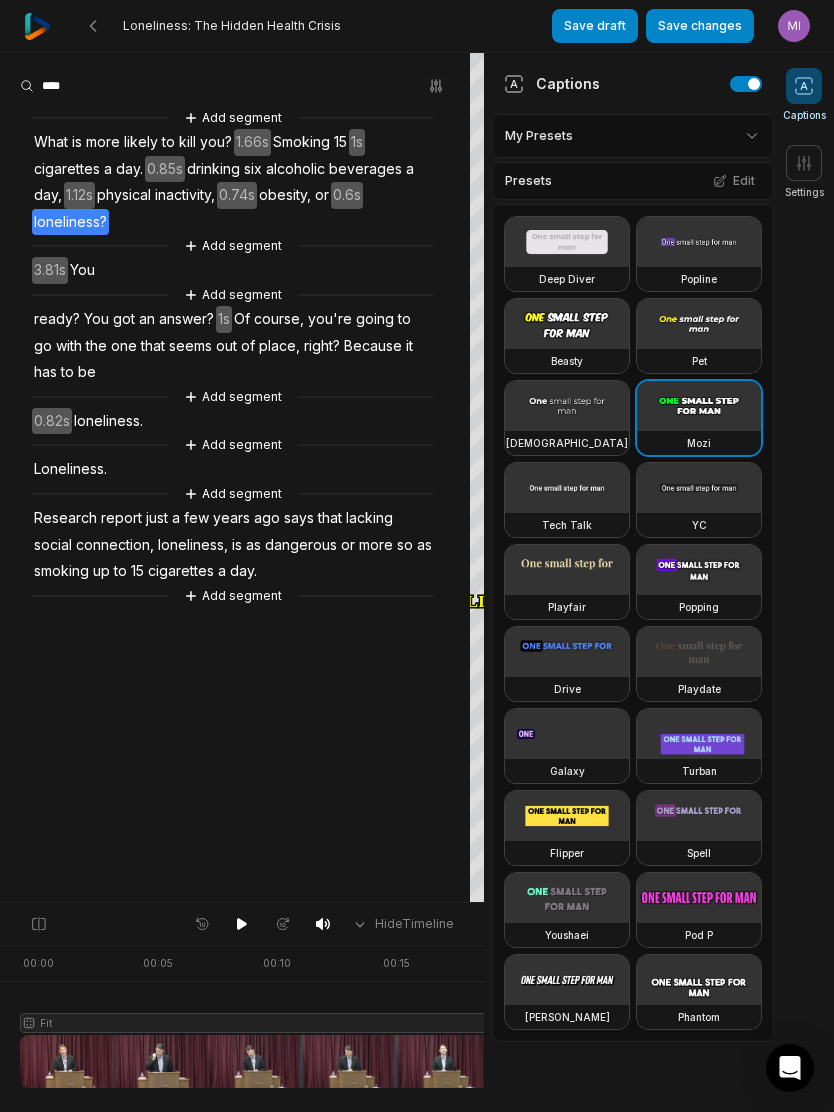 click on "You" at bounding box center (82, 270) 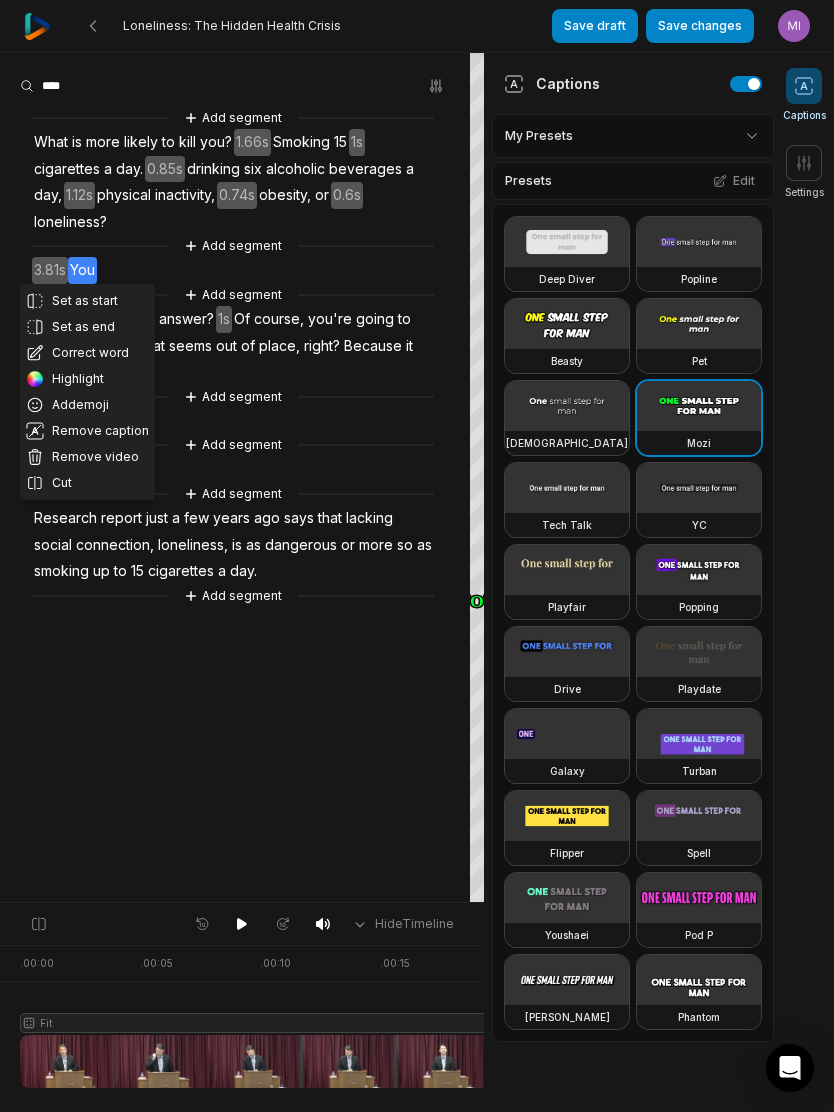 click on "Set as start Set as end Correct word Highlight Add  emoji Remove caption Remove video Cut   Add segment What is more likely to kill you? 1.66s Smoking 15 1s cigarettes a day. 0.85s drinking six alcoholic beverages a day, 1.12s physical inactivity, 0.74s obesity, or 0.6s loneliness?   Add segment 3.81s You   Add segment ready? You got an answer? 1s Of course, you're going to go with the one that seems out of place, right? Because it has to be   Add segment 0.82s loneliness.   Add segment Loneliness.   Add segment Research report just a few years ago says that lacking social connection, loneliness, is as dangerous or more so as smoking up to 15 cigarettes a day.   Add segment" at bounding box center (235, 357) 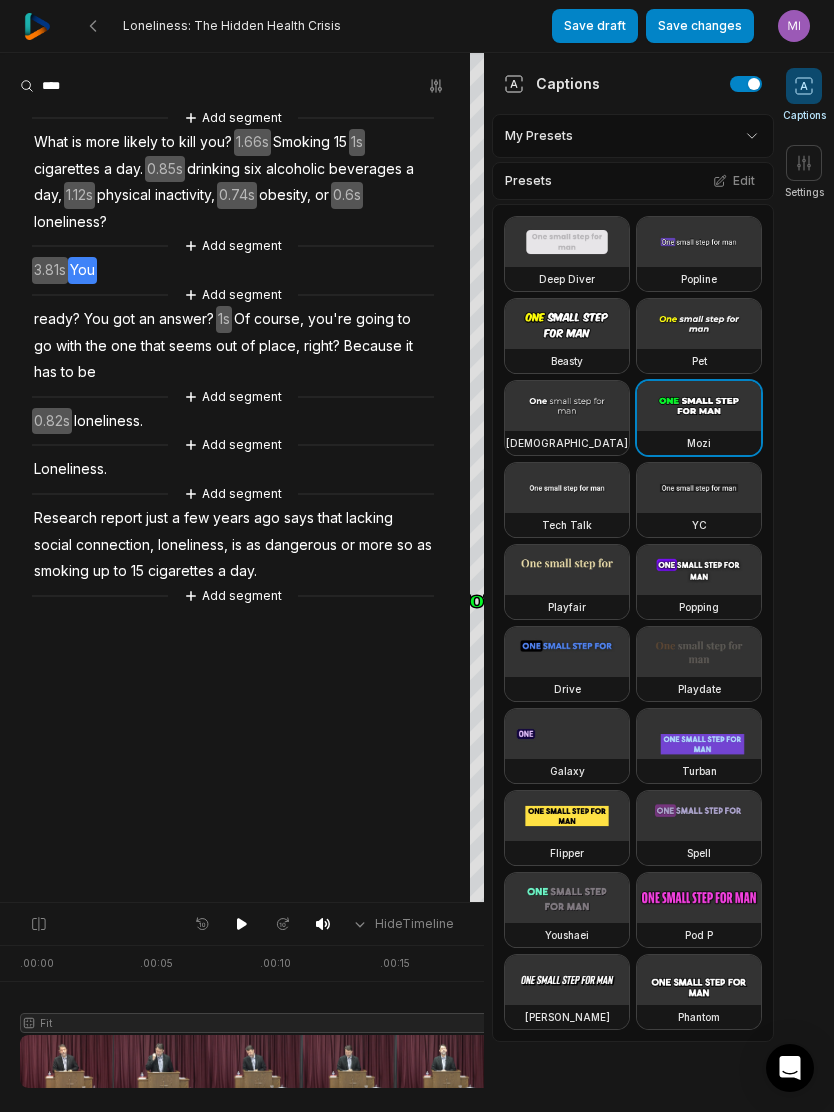 click on "3.81s" at bounding box center (50, 270) 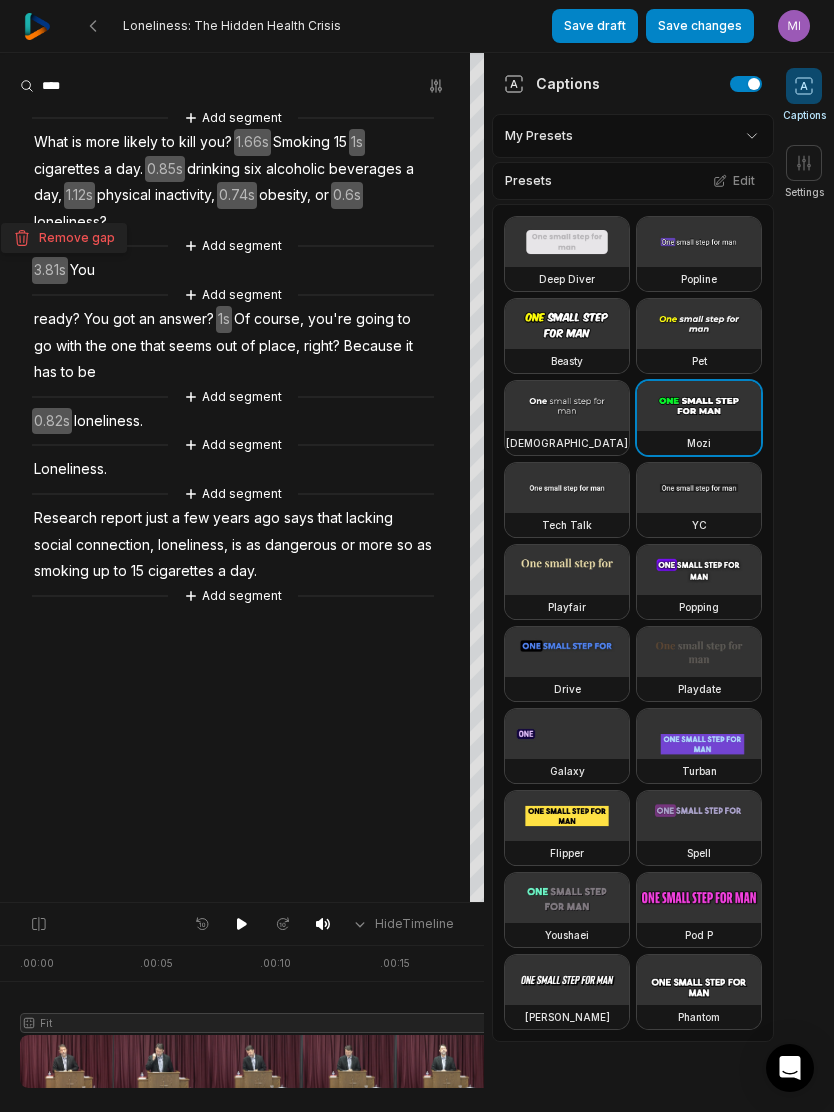 click on "You" at bounding box center [82, 270] 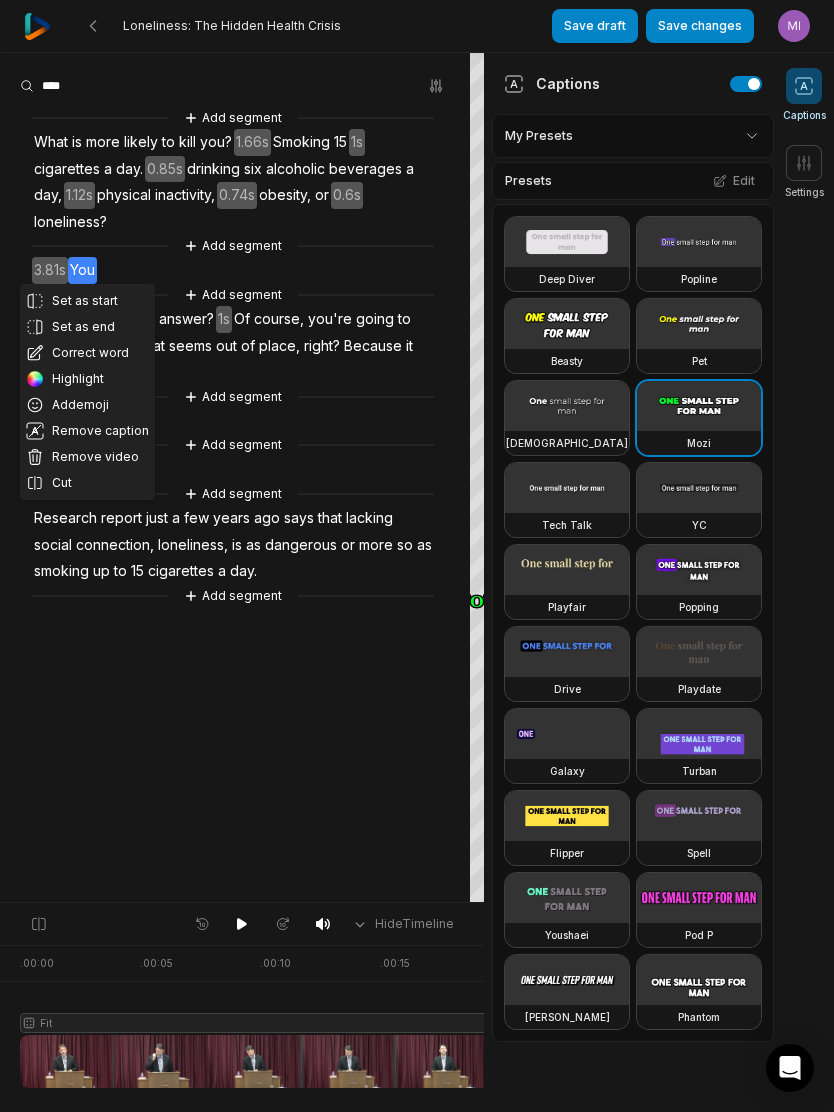 click on "You" at bounding box center [82, 270] 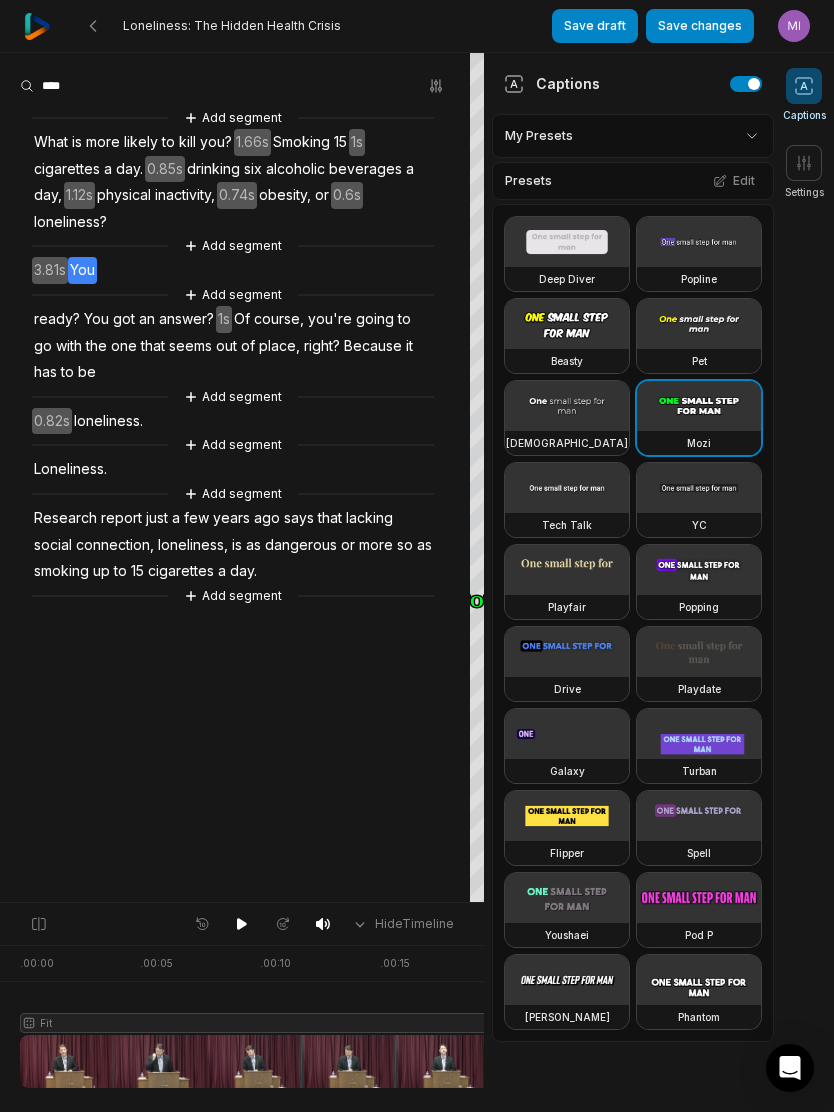 click on "Add segment" at bounding box center (233, 246) 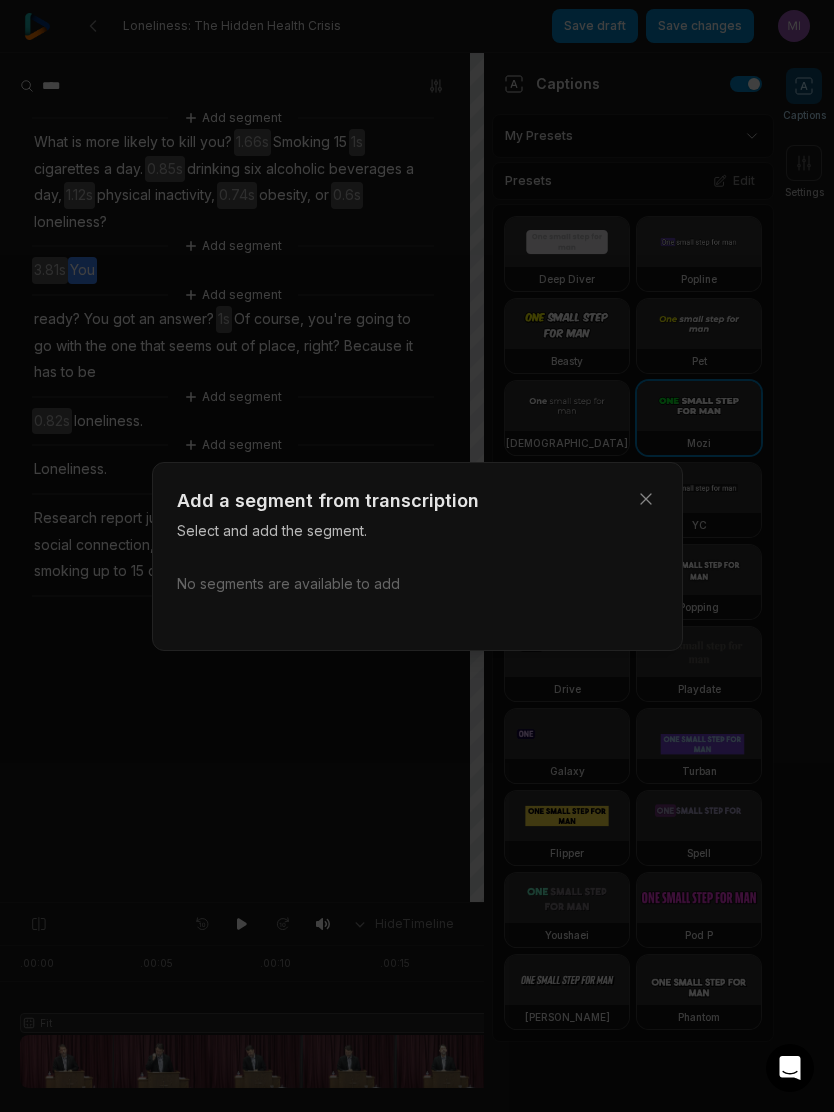 click 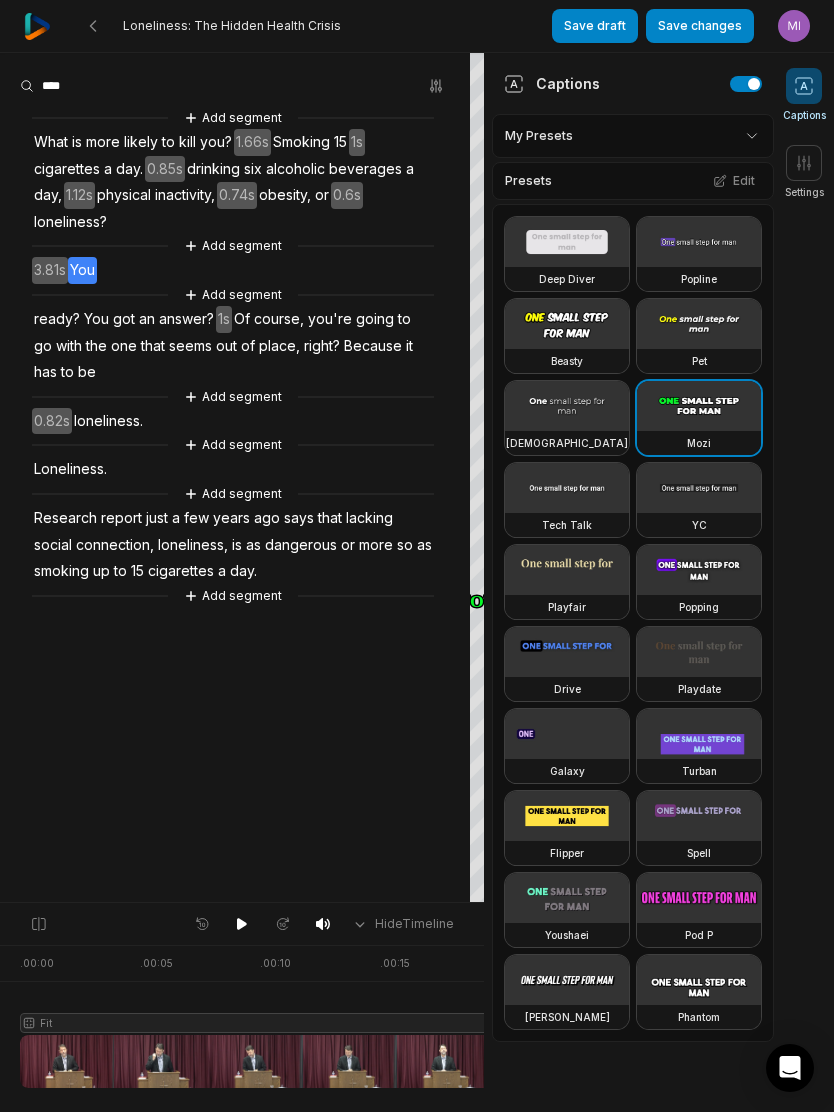 click on "3.81s" at bounding box center (50, 270) 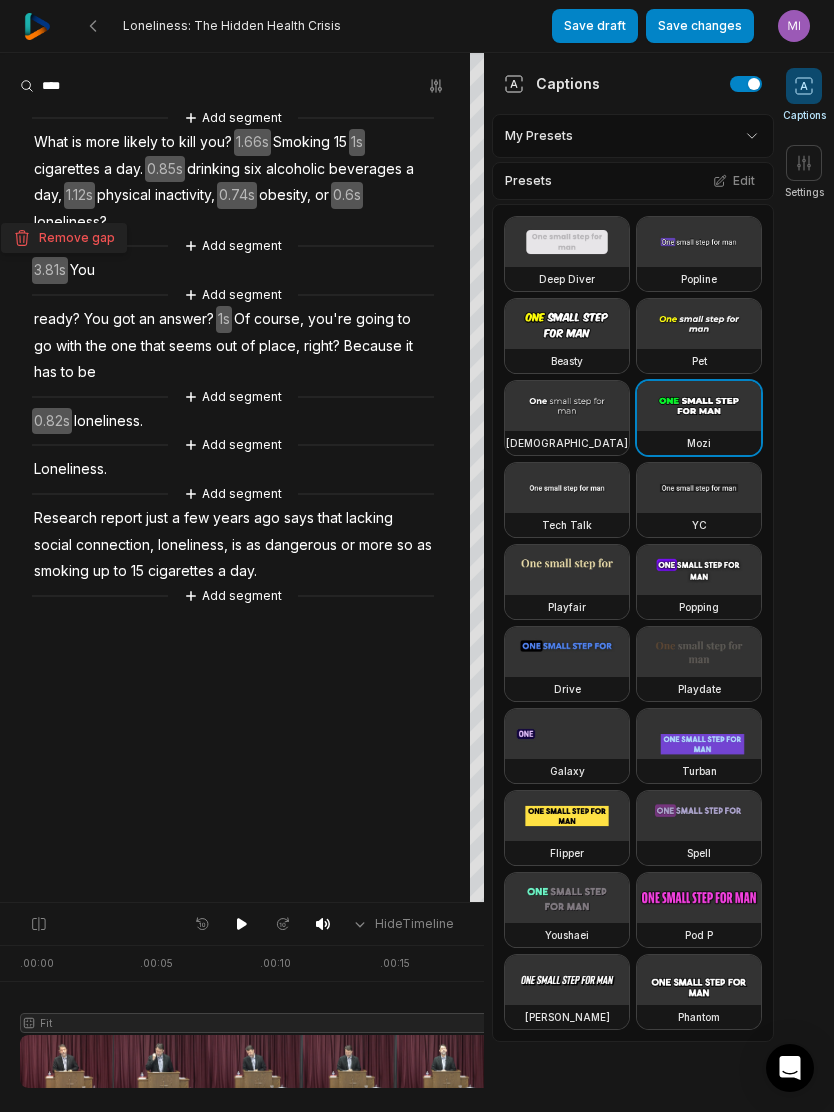 click on "Research" at bounding box center [65, 518] 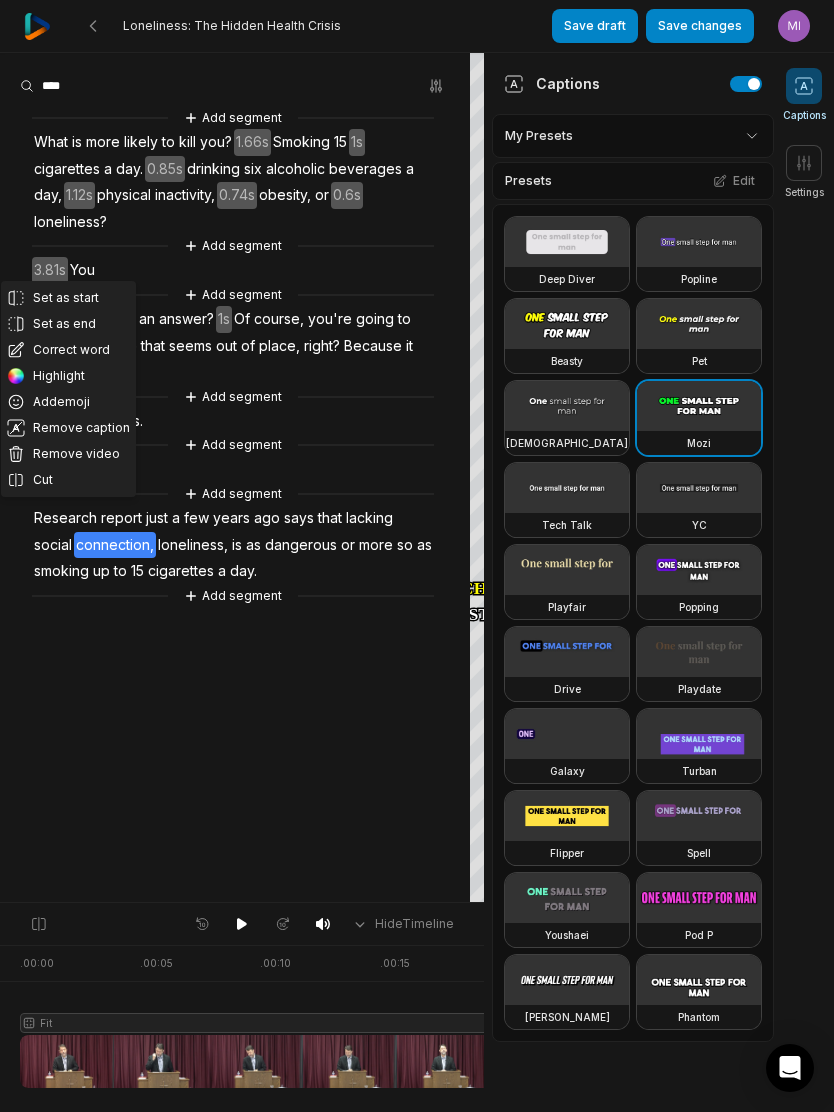 click on "that" at bounding box center [330, 518] 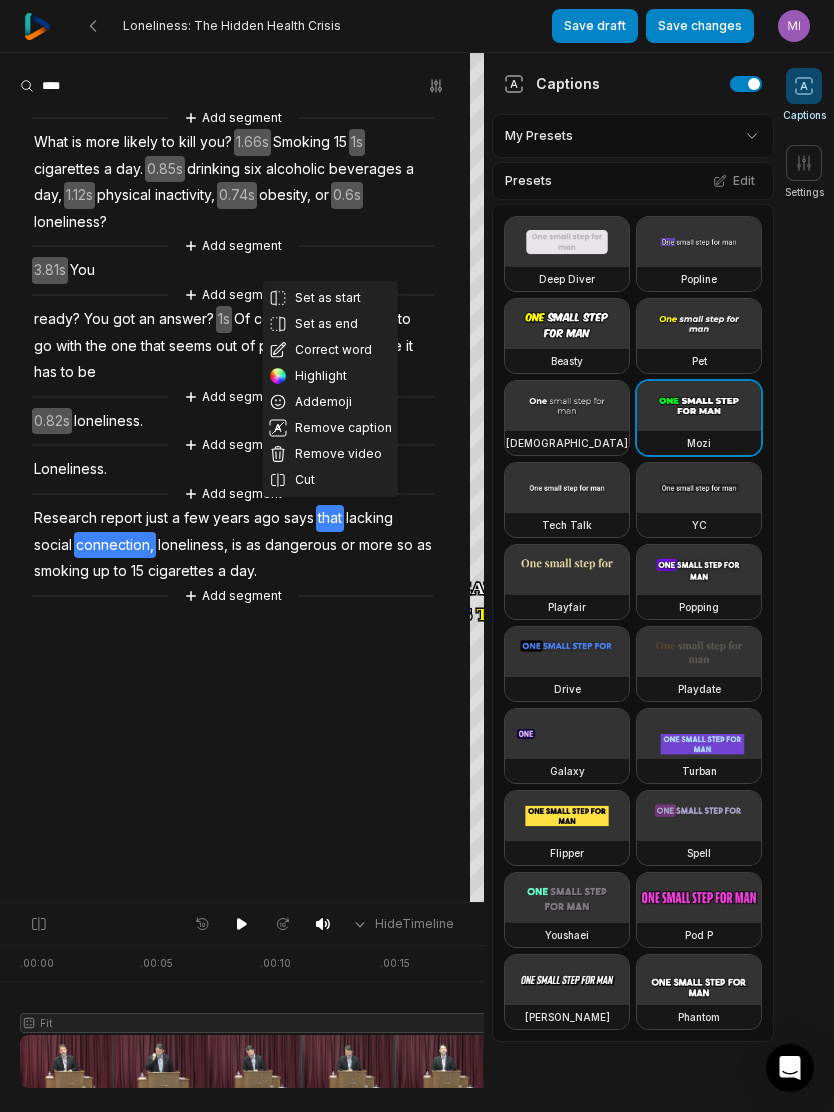 click on "says" at bounding box center [299, 518] 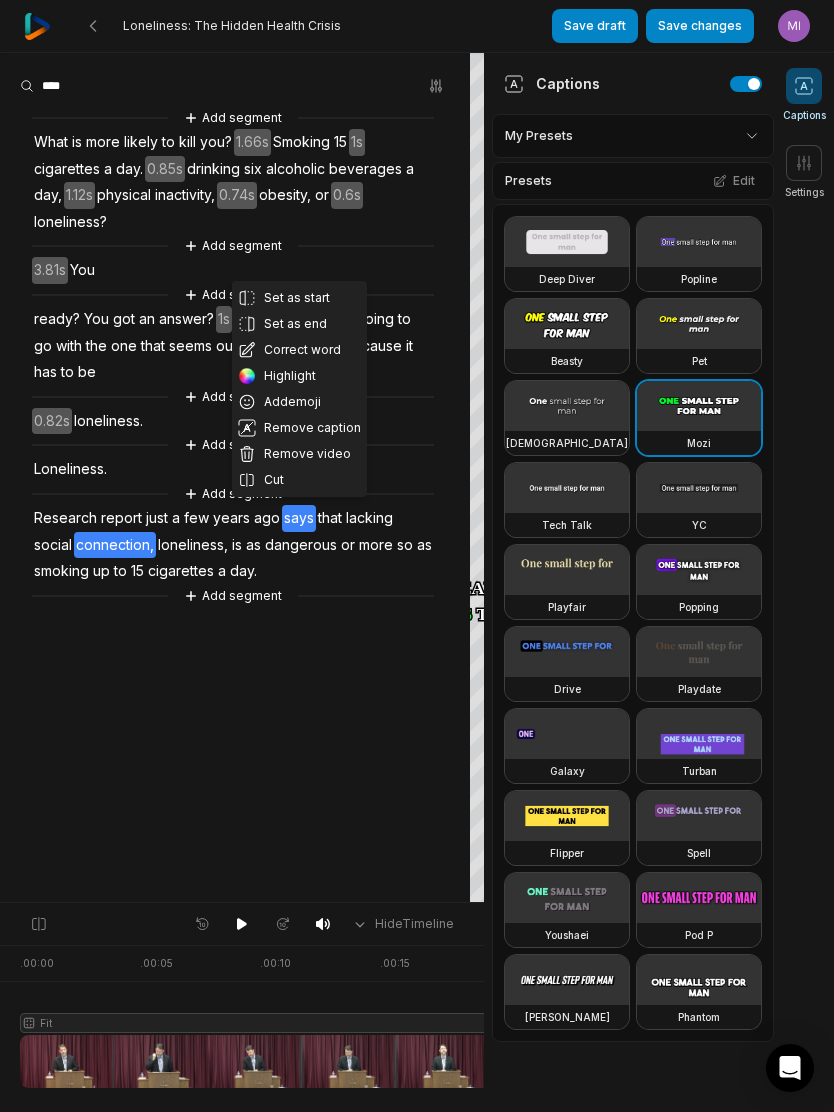click on "Cut" at bounding box center (299, 480) 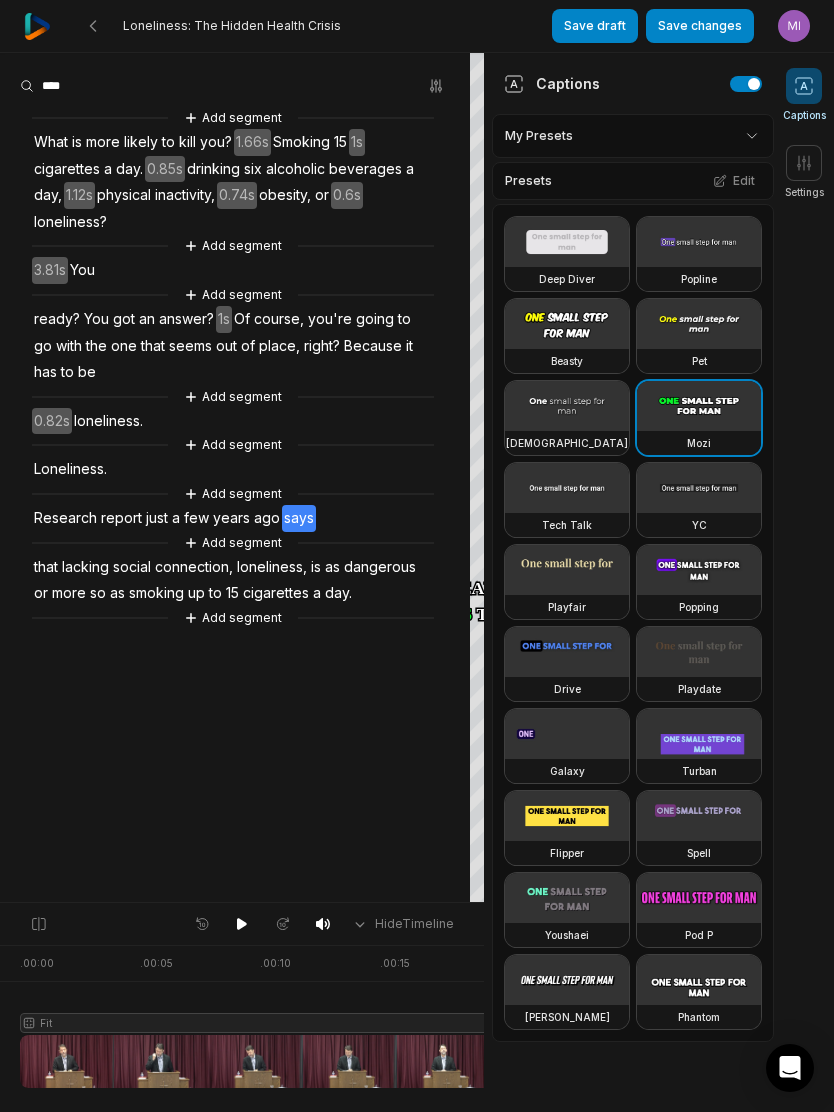 click on "that" at bounding box center (46, 567) 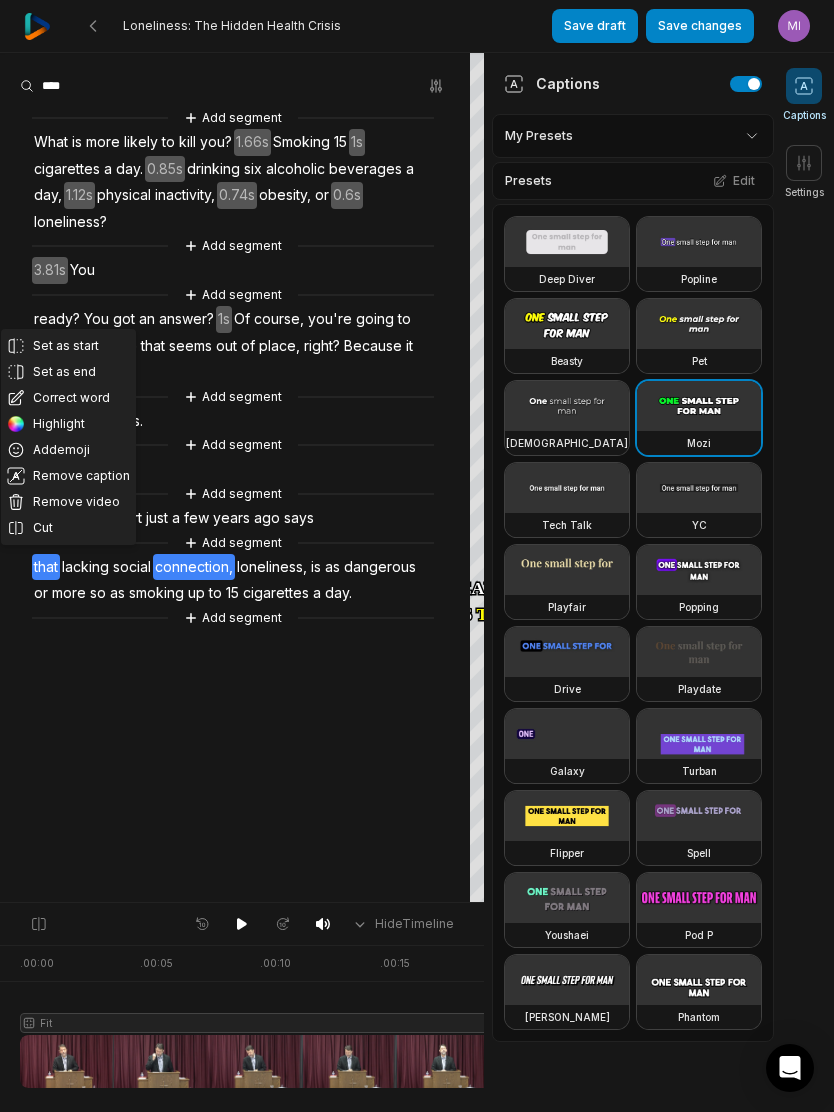 click on "Cut" at bounding box center (68, 528) 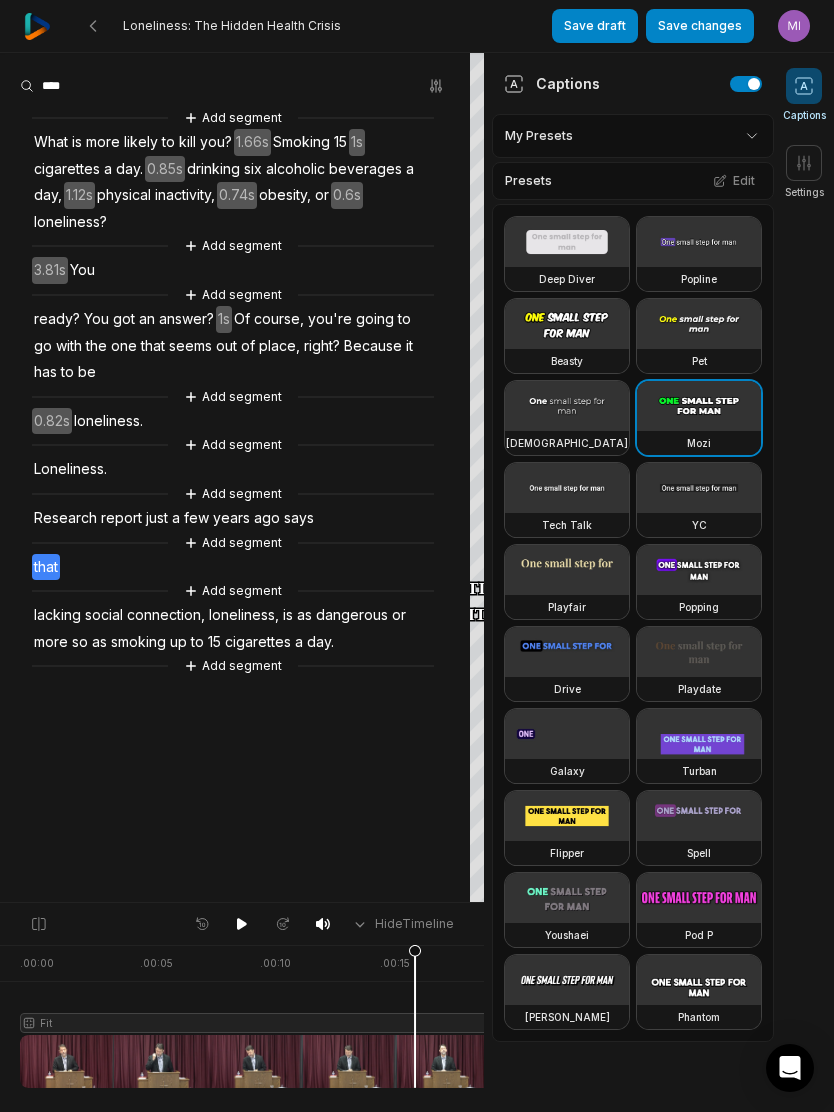 scroll, scrollTop: 0, scrollLeft: 649, axis: horizontal 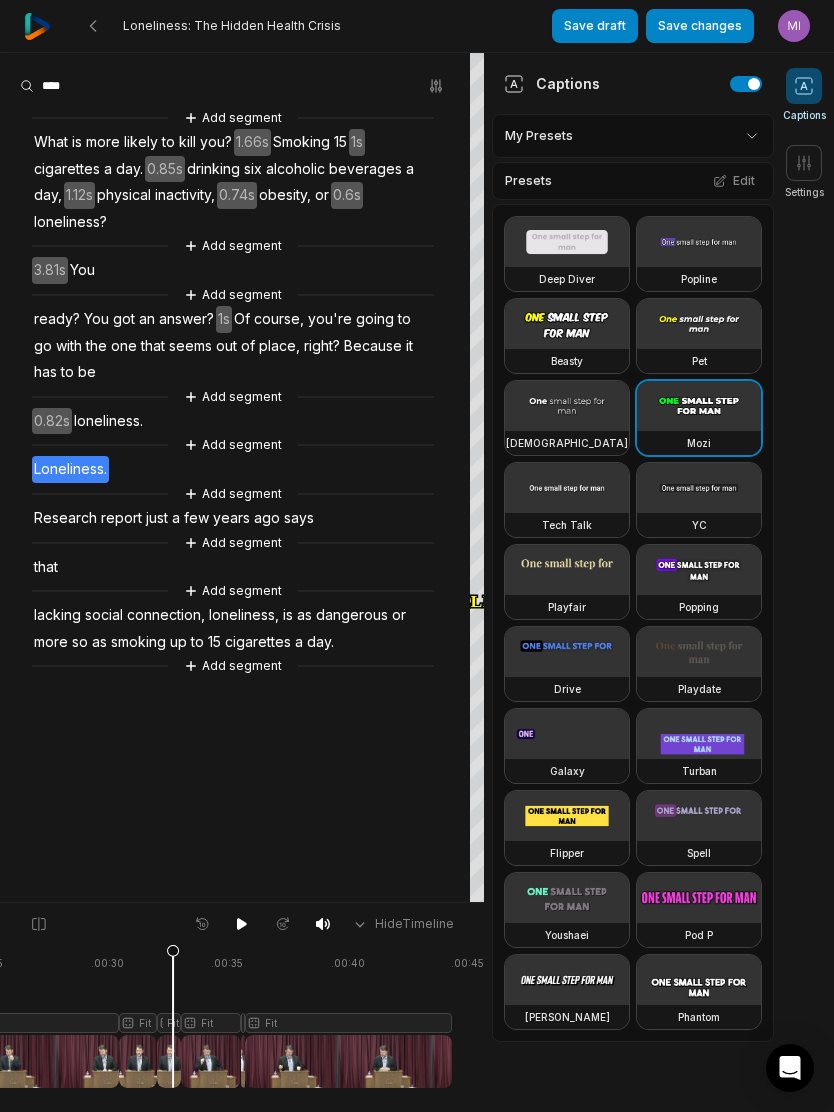 click 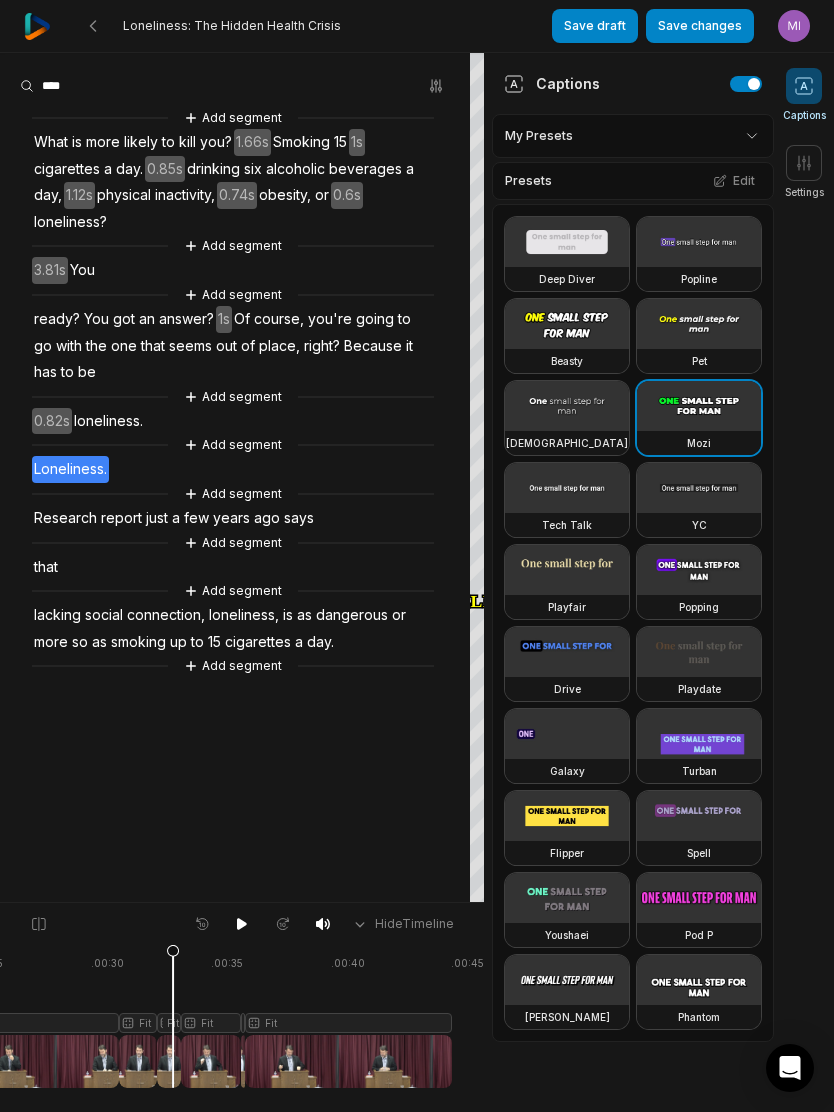 click on "you?" at bounding box center [216, 142] 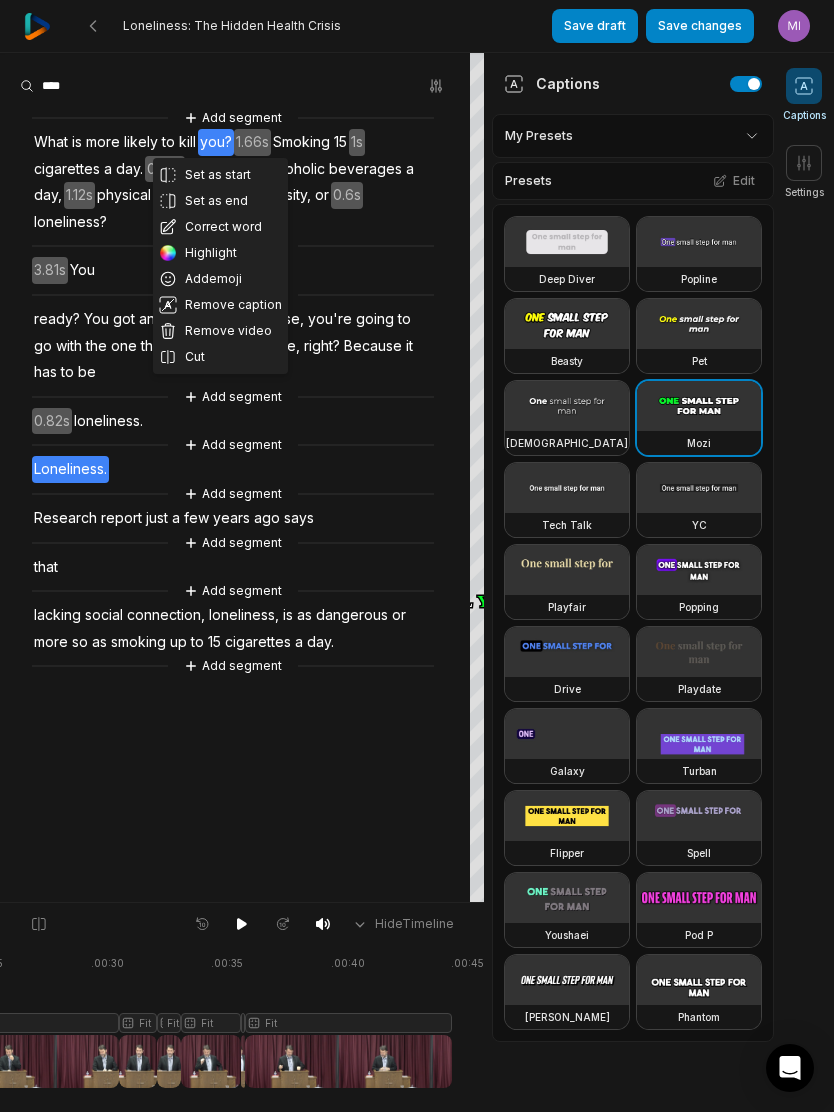 click on "Cut" at bounding box center [220, 357] 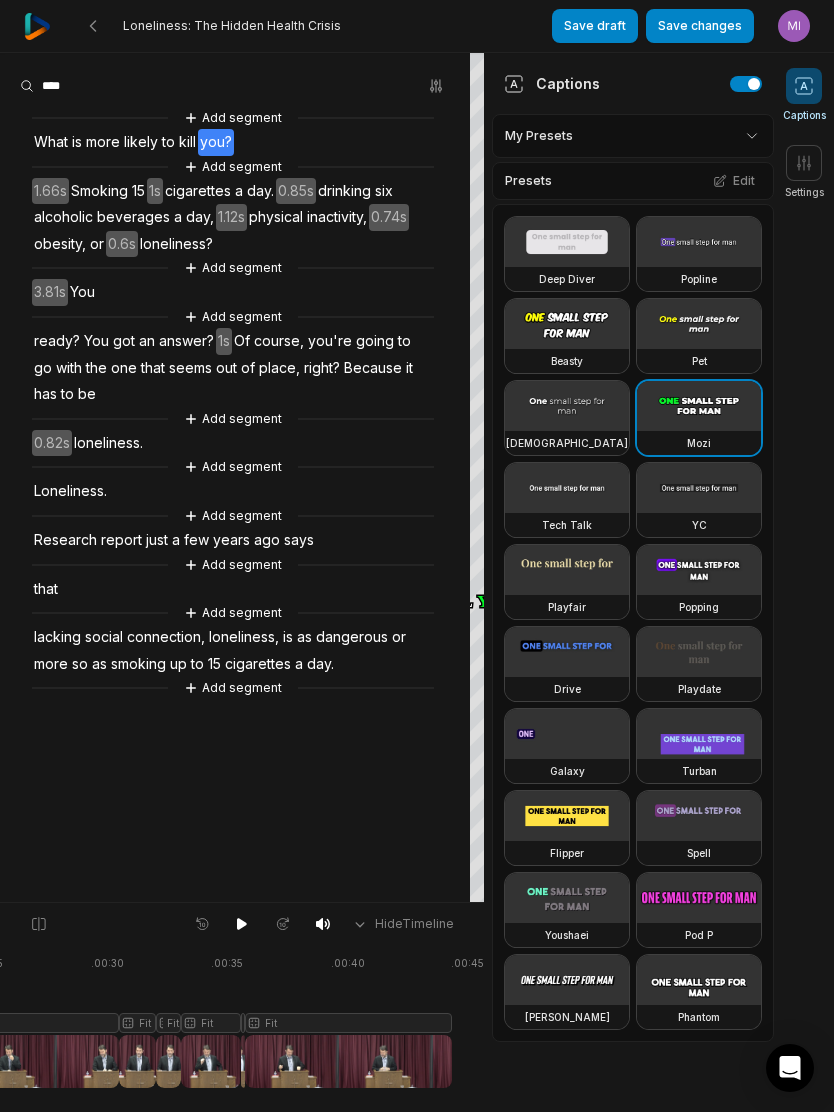 click on "You" at bounding box center [82, 292] 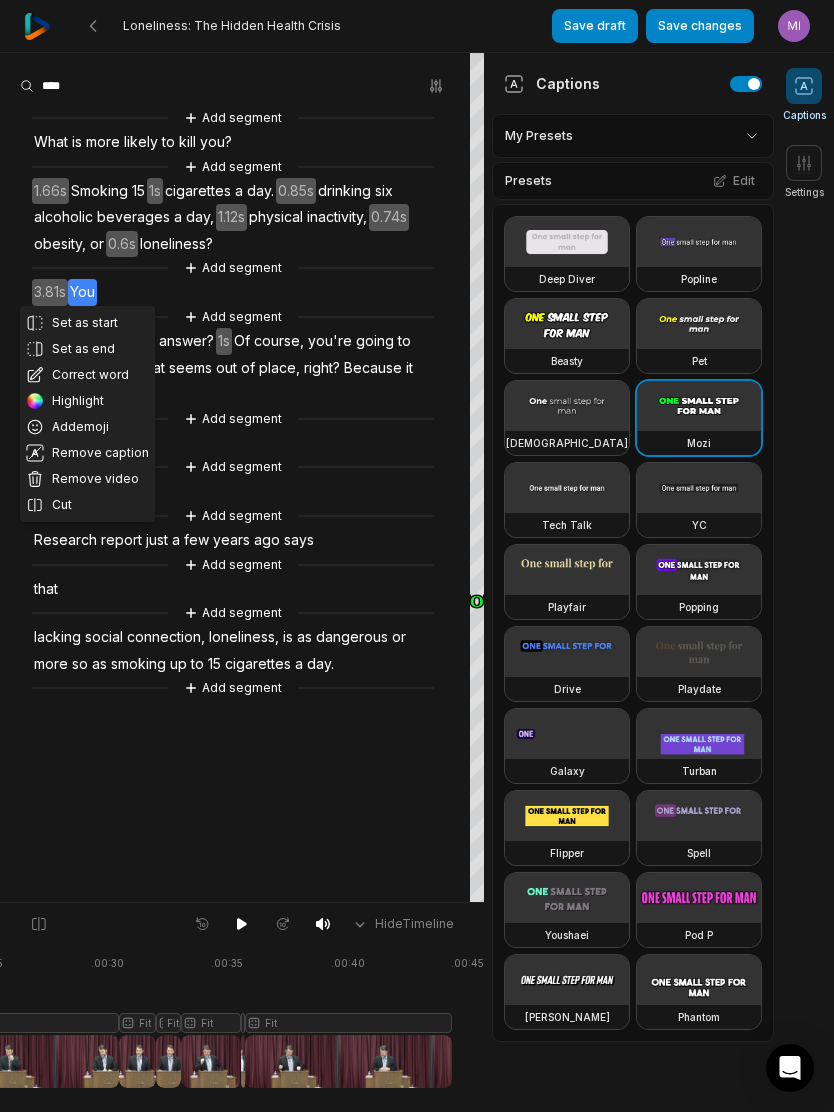 click on "Remove video" at bounding box center [87, 479] 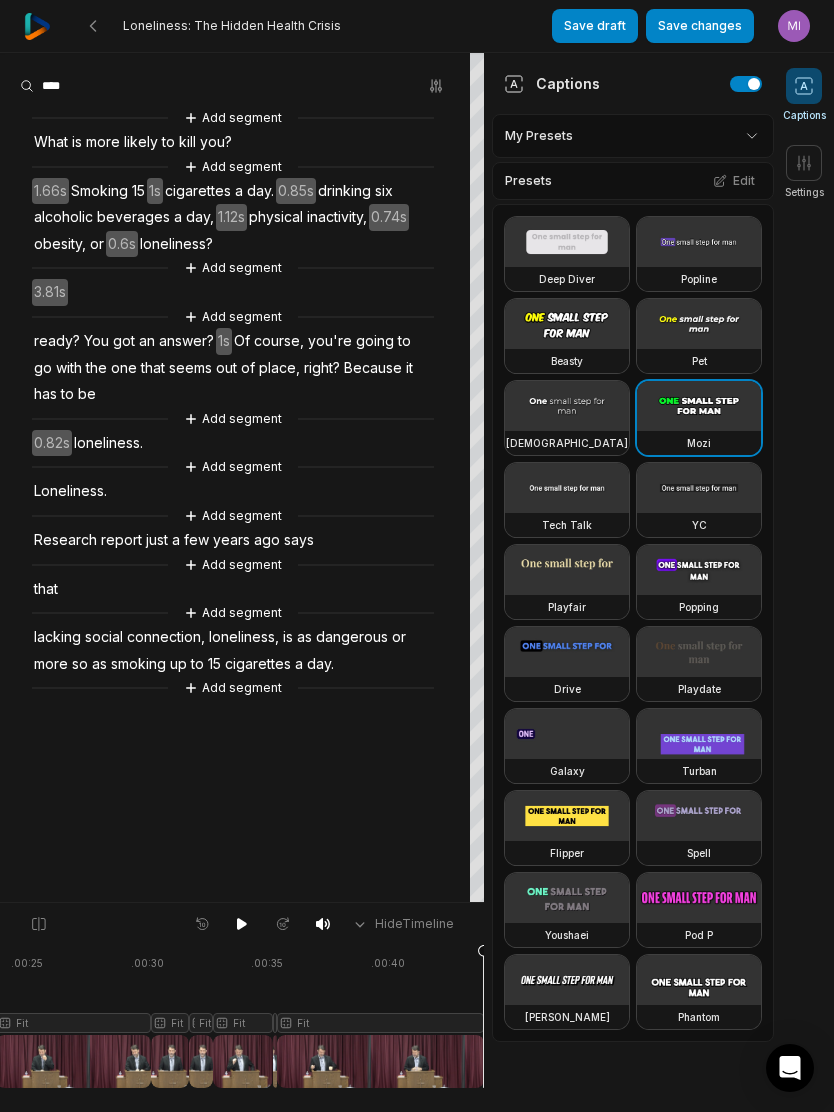 click on "3.81s" at bounding box center [50, 292] 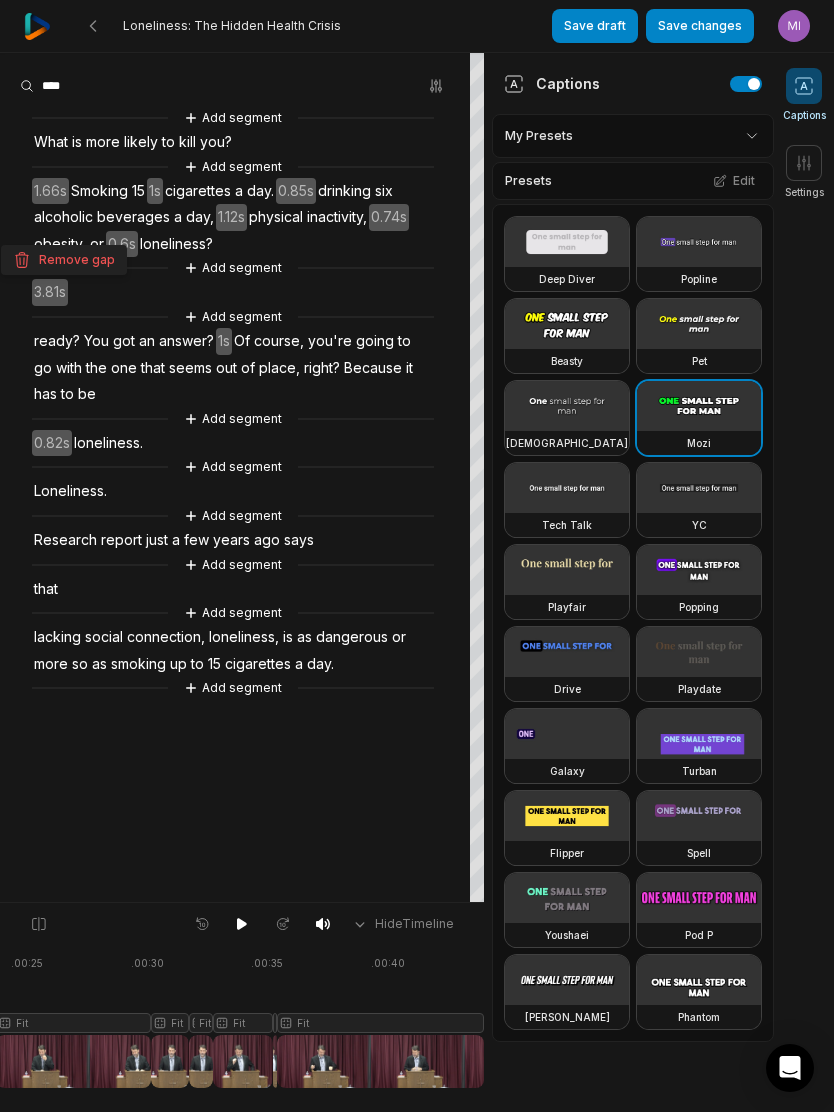 click on "ready?" at bounding box center (57, 341) 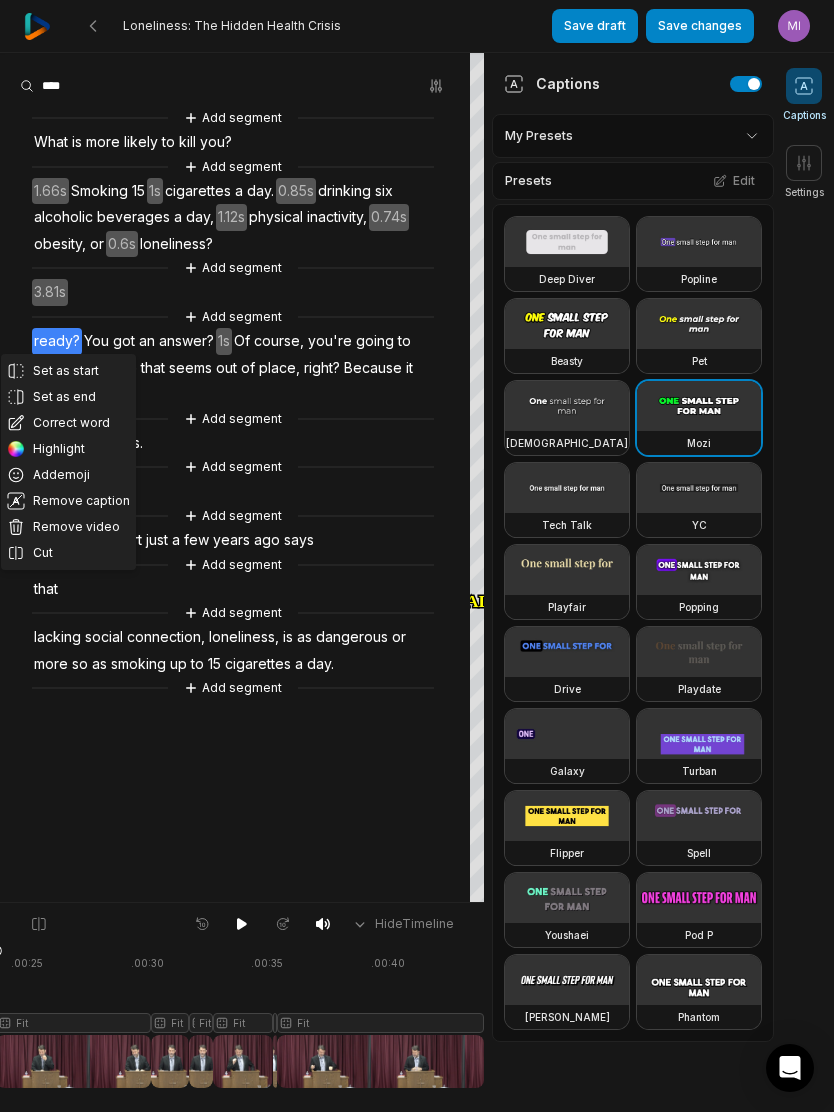 click on "Remove video" at bounding box center (68, 527) 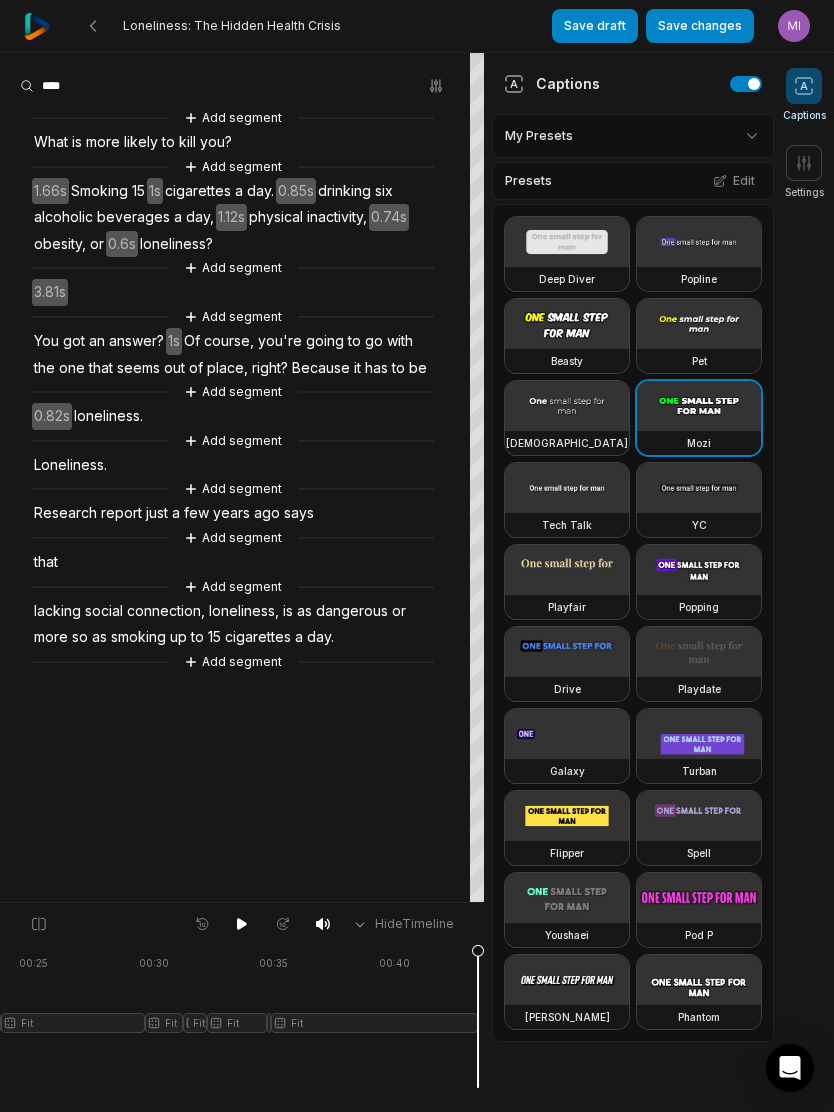 scroll, scrollTop: 0, scrollLeft: 598, axis: horizontal 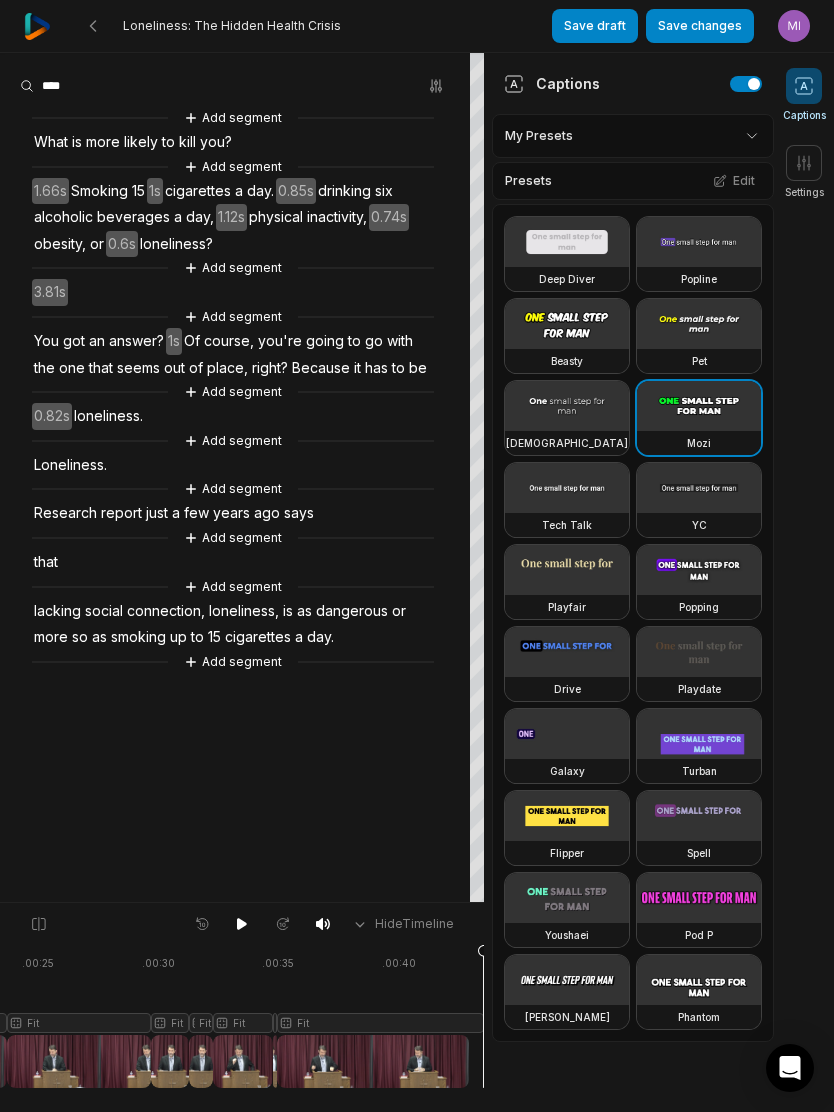 click on "You" at bounding box center [46, 341] 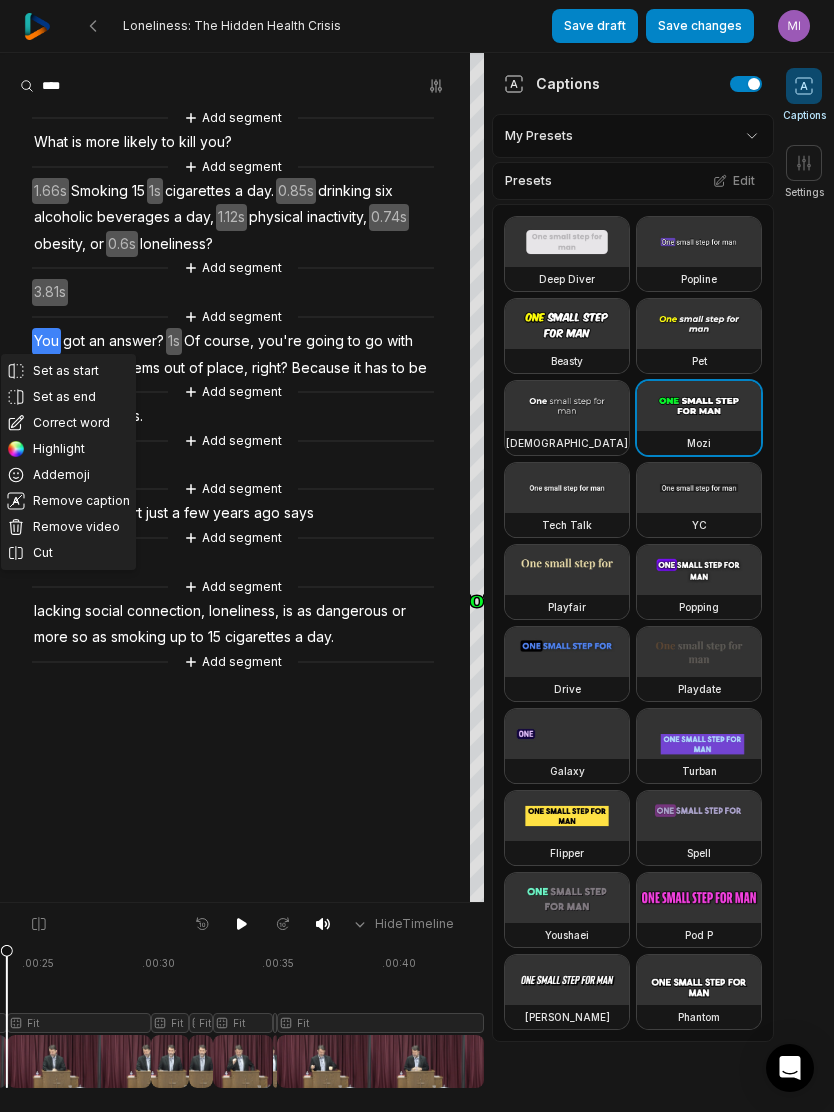 click on "Remove video" at bounding box center (68, 527) 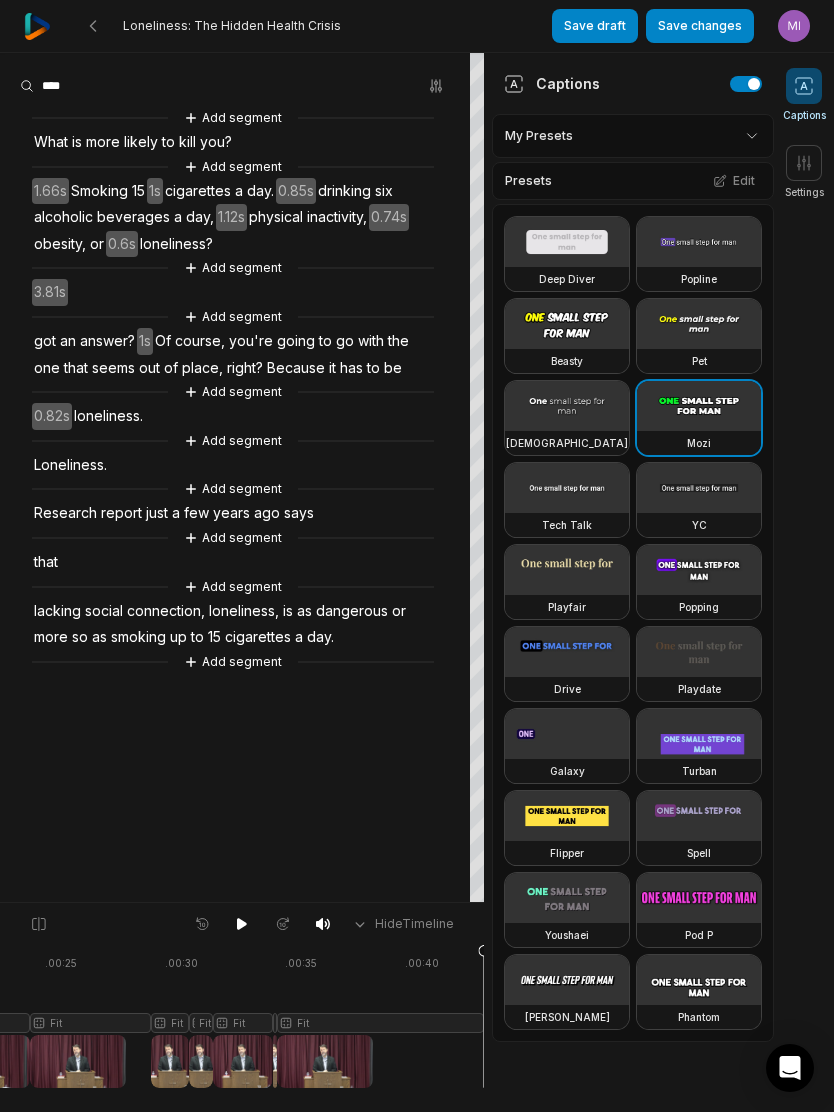 click on "got" at bounding box center (45, 341) 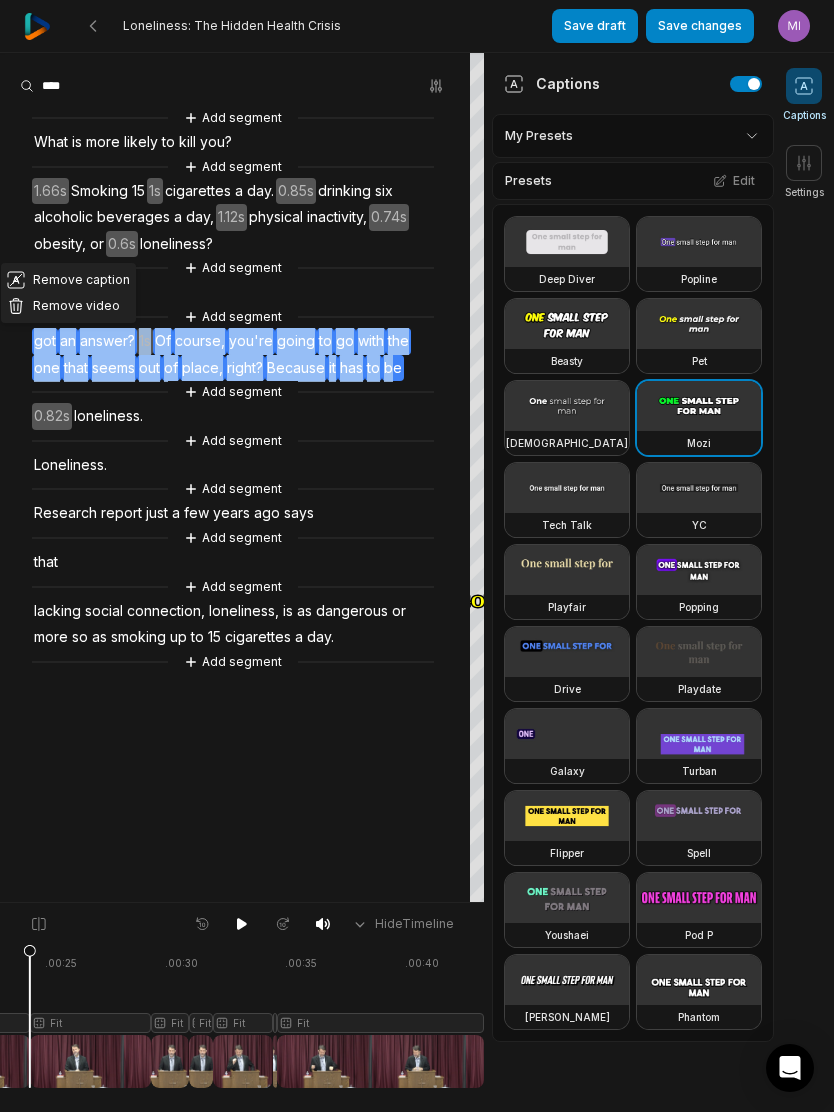 click on "Remove video" at bounding box center [68, 306] 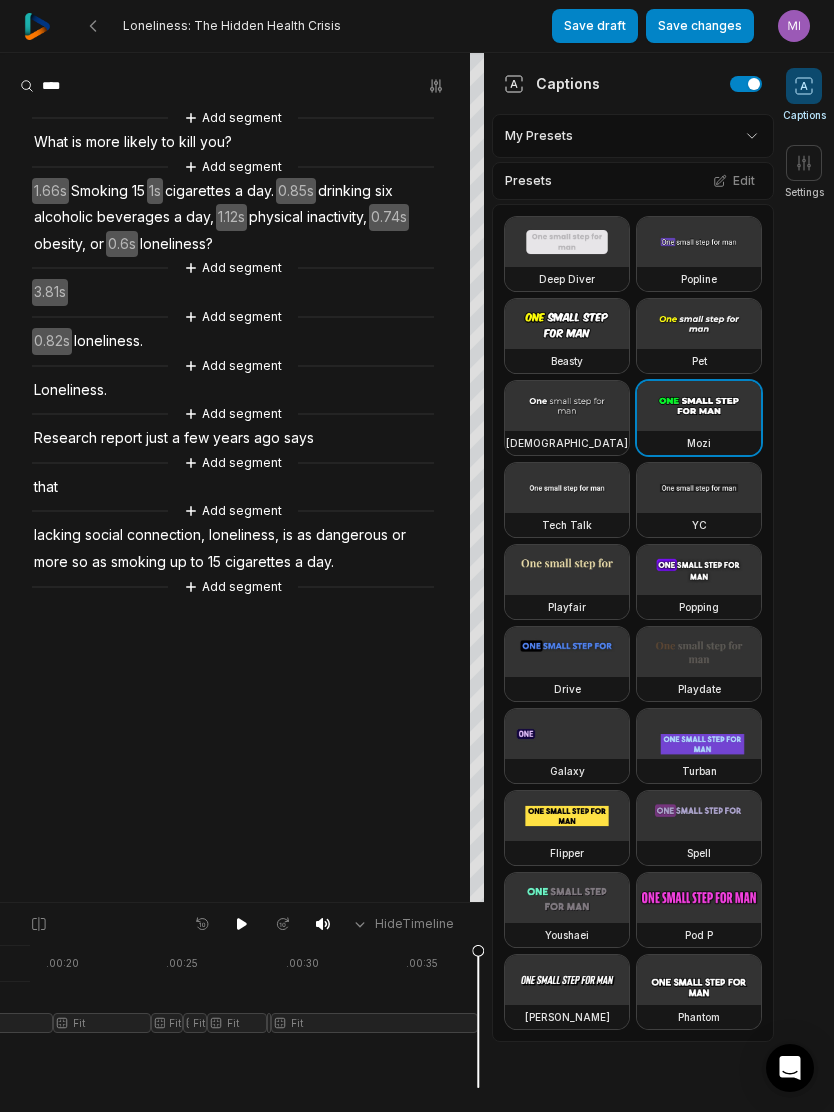 scroll, scrollTop: 0, scrollLeft: 448, axis: horizontal 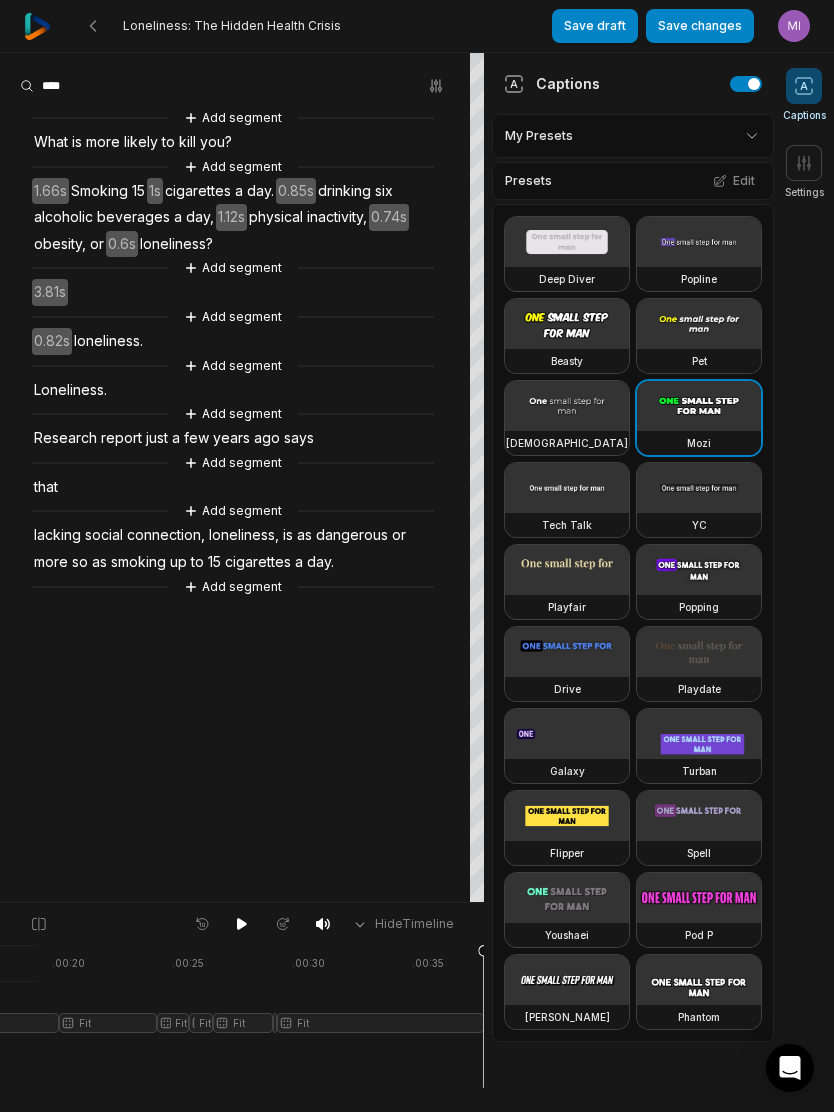 click on "Add segment" at bounding box center [233, 317] 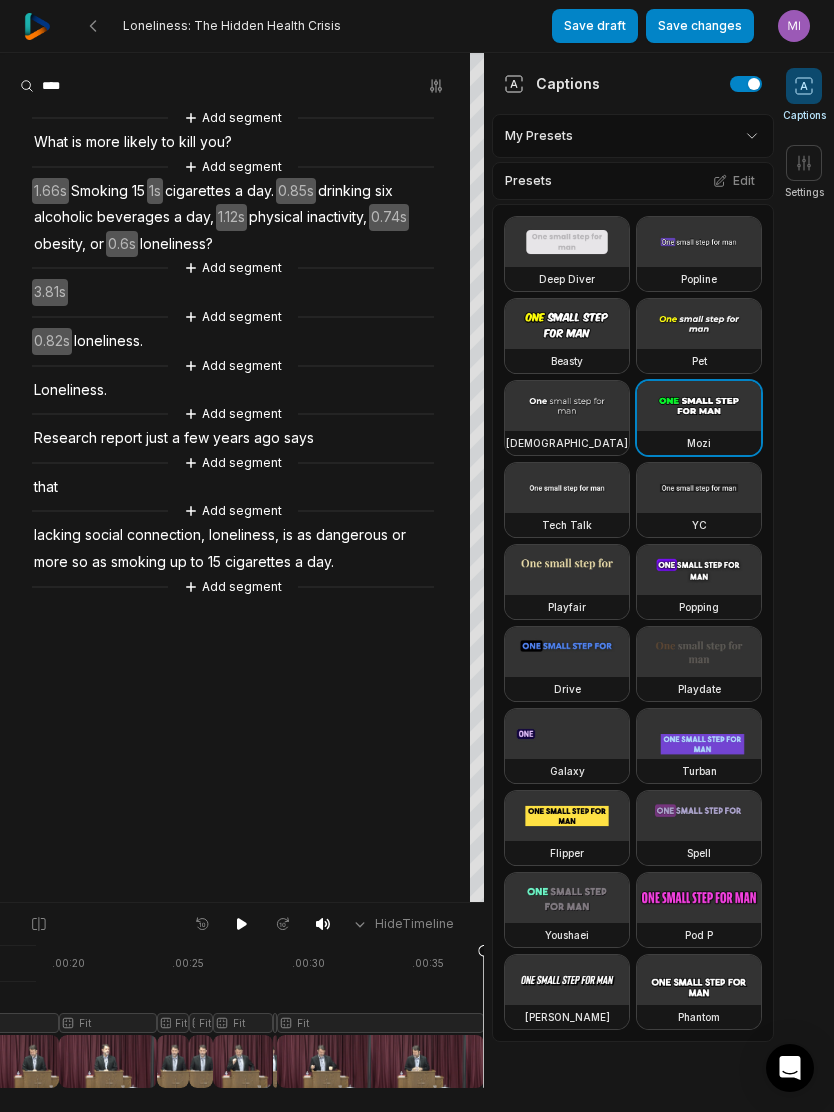 click on "Research" at bounding box center (65, 438) 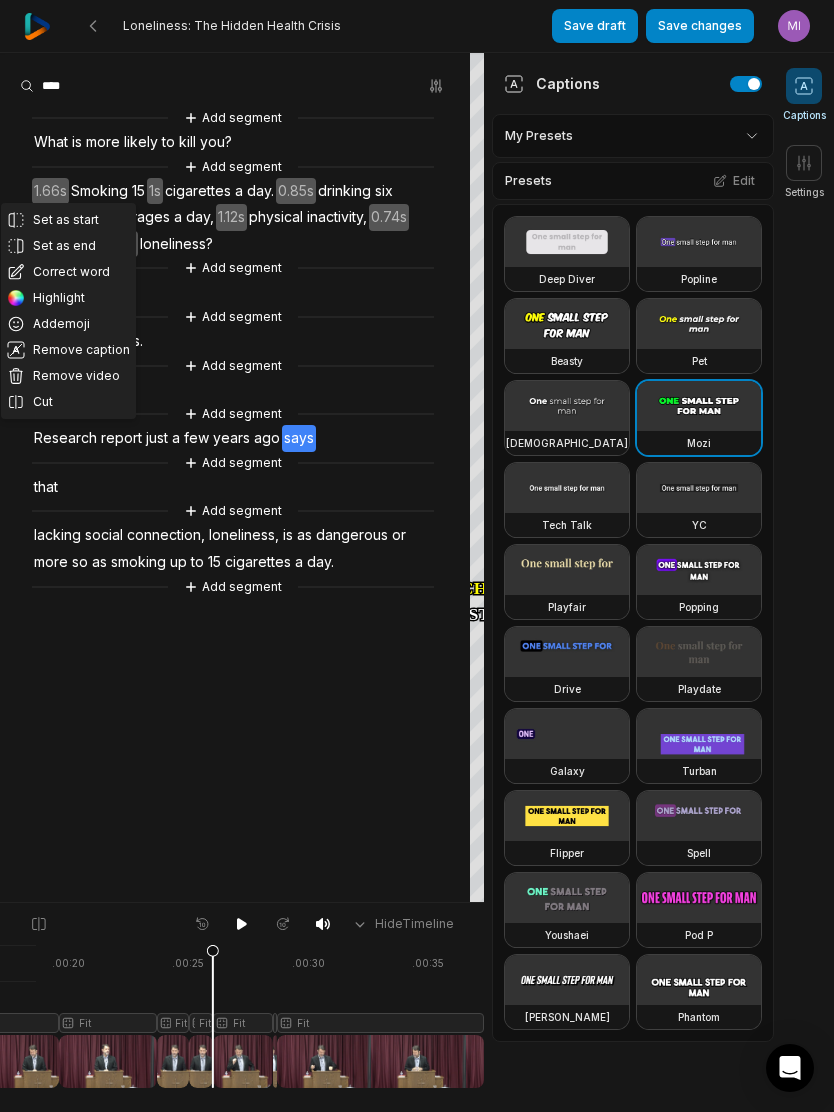 click on "Remove video" at bounding box center (68, 376) 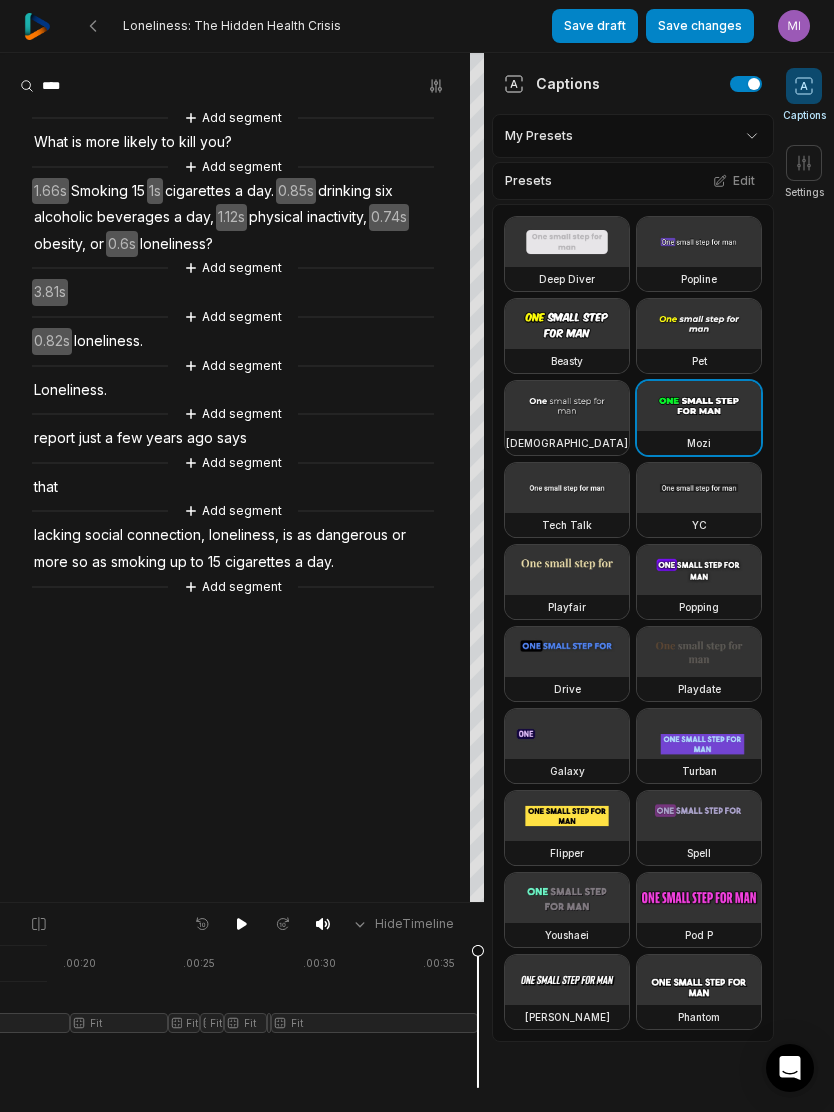 scroll, scrollTop: 0, scrollLeft: 431, axis: horizontal 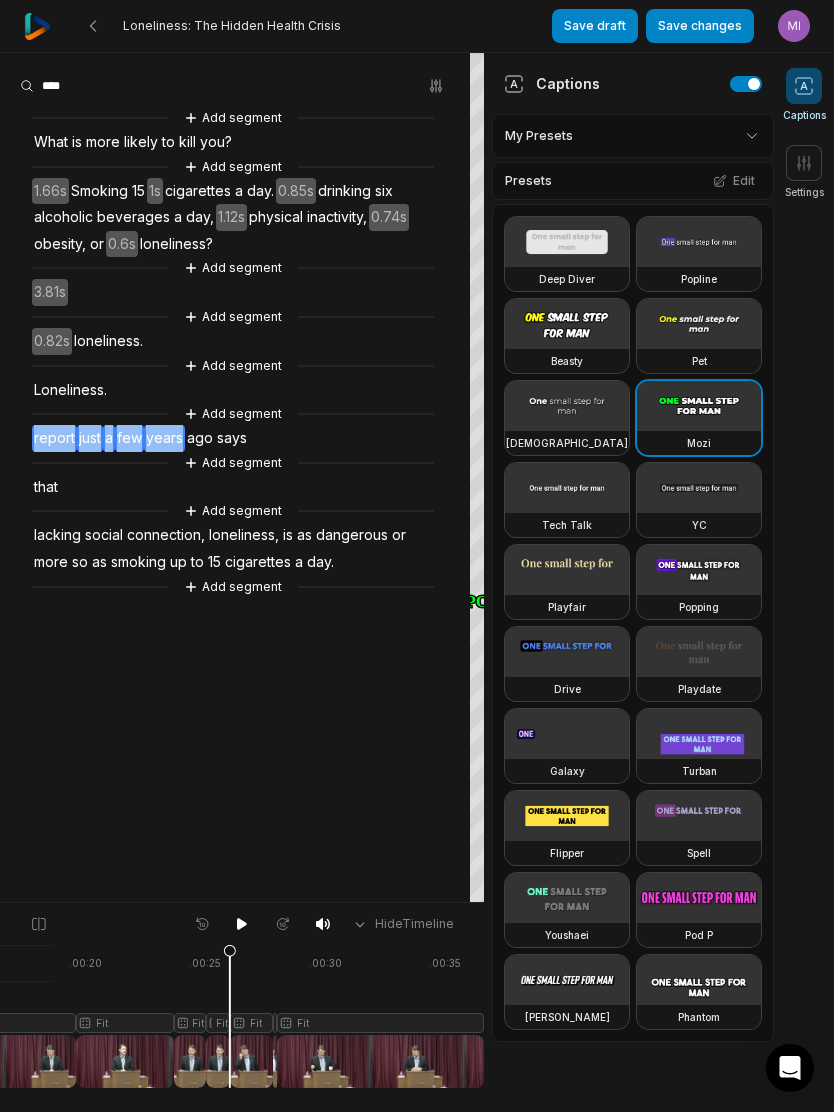 click on "Add segment What is more likely to kill you?   Add segment 1.66s Smoking 15 1s cigarettes a day. 0.85s drinking six alcoholic beverages a day, 1.12s physical inactivity, 0.74s obesity, or 0.6s loneliness?   Add segment 3.81s   Add segment 0.82s loneliness.   Add segment Loneliness.   Add segment report just a few years ago says   Add segment that   Add segment lacking social connection, loneliness, is as dangerous or more so as smoking up to 15 cigarettes a day.   Add segment" at bounding box center [235, 477] 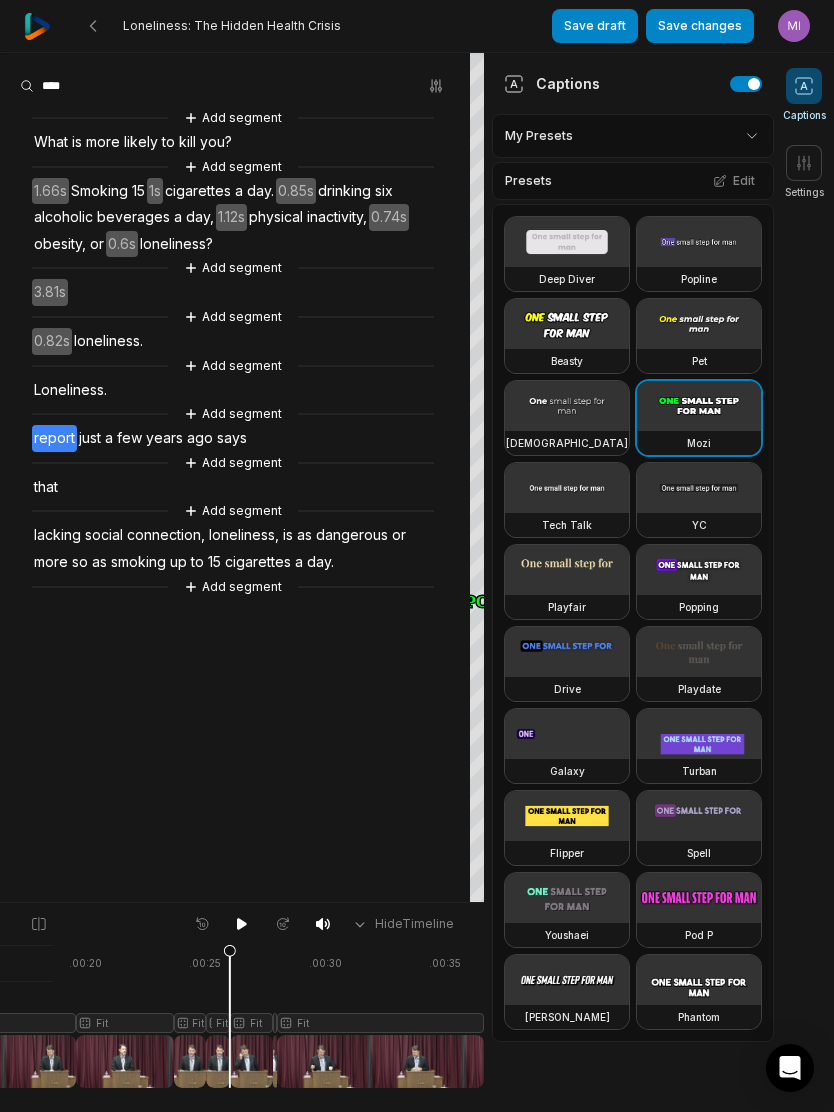 click on "report" at bounding box center (54, 438) 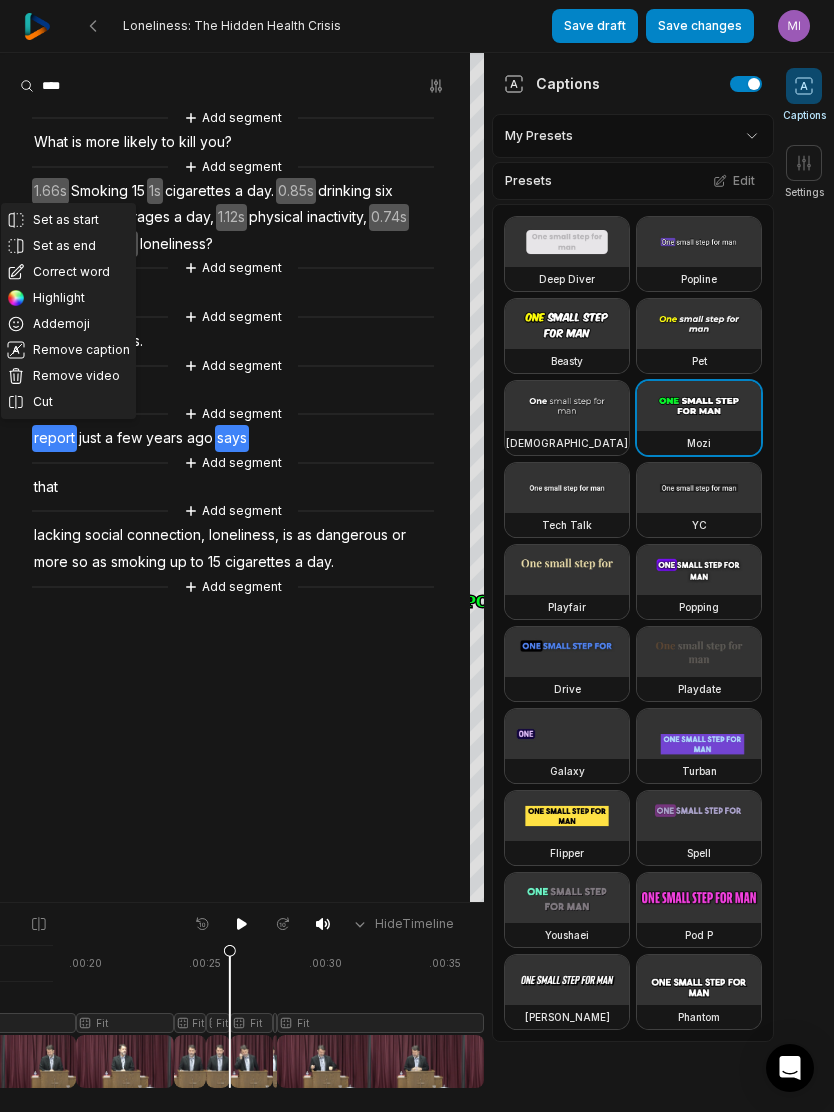 click on "Remove video" at bounding box center (68, 376) 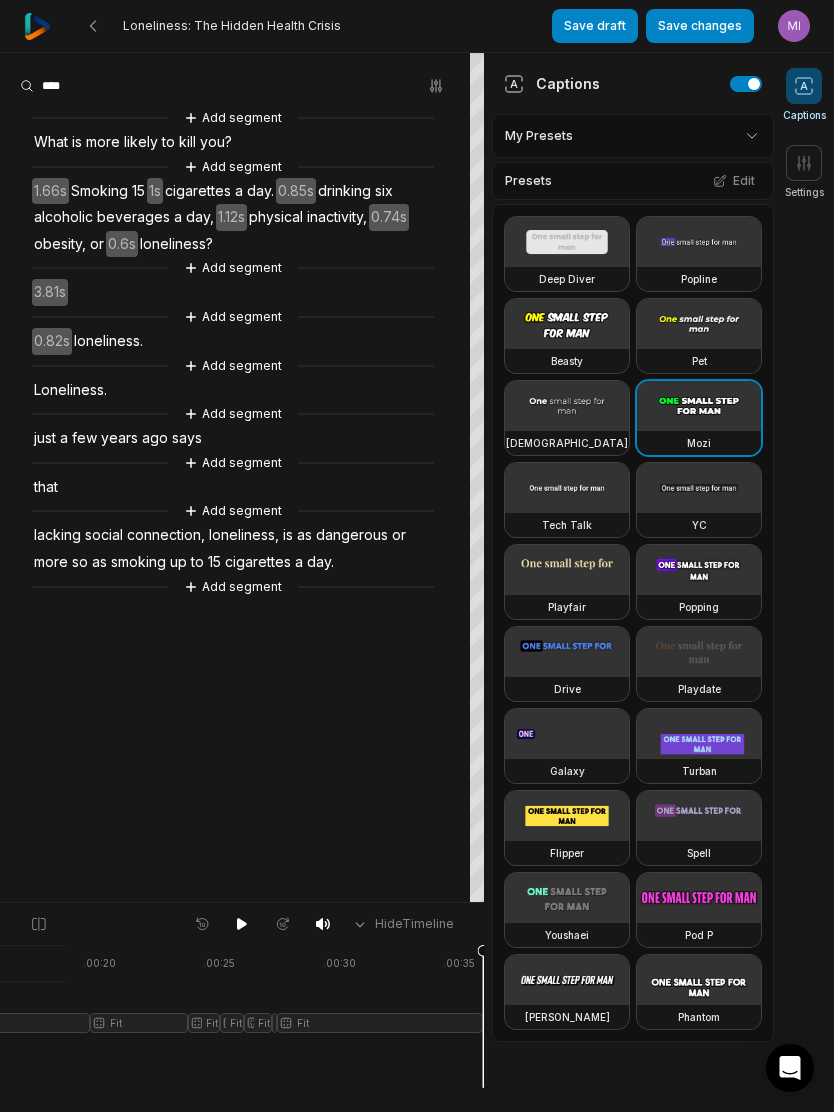 click on "a" at bounding box center [64, 438] 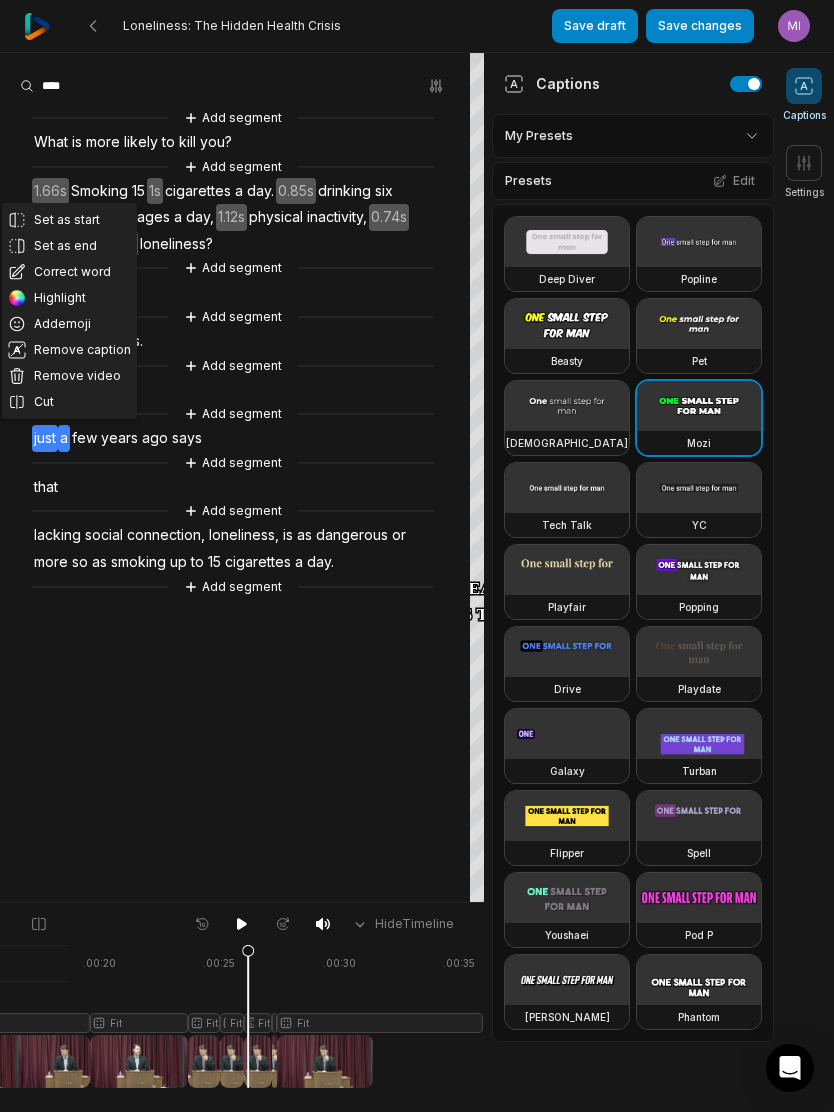 click on "Remove video" at bounding box center (69, 376) 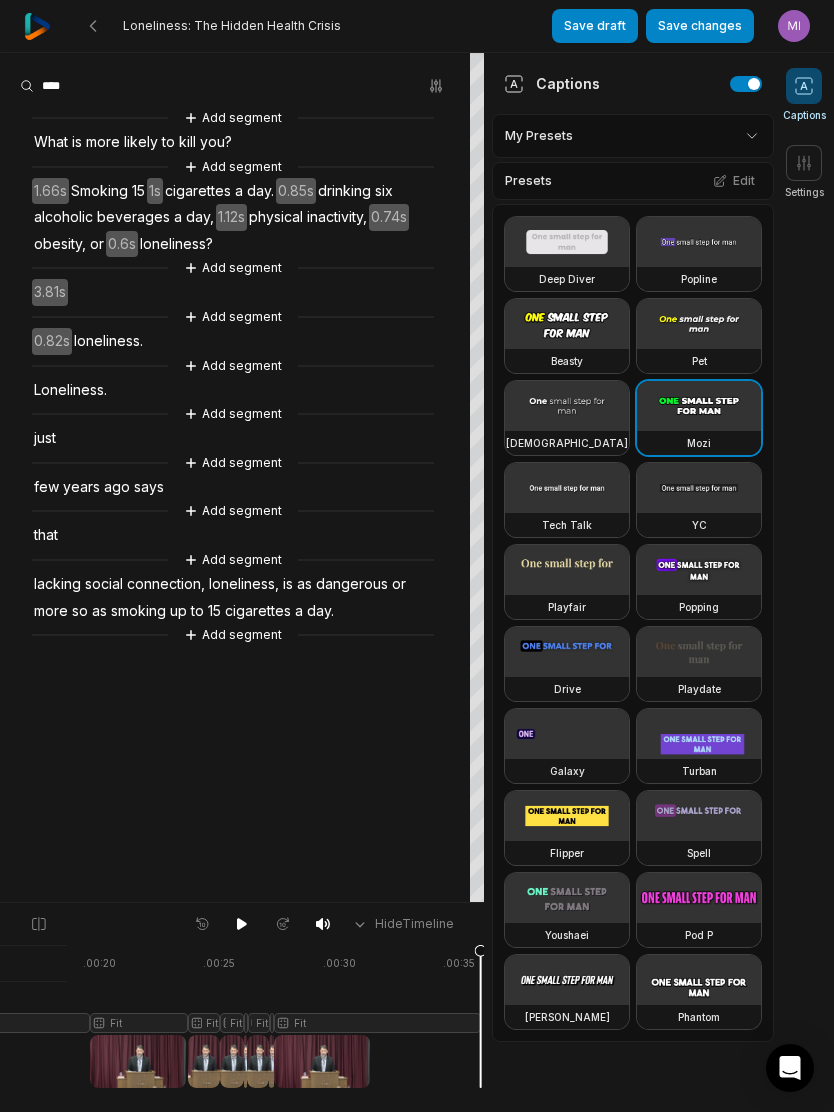 scroll, scrollTop: 0, scrollLeft: 414, axis: horizontal 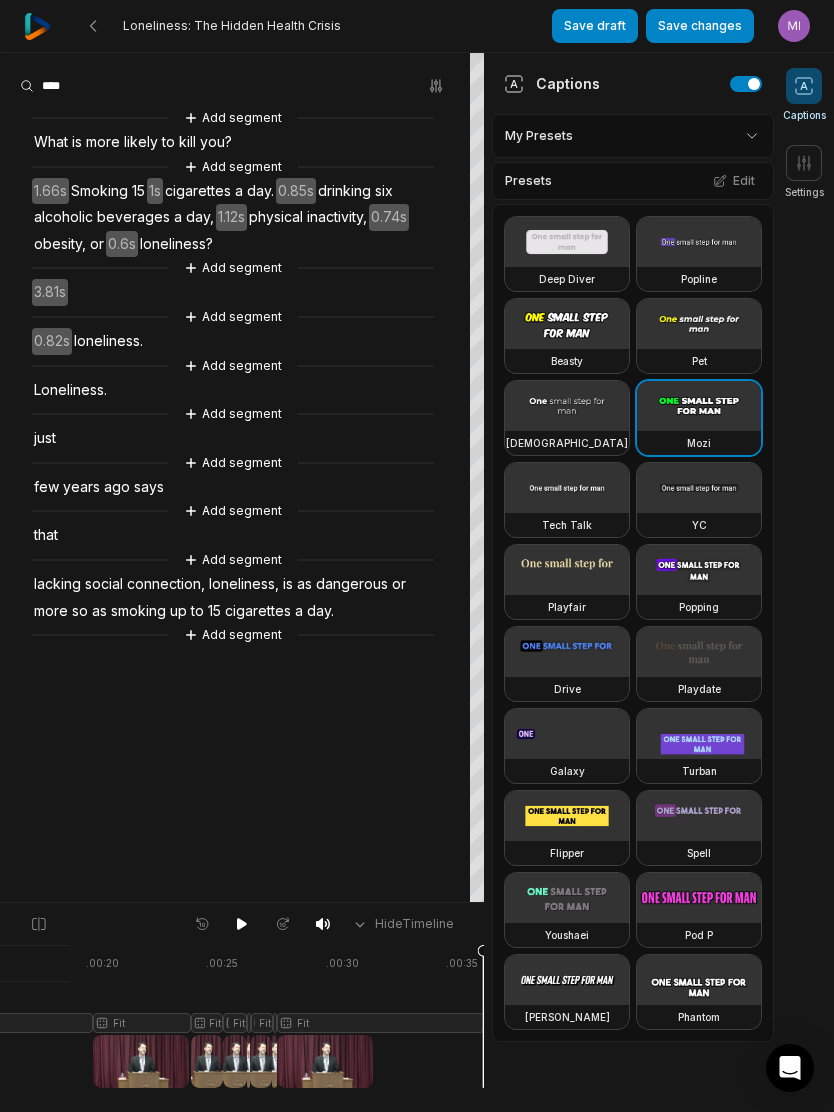click on "few" at bounding box center [46, 487] 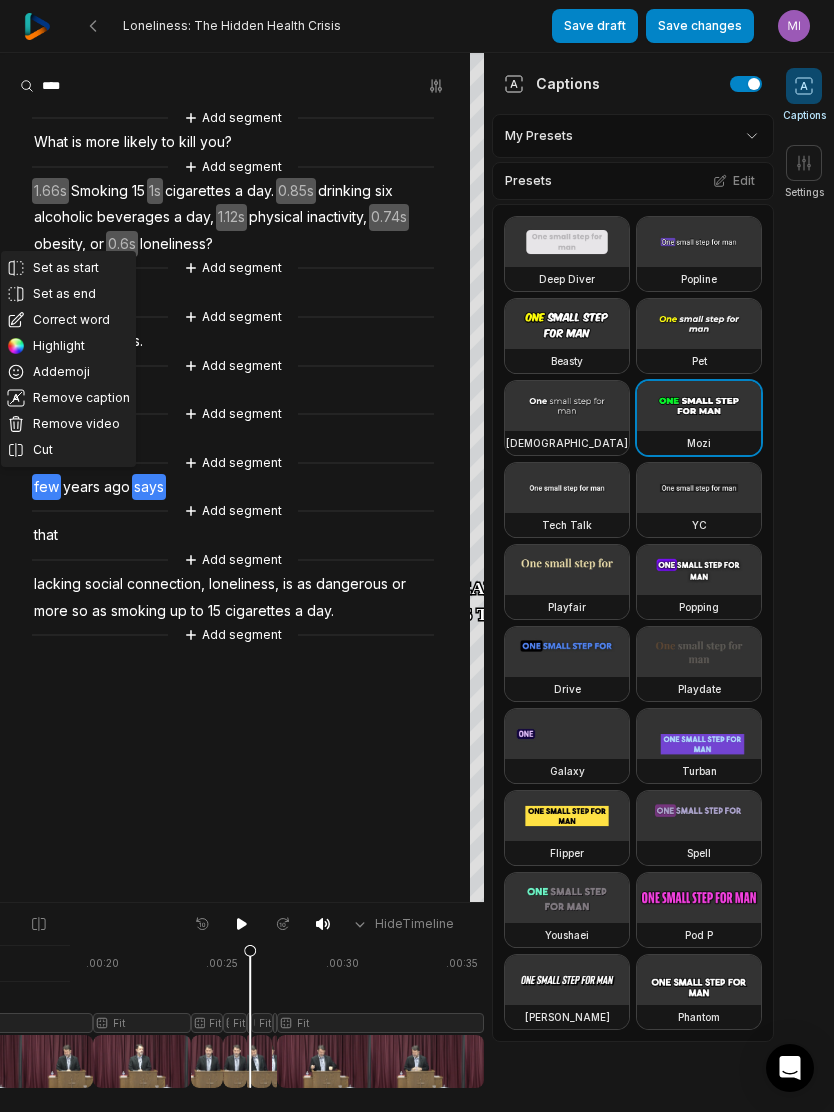 click on "Remove video" at bounding box center (68, 424) 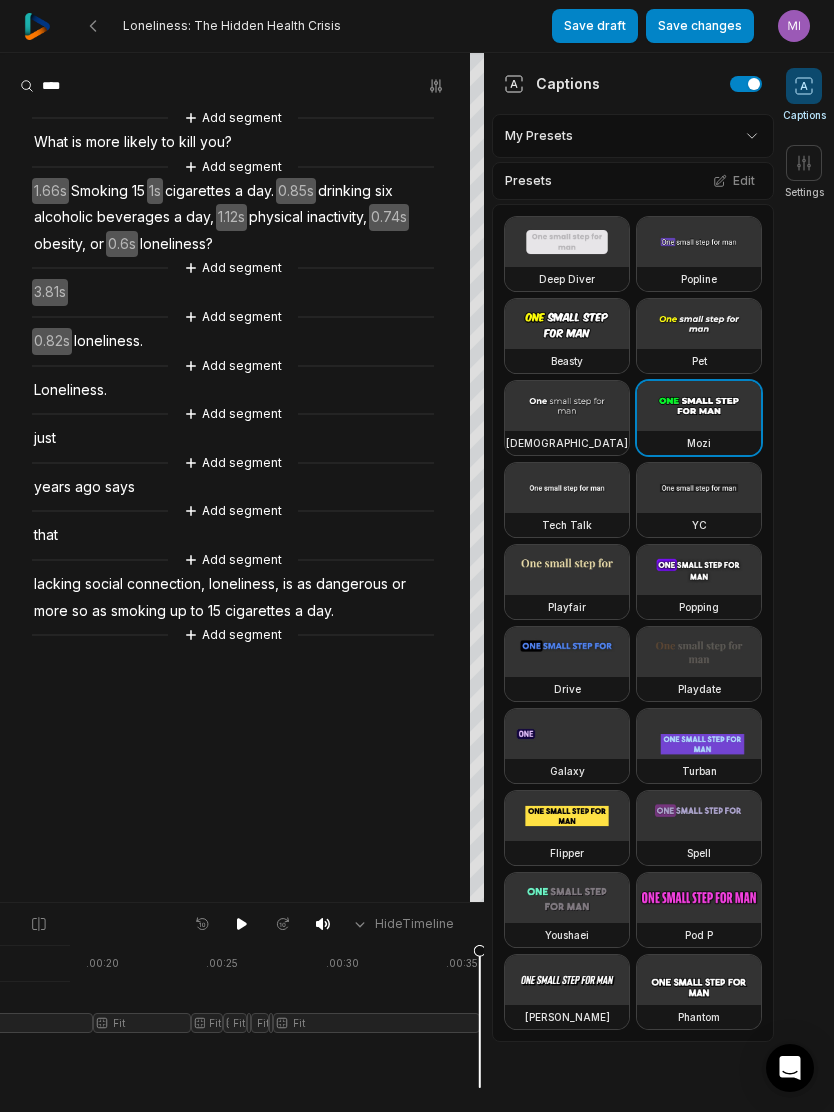 scroll, scrollTop: 0, scrollLeft: 410, axis: horizontal 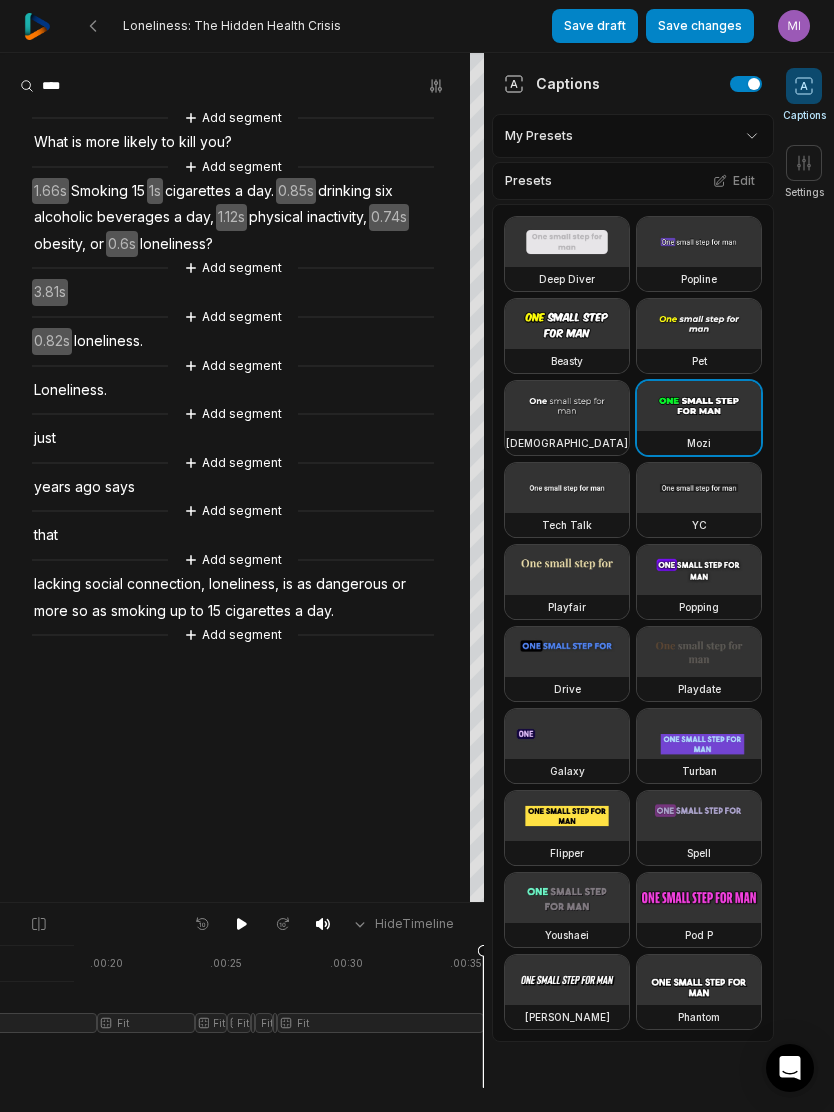 click on "years" at bounding box center (52, 487) 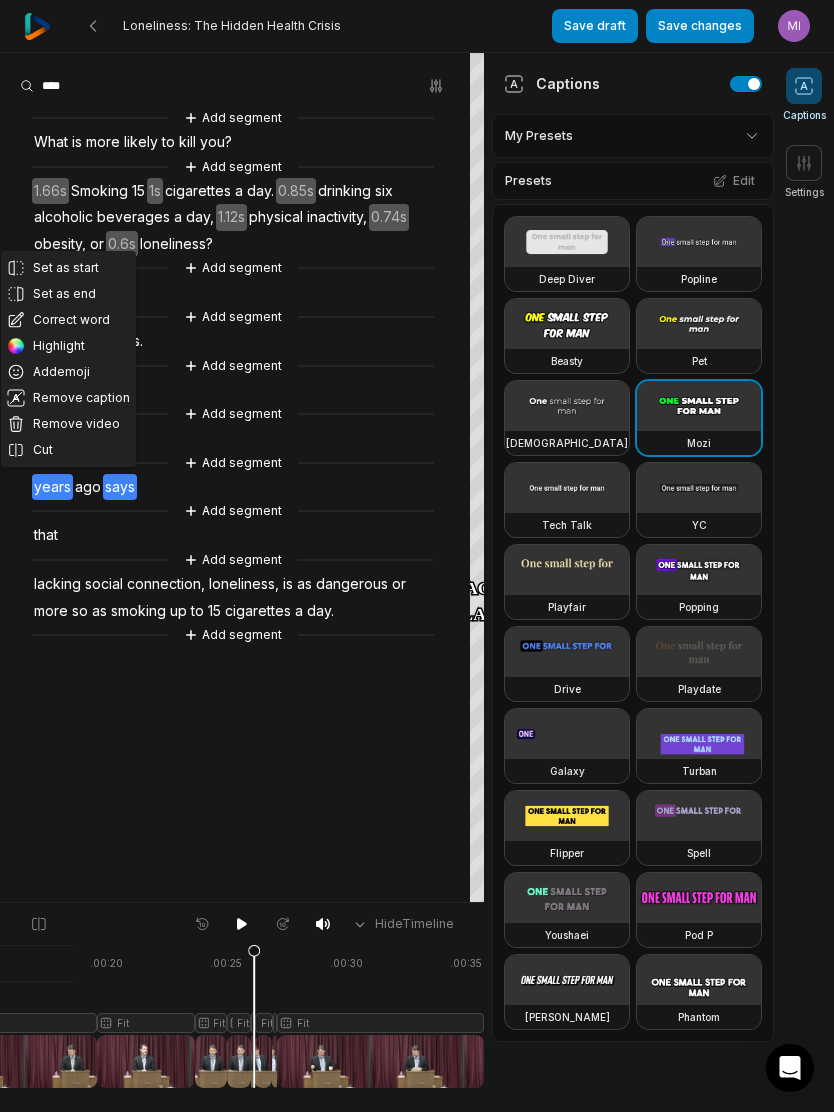 click on "Remove video" at bounding box center (68, 424) 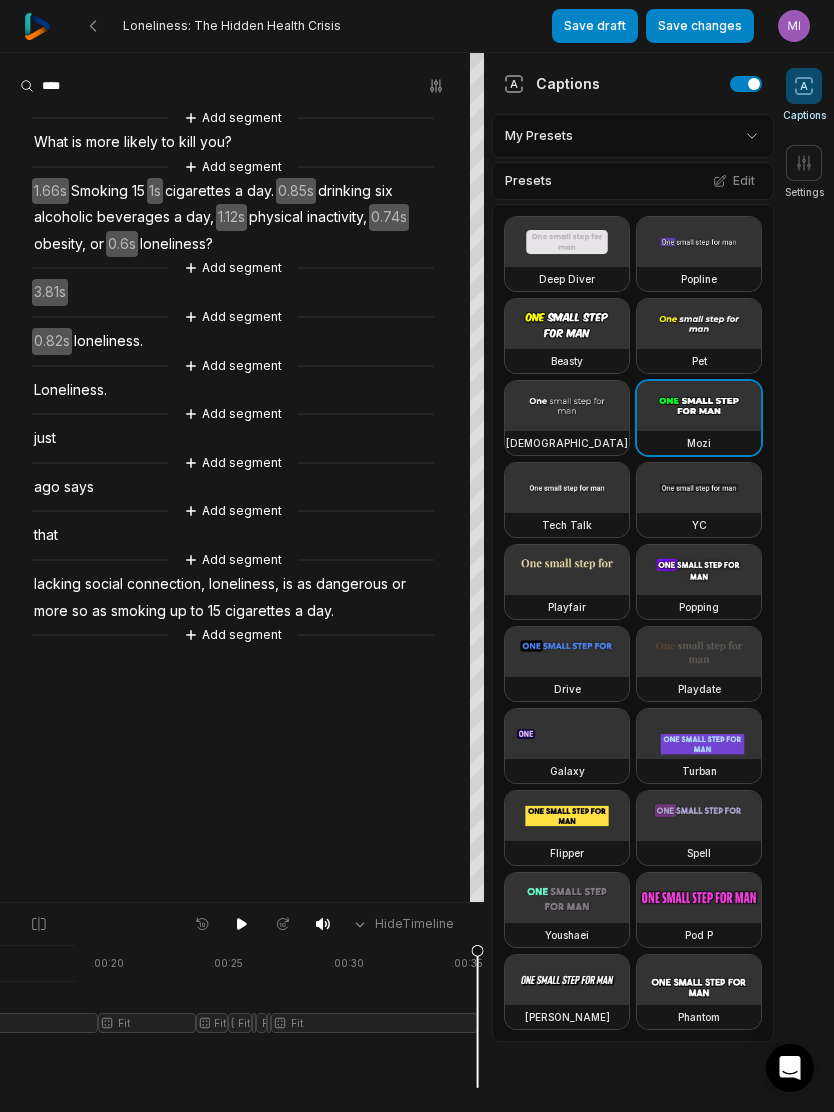 scroll, scrollTop: 0, scrollLeft: 409, axis: horizontal 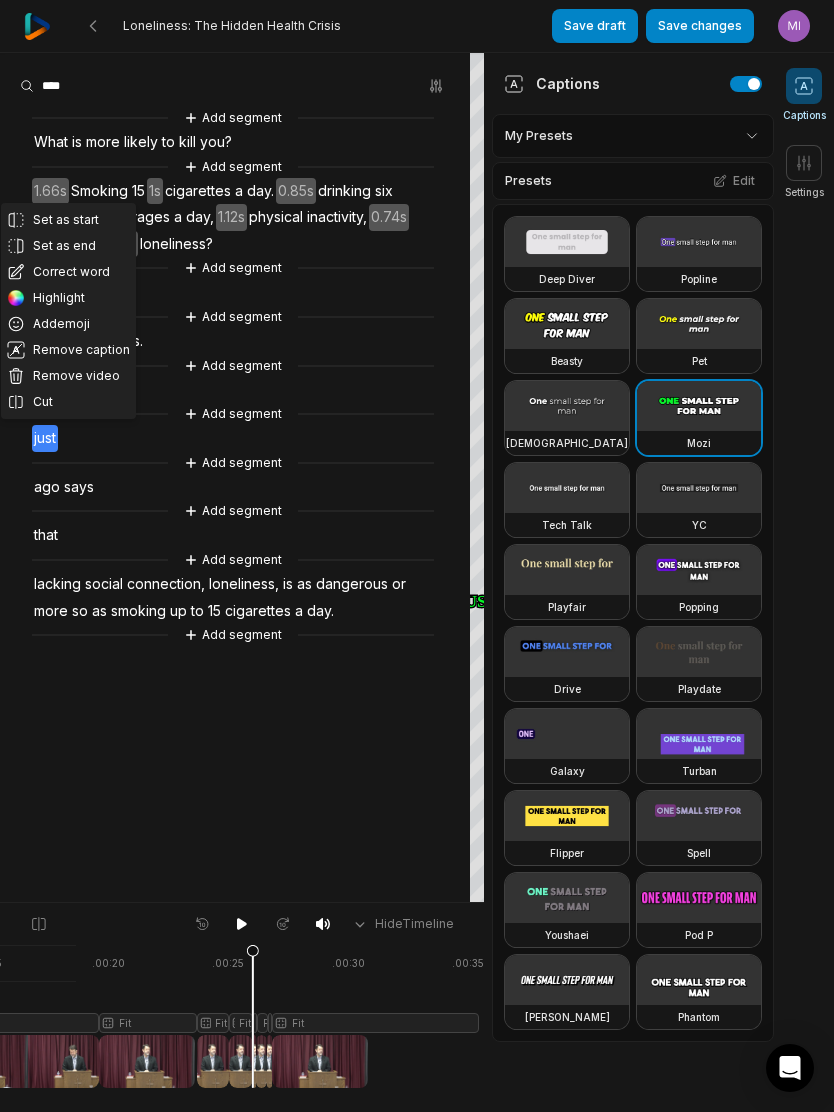 click on "Remove video" at bounding box center [68, 376] 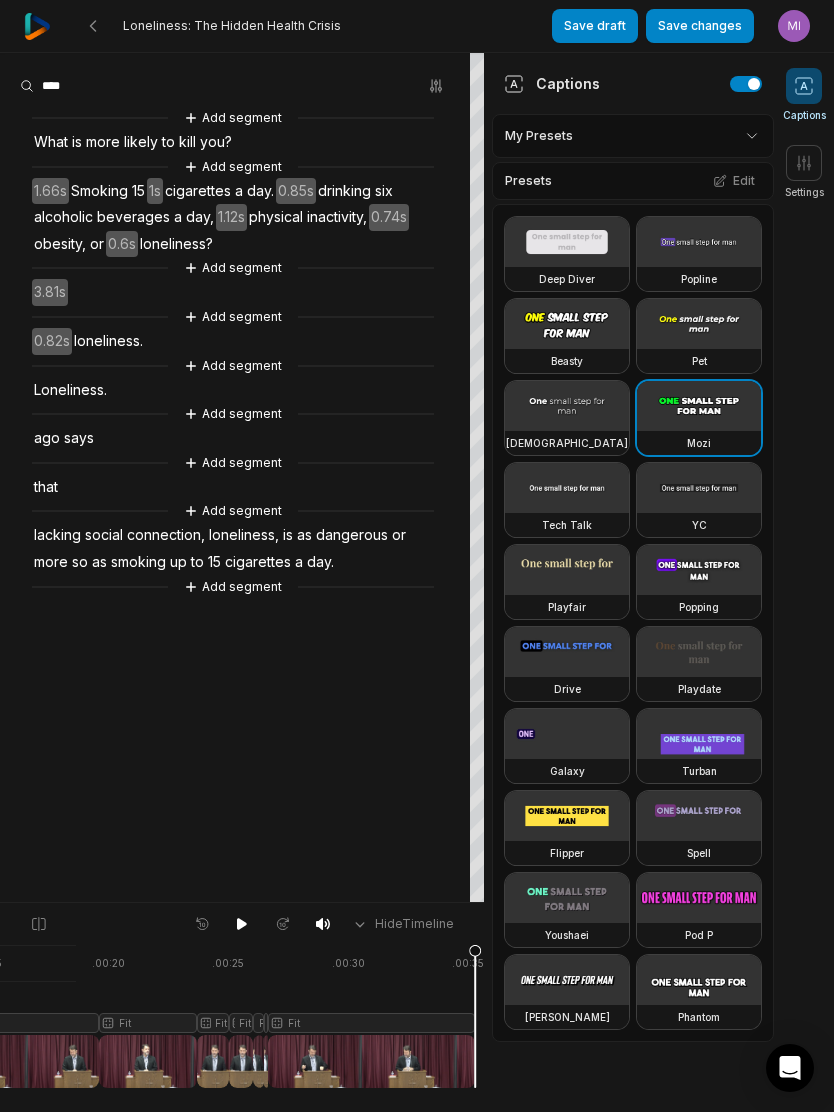 click on "ago" at bounding box center [47, 438] 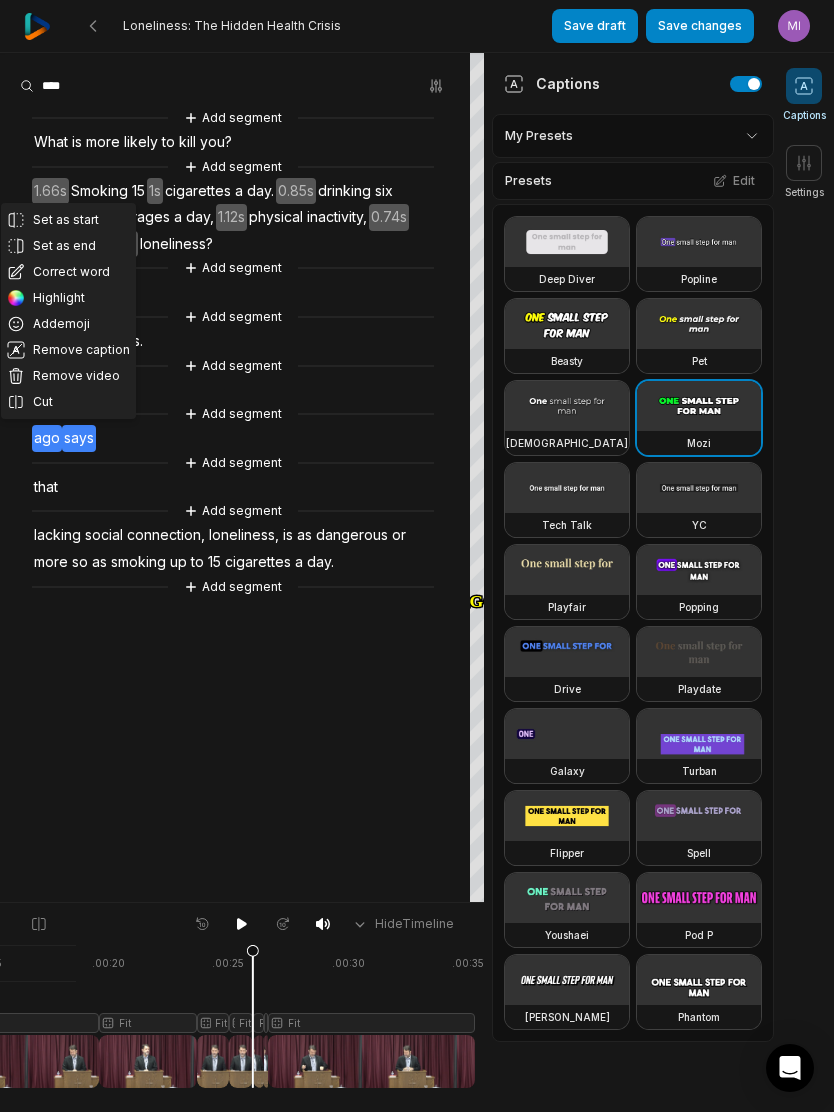 click on "Remove video" at bounding box center [68, 376] 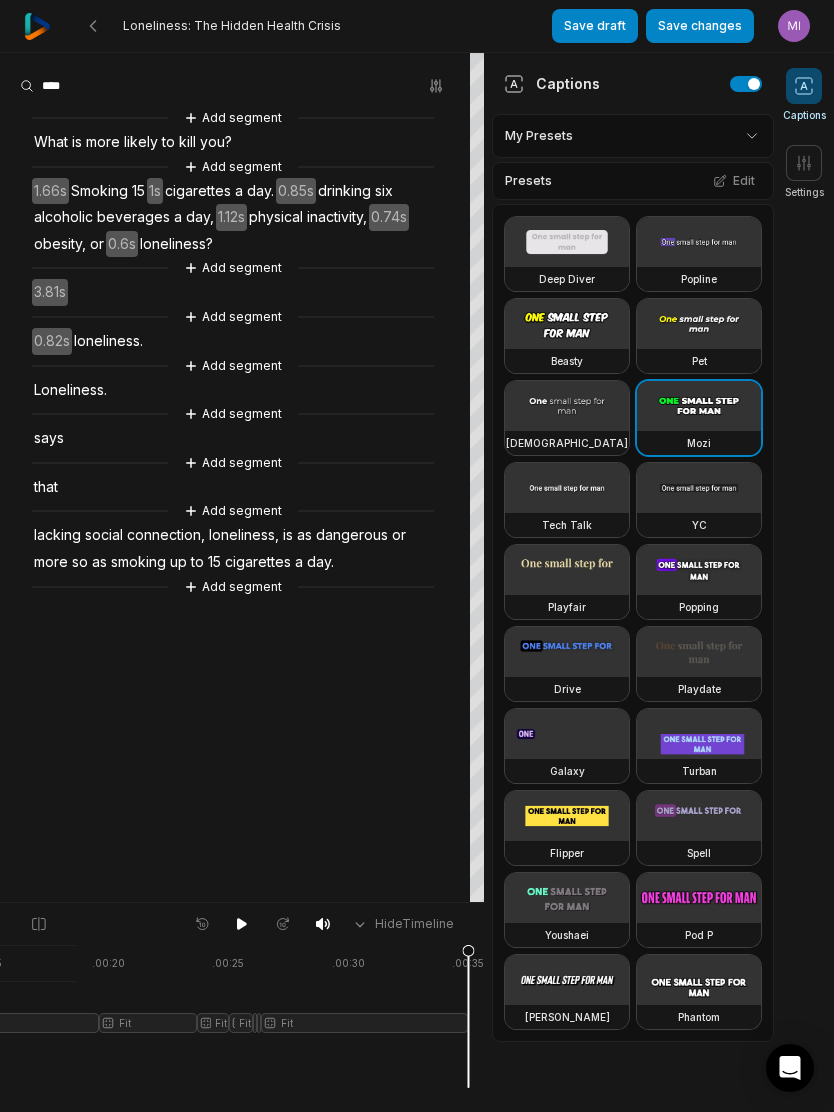 click on "says" at bounding box center [49, 438] 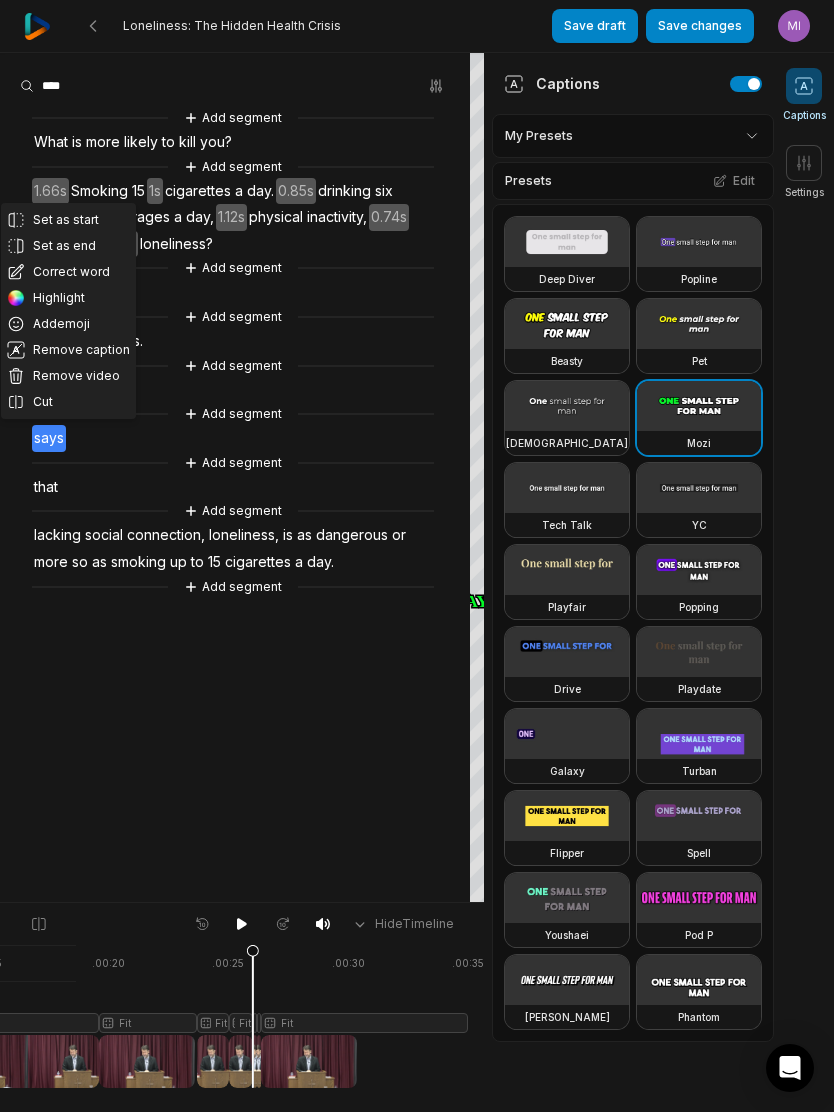 click on "Remove video" at bounding box center (68, 376) 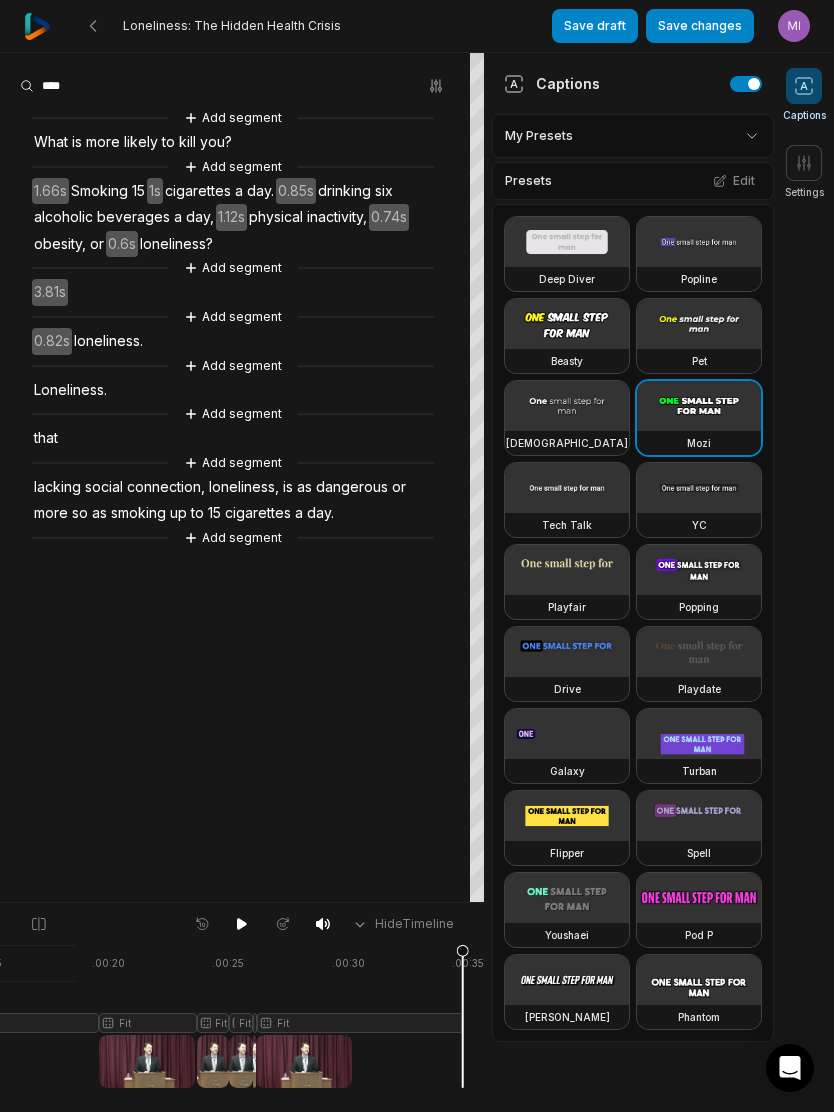 click on "that" at bounding box center (46, 438) 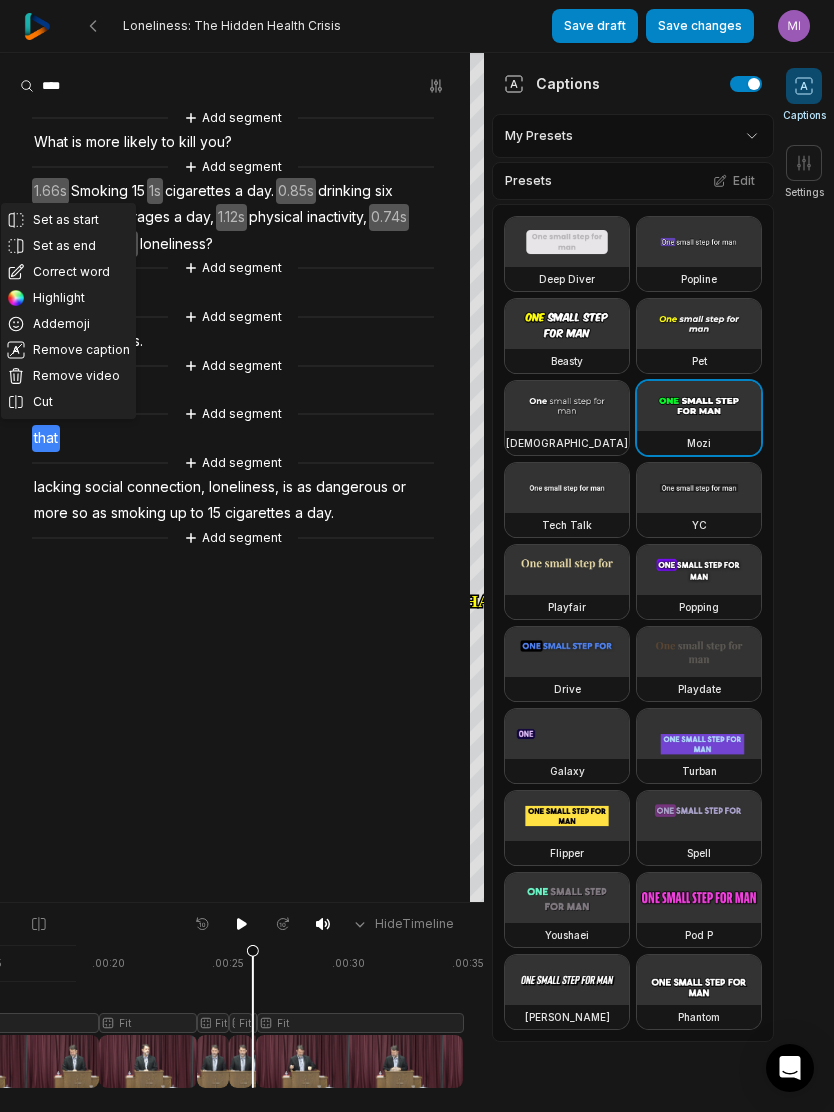 click on "Remove video" at bounding box center [68, 376] 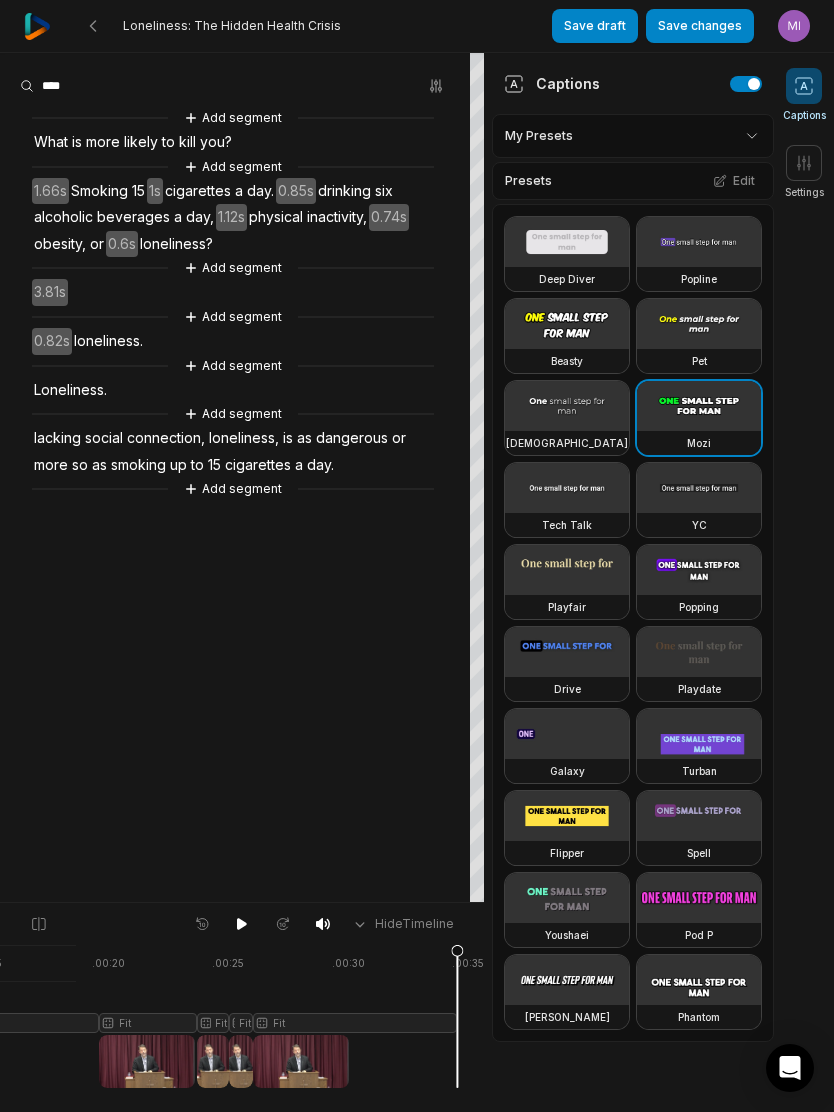click on "loneliness." at bounding box center (108, 341) 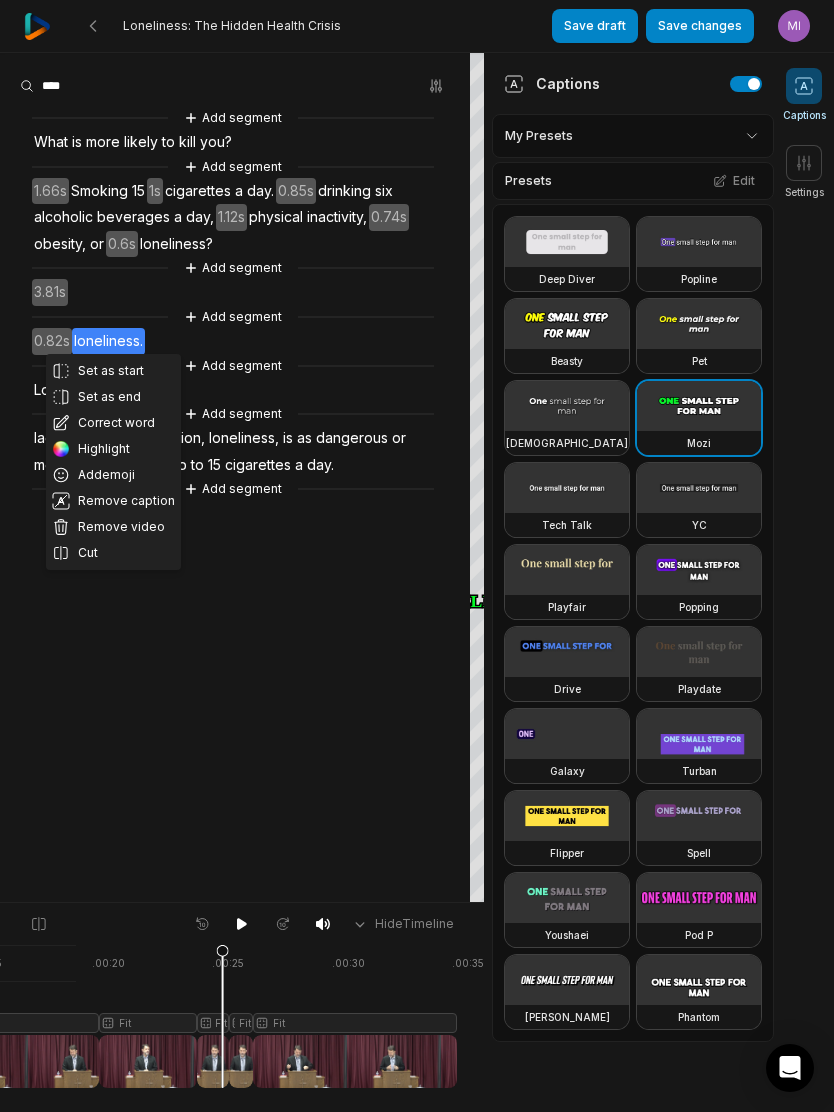 click on "Remove video" at bounding box center (113, 527) 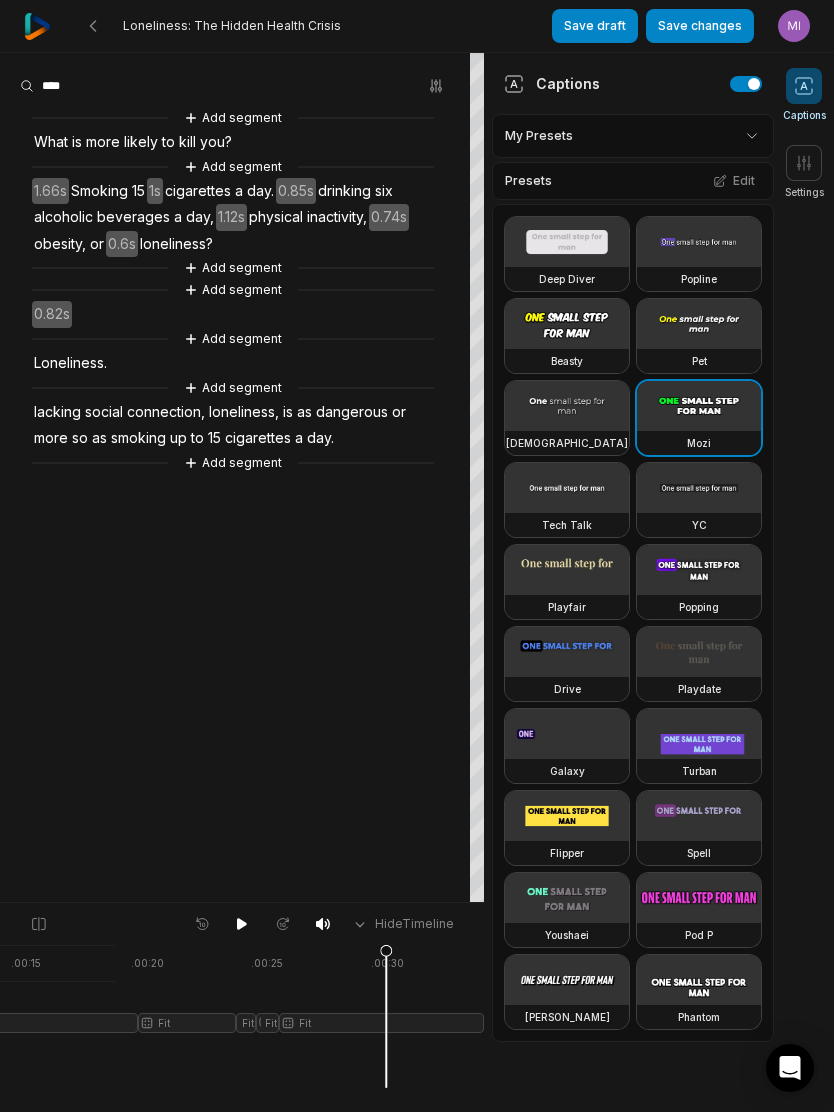 scroll, scrollTop: 0, scrollLeft: 369, axis: horizontal 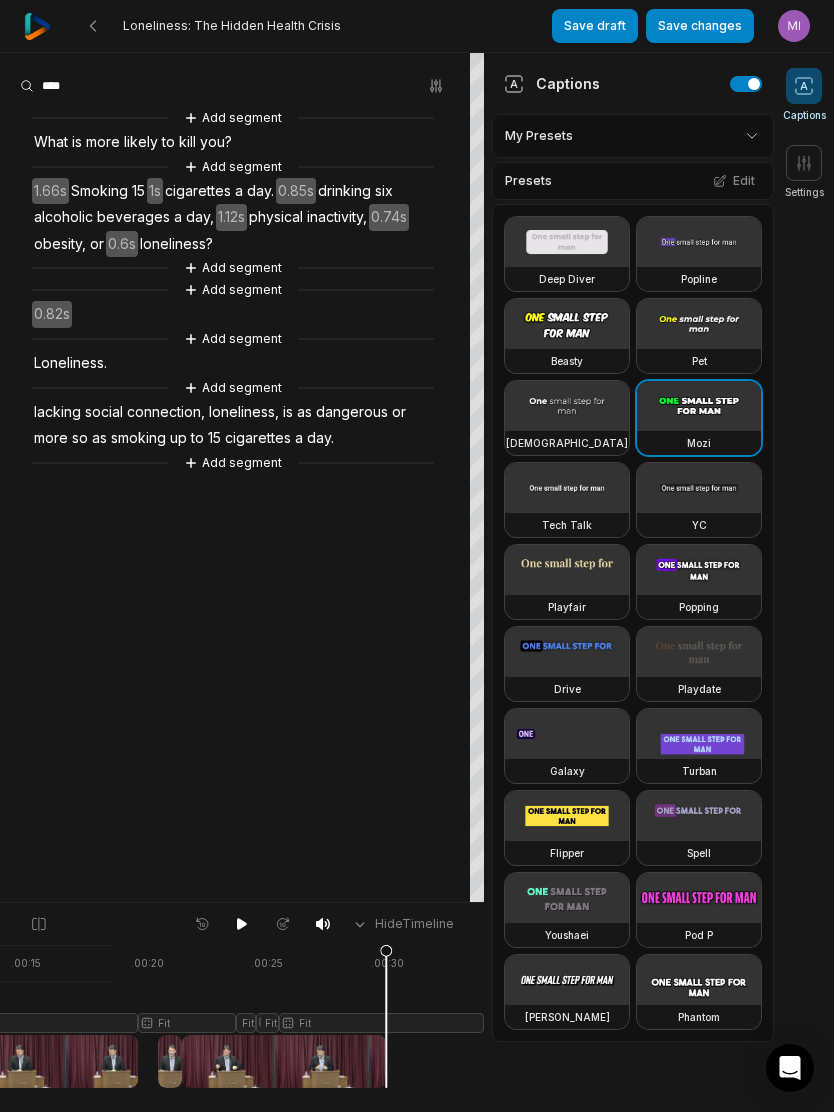 click on "0.82s" at bounding box center (52, 314) 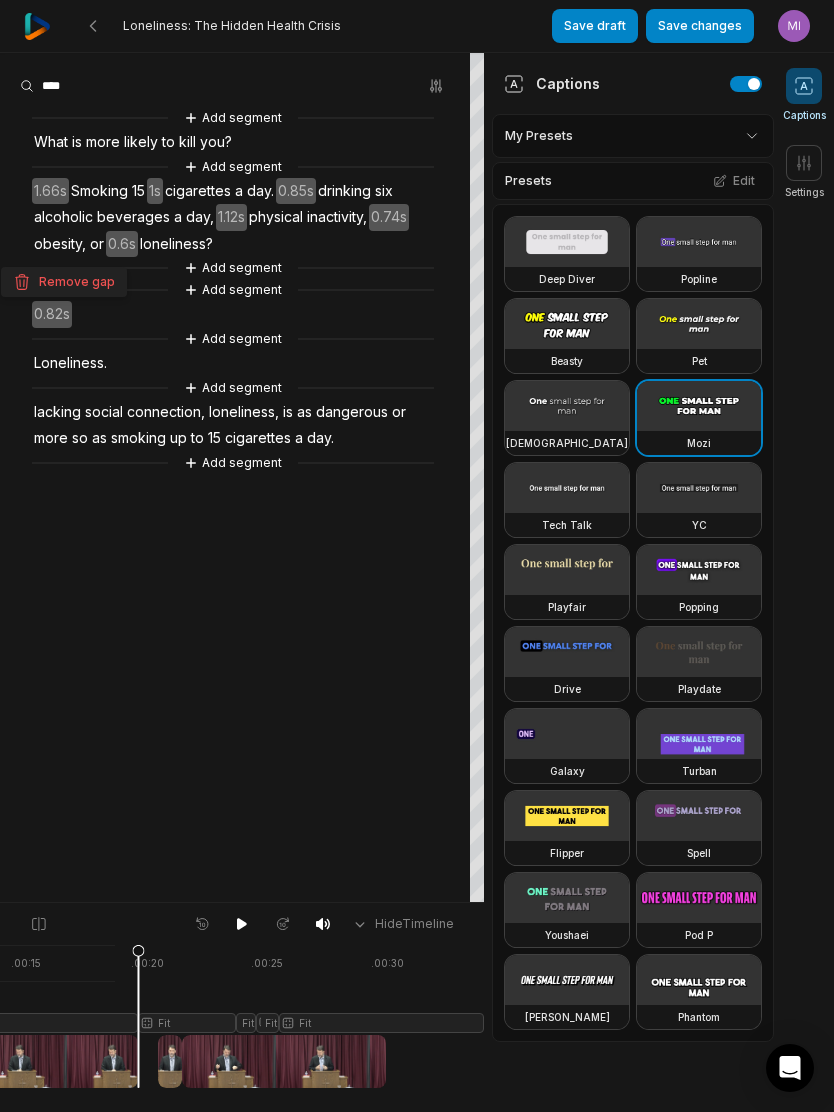 click on "Remove gap" at bounding box center [64, 282] 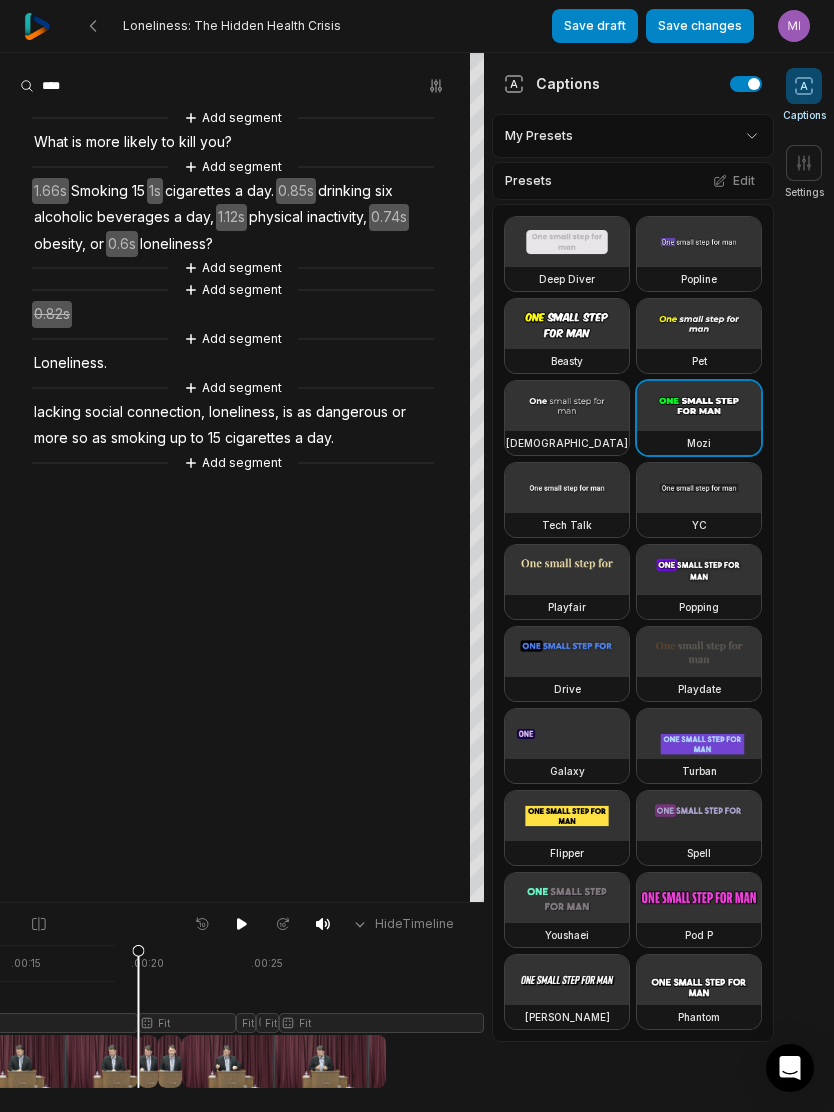 click on "Save changes" at bounding box center [700, 26] 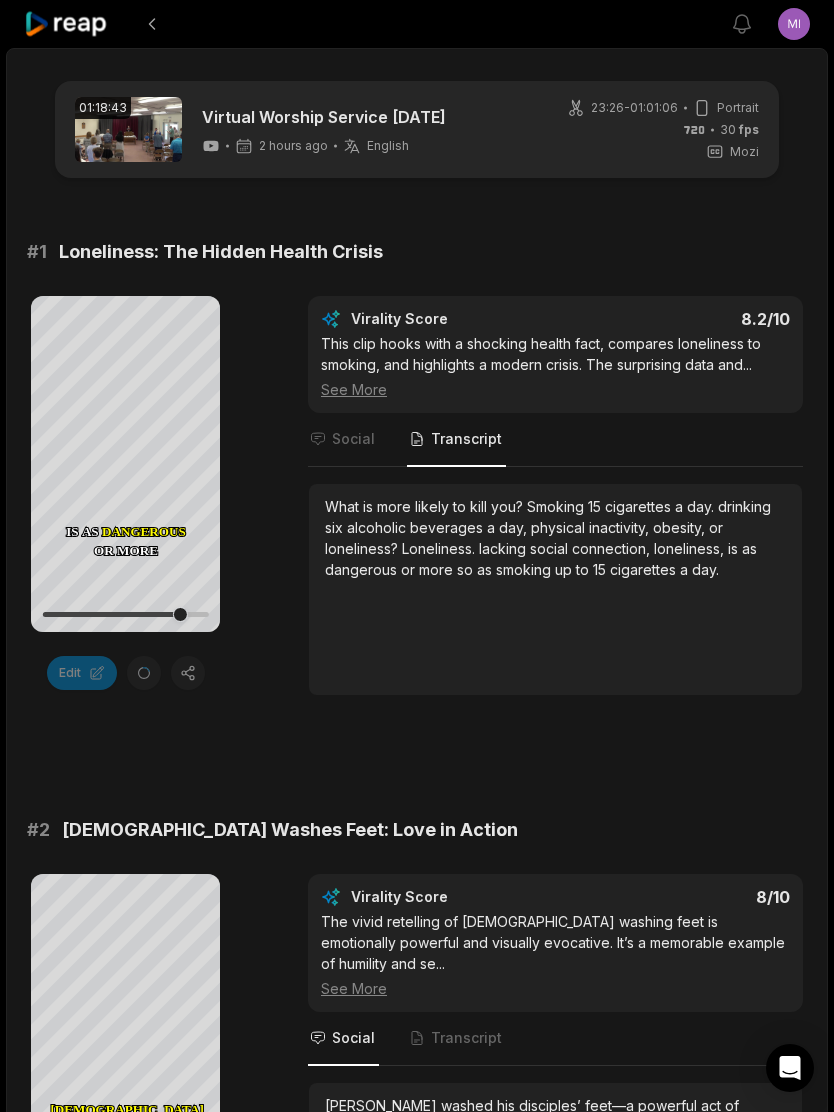 scroll, scrollTop: 0, scrollLeft: 0, axis: both 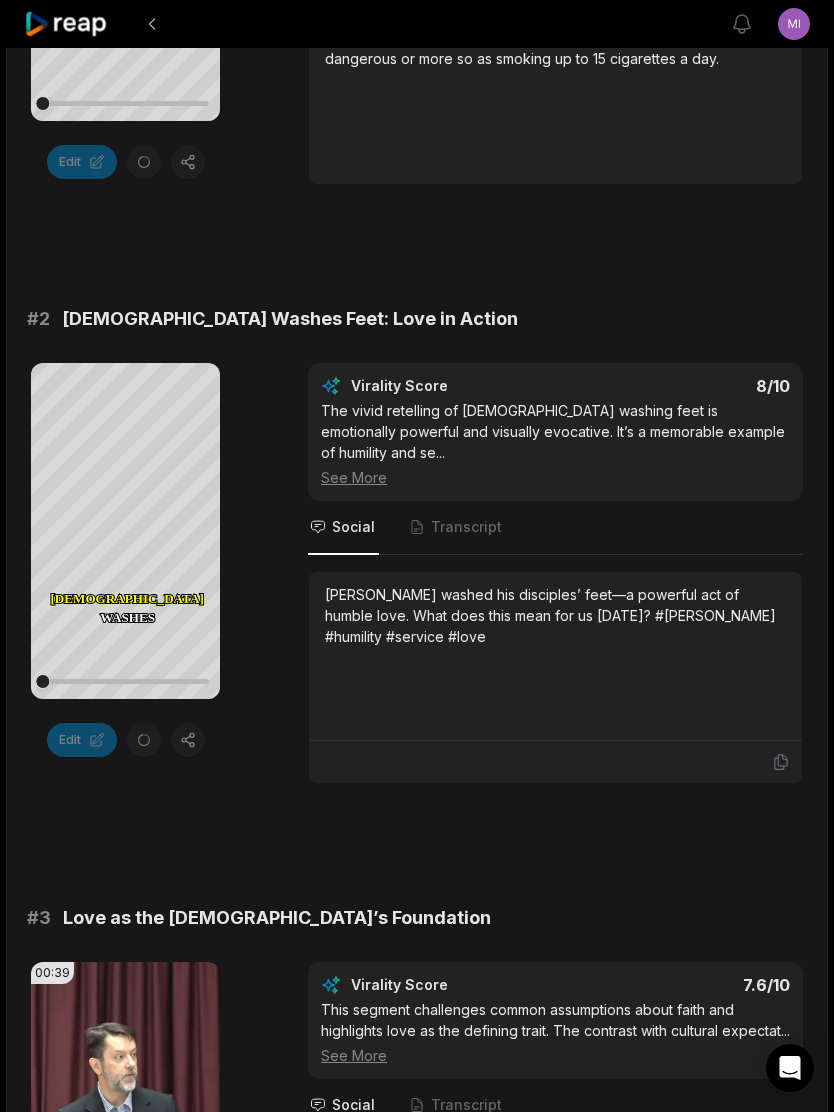 click 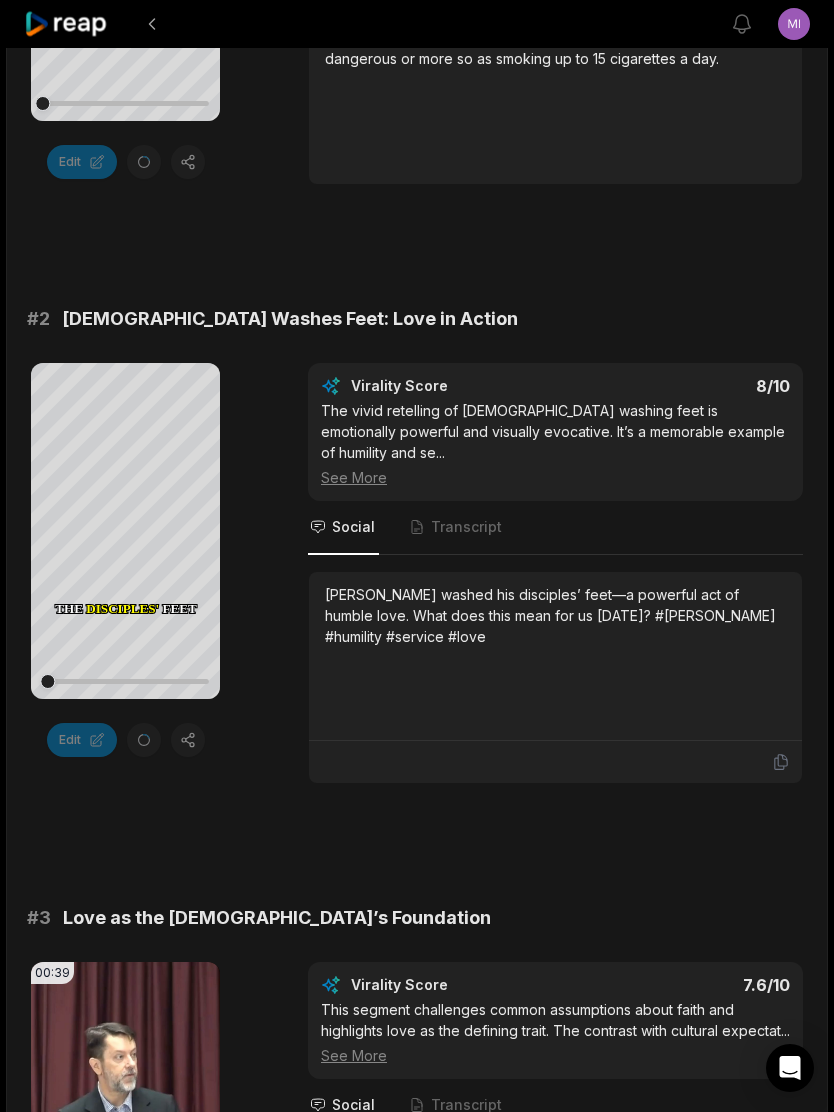 click on "Transcript" at bounding box center (456, 528) 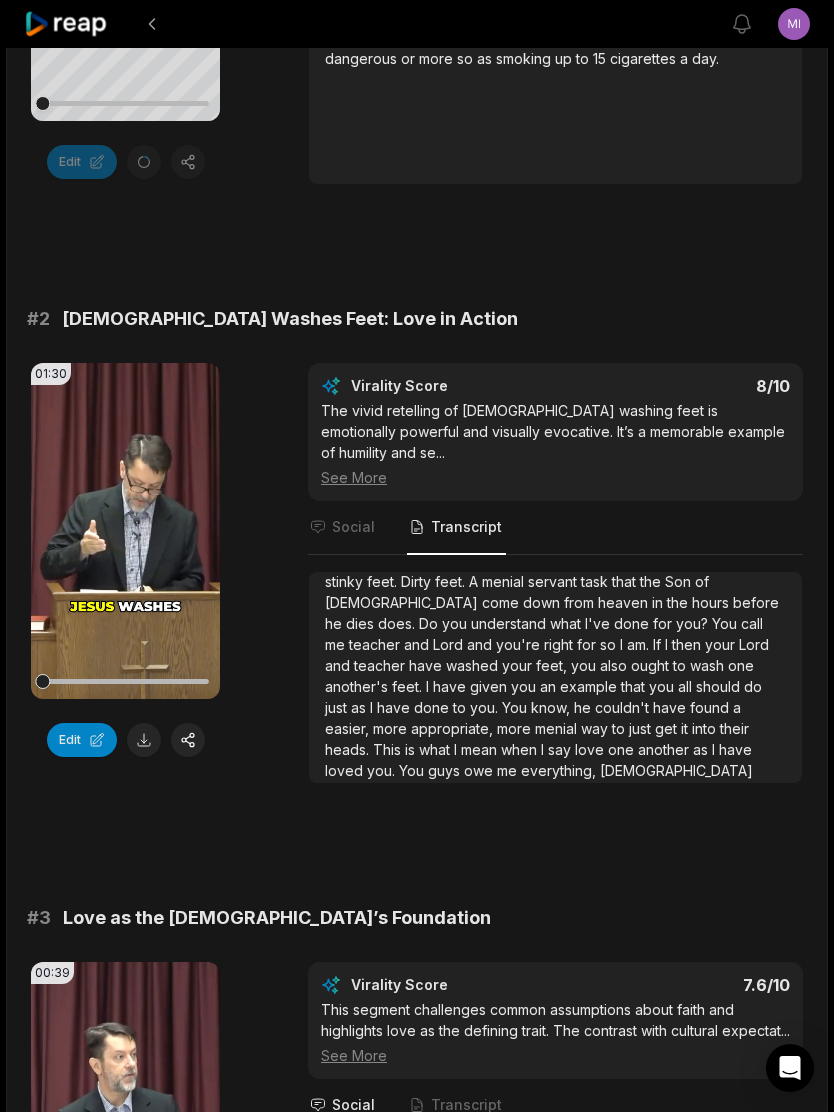scroll, scrollTop: 95, scrollLeft: 0, axis: vertical 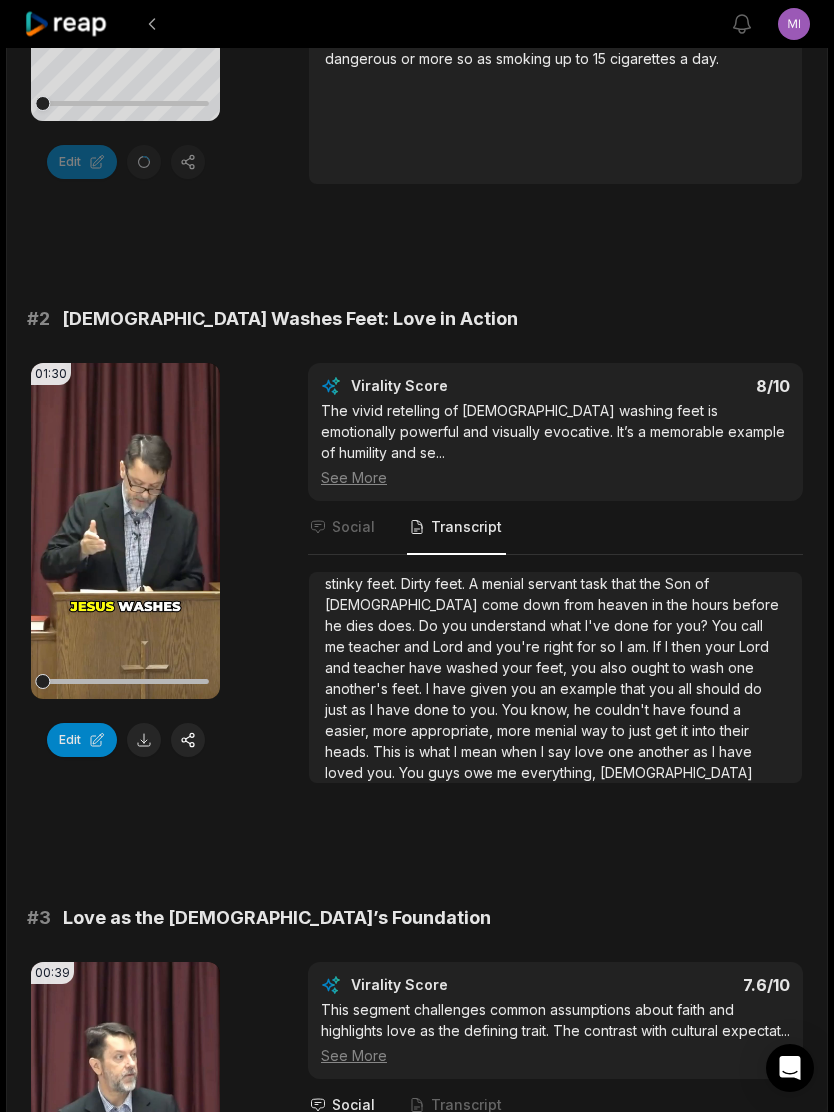 click 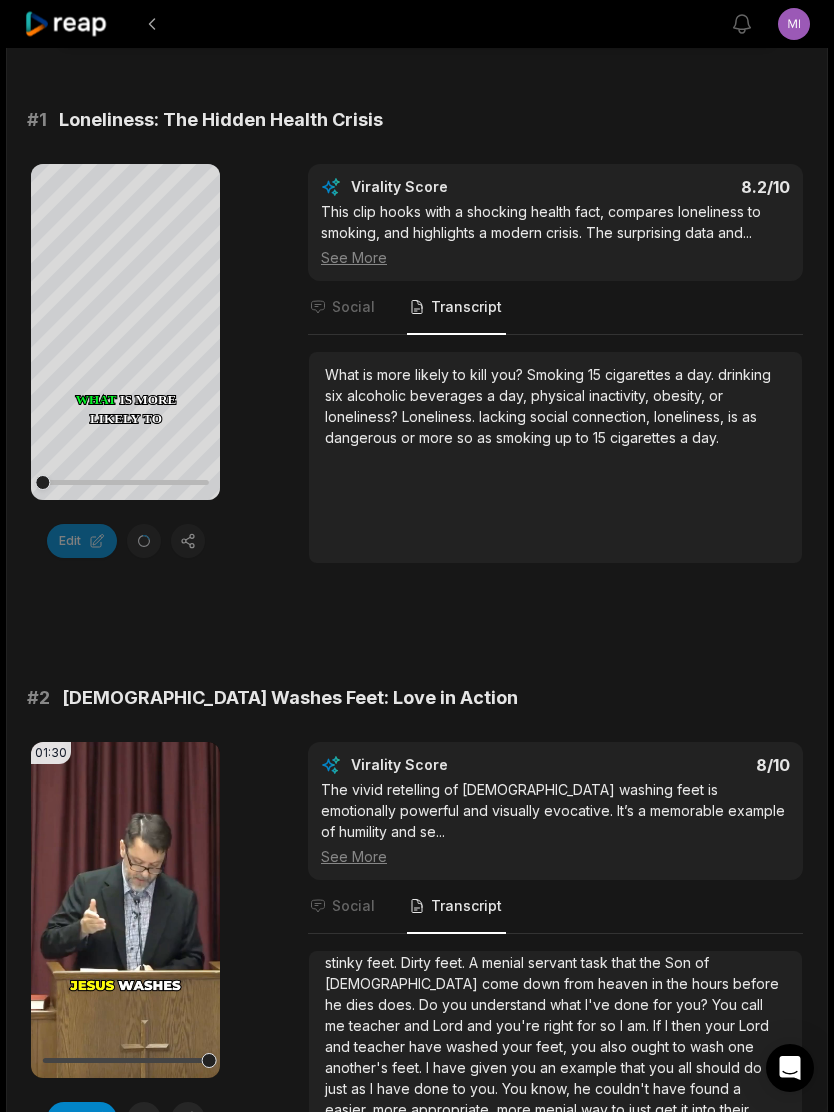 scroll, scrollTop: 0, scrollLeft: 0, axis: both 